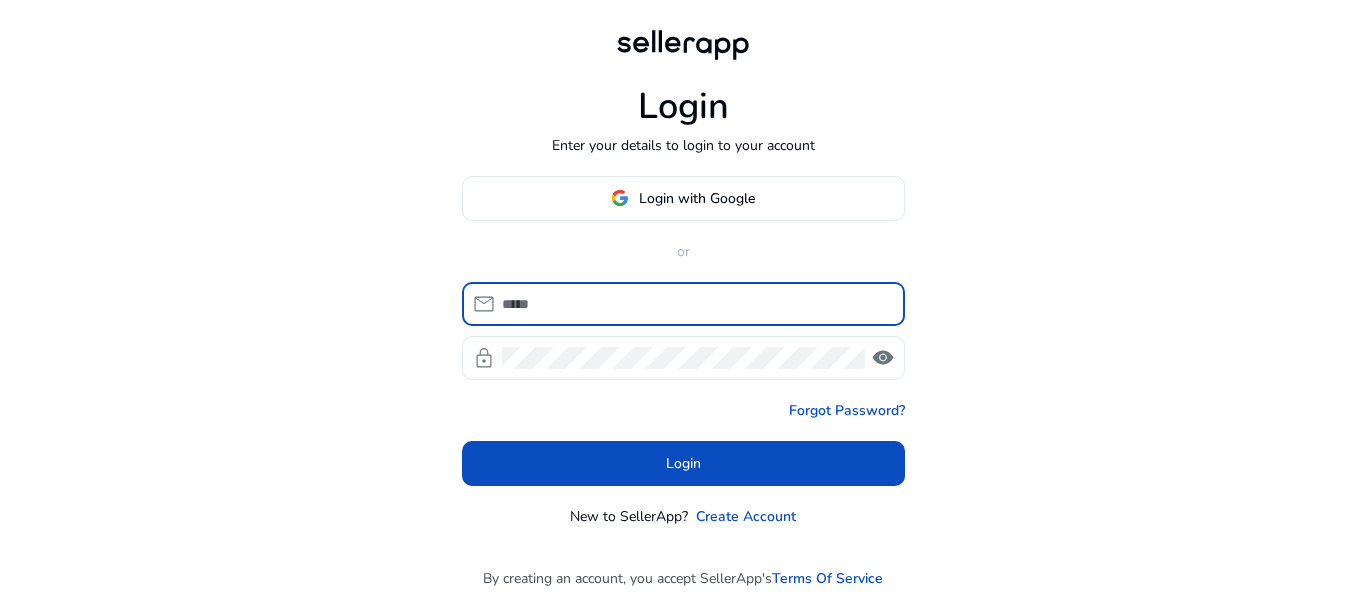 scroll, scrollTop: 0, scrollLeft: 0, axis: both 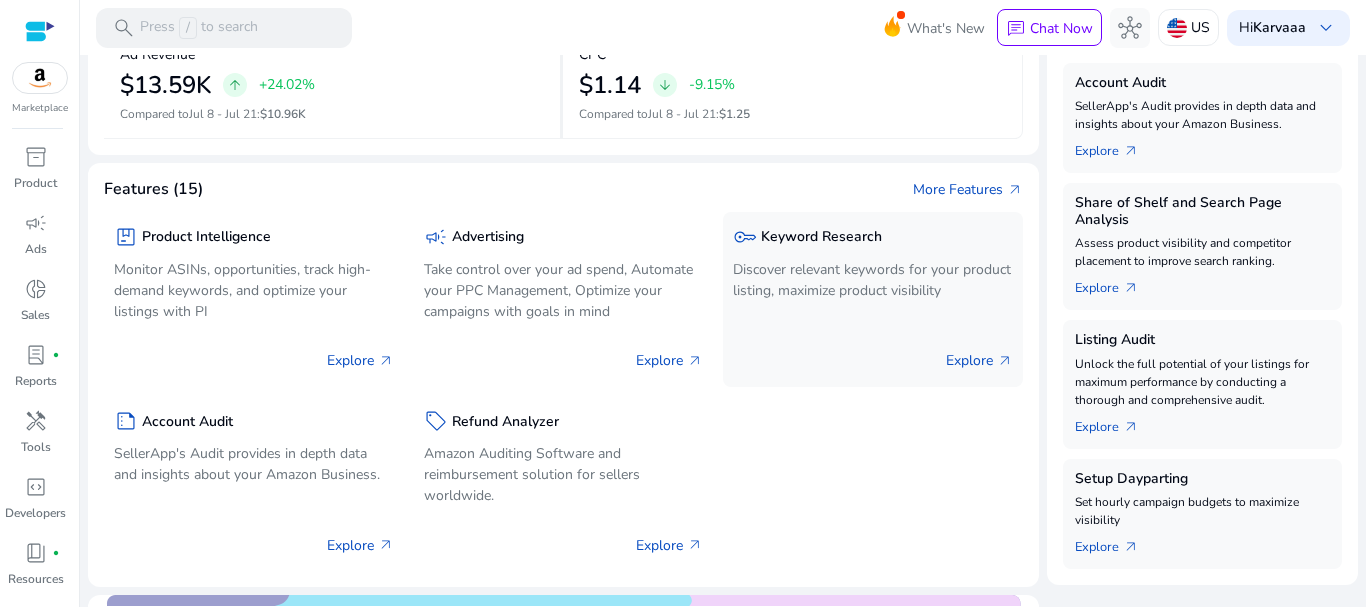 click on "key  Keyword Research Discover relevant keywords for your product listing, maximize product visibility" 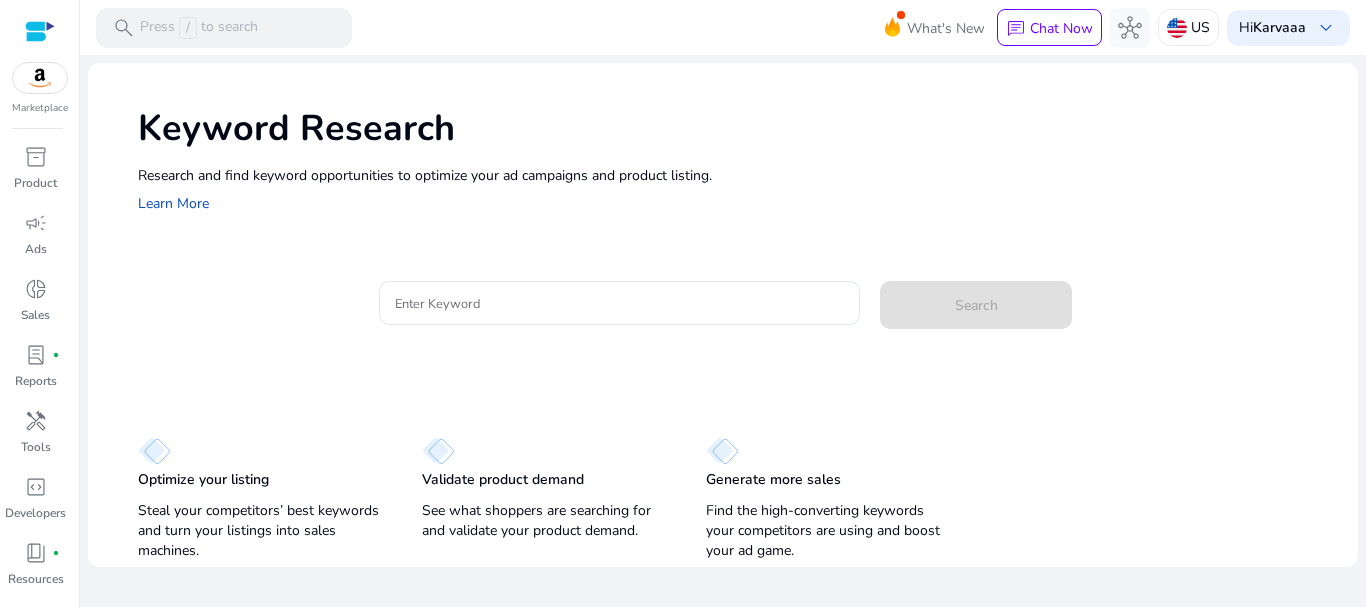 scroll, scrollTop: 0, scrollLeft: 0, axis: both 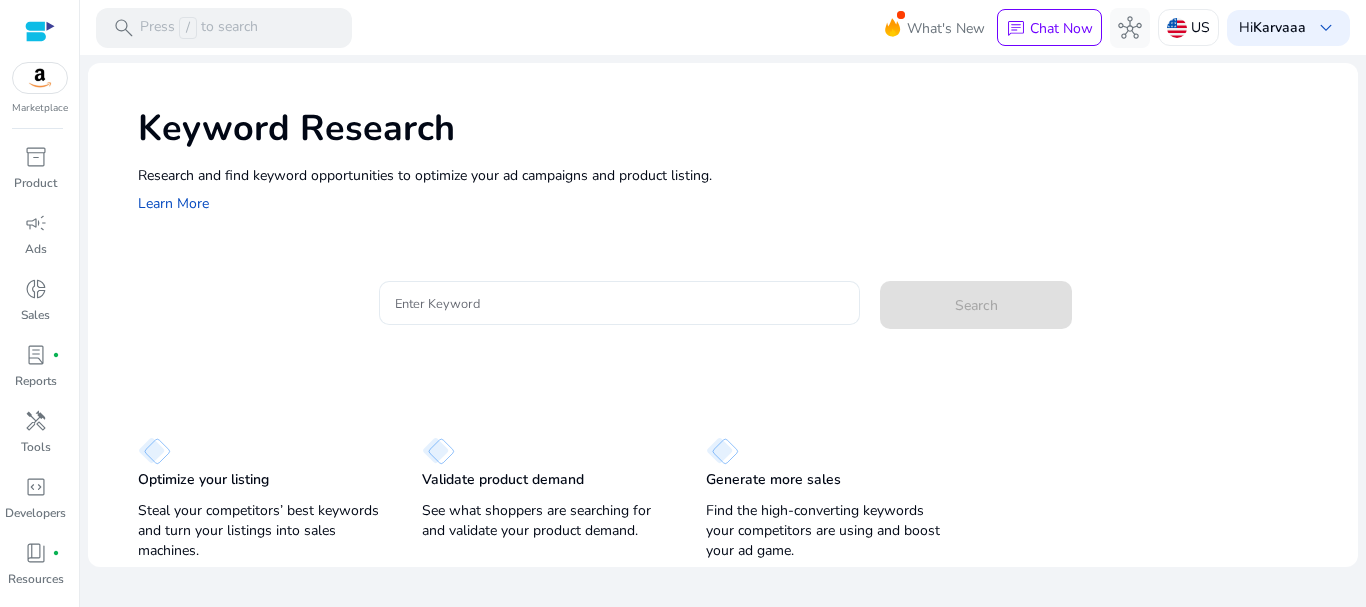 click 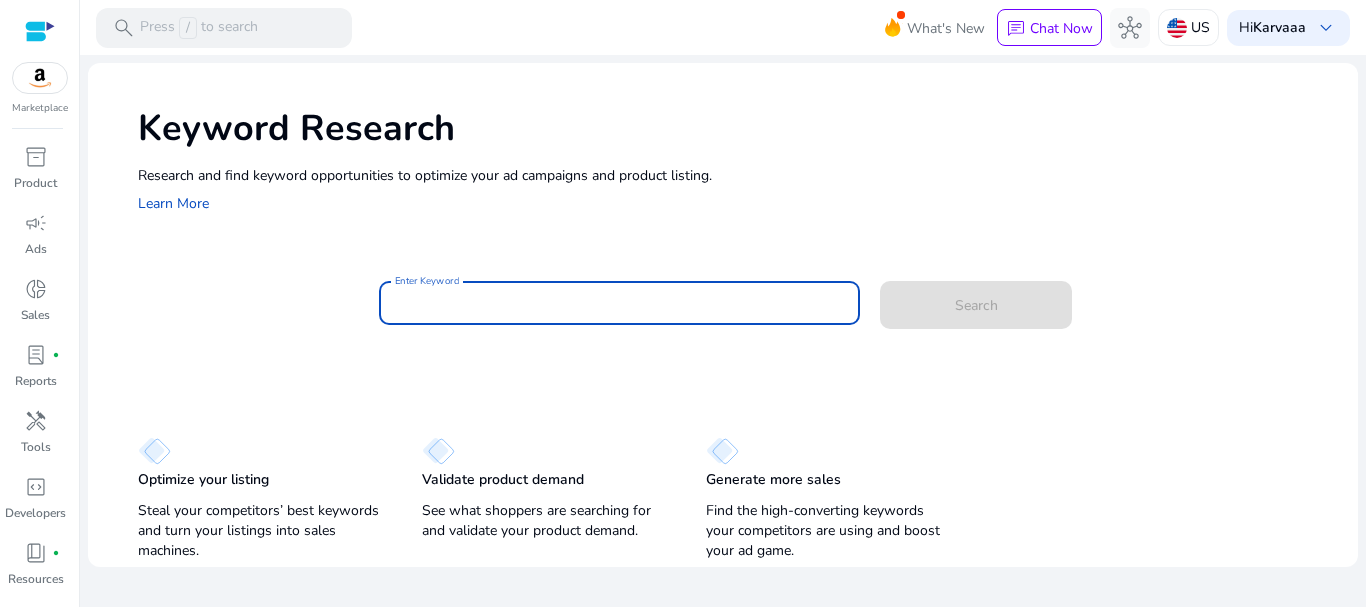paste on "**********" 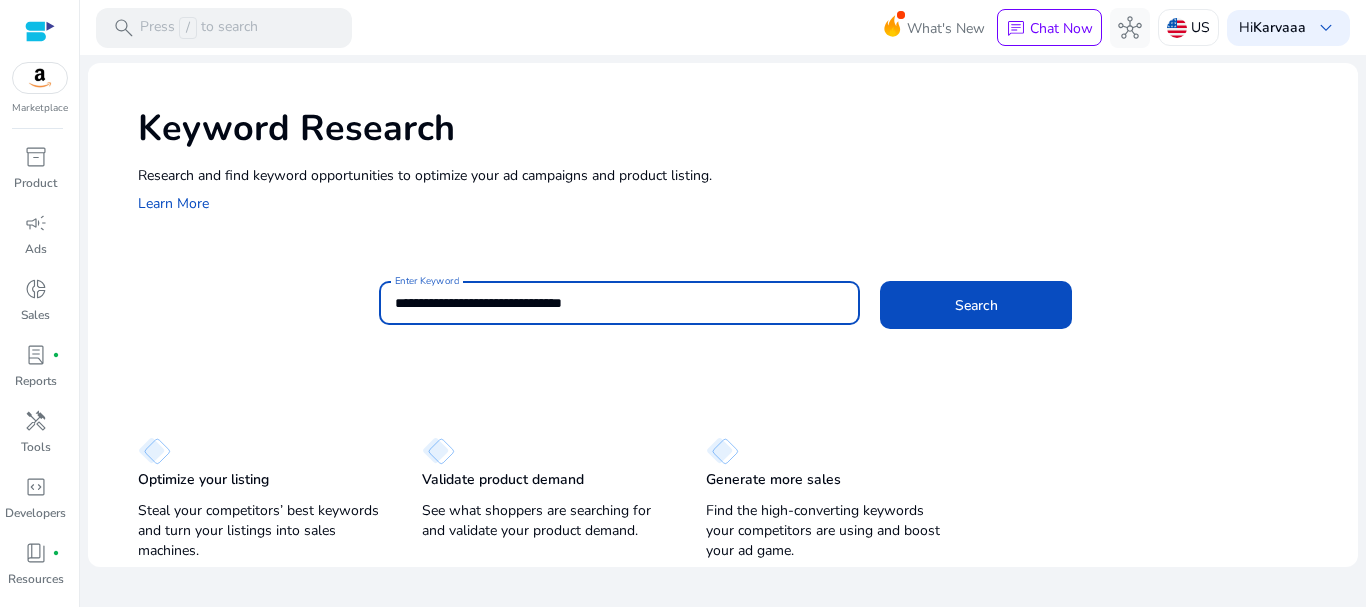 click on "**********" at bounding box center [620, 303] 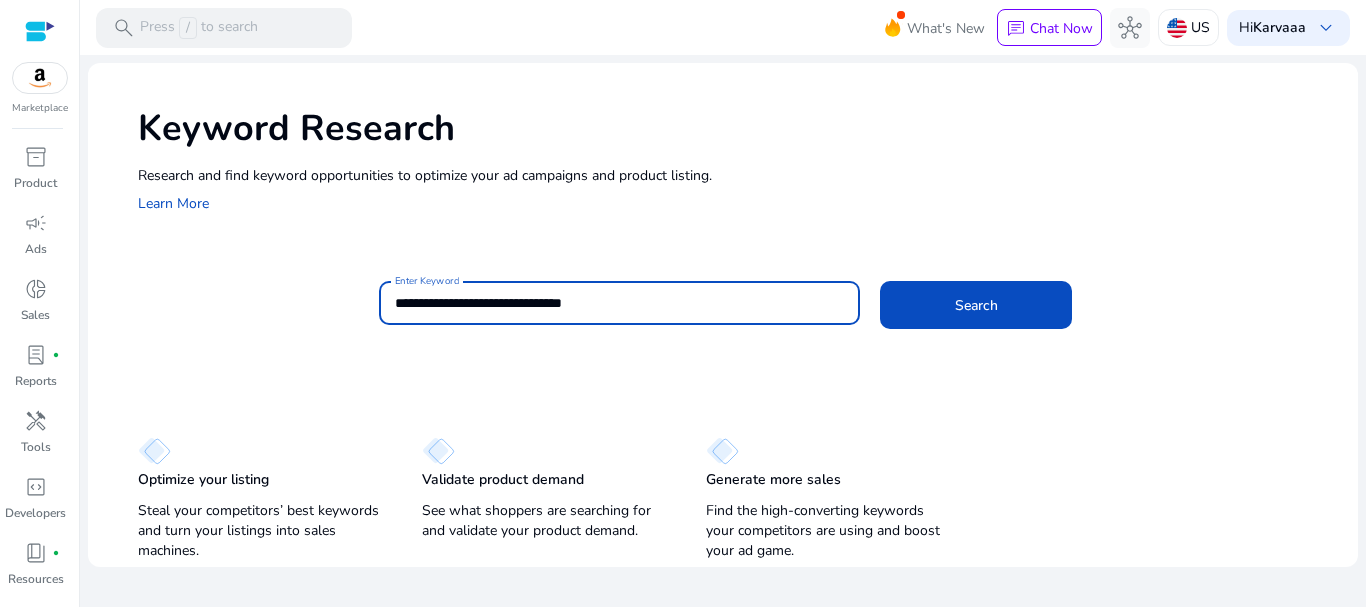 click on "**********" at bounding box center [620, 303] 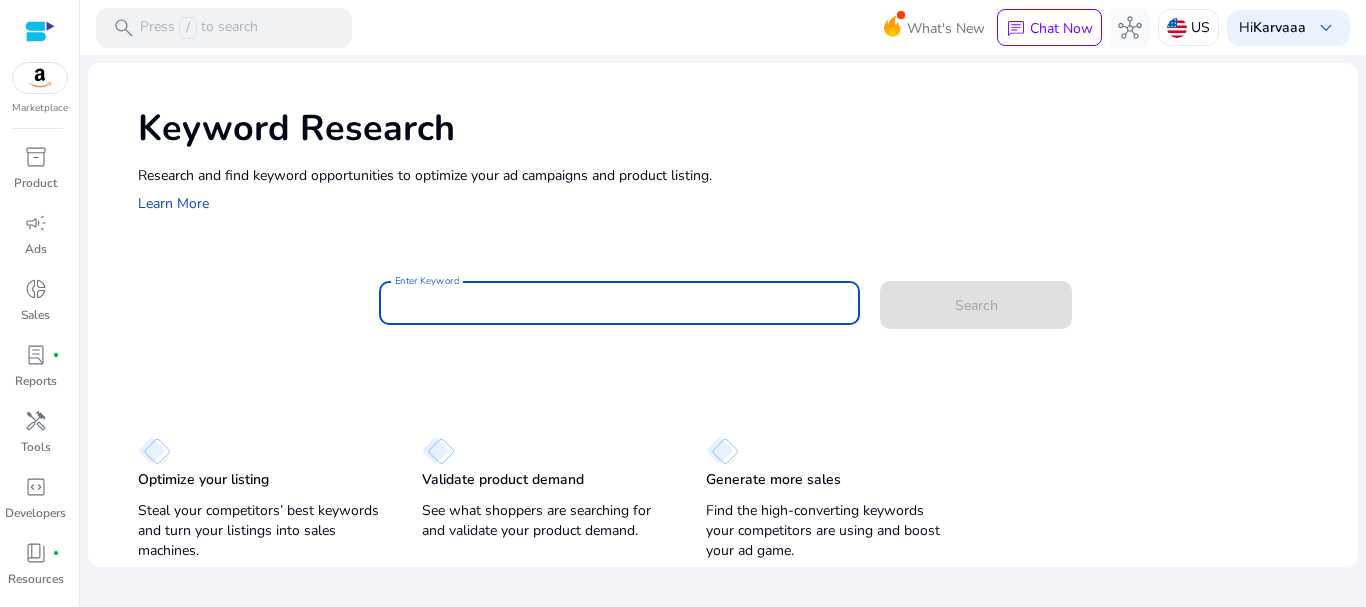paste on "**********" 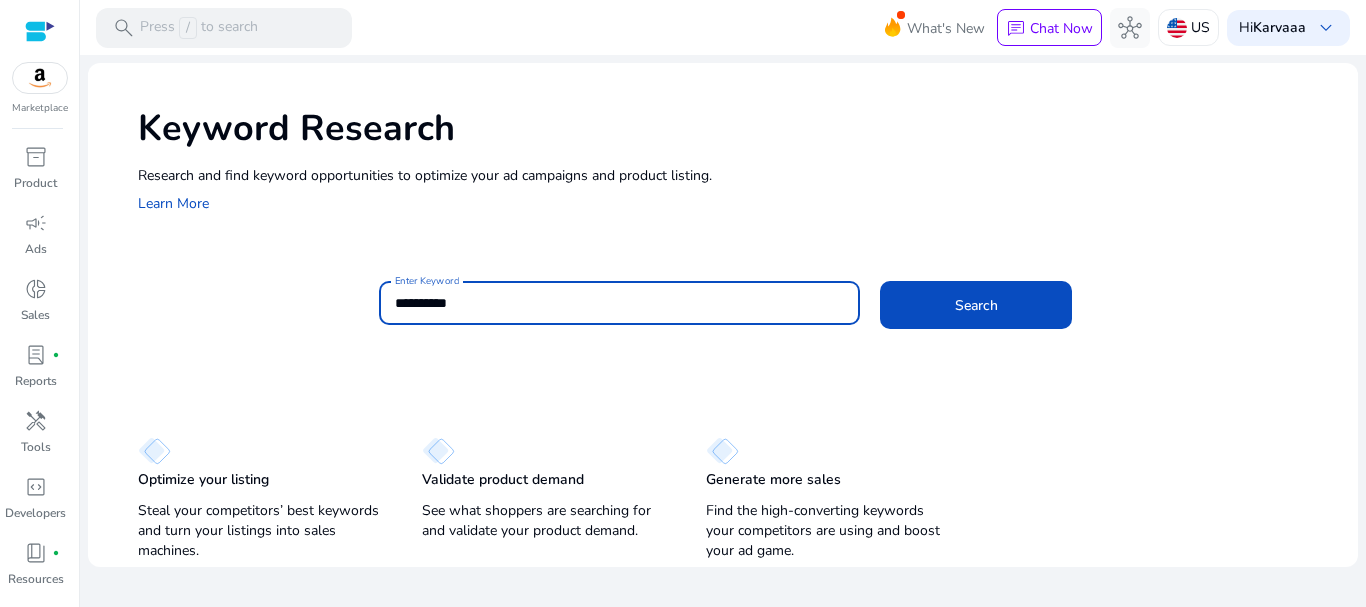 type on "**********" 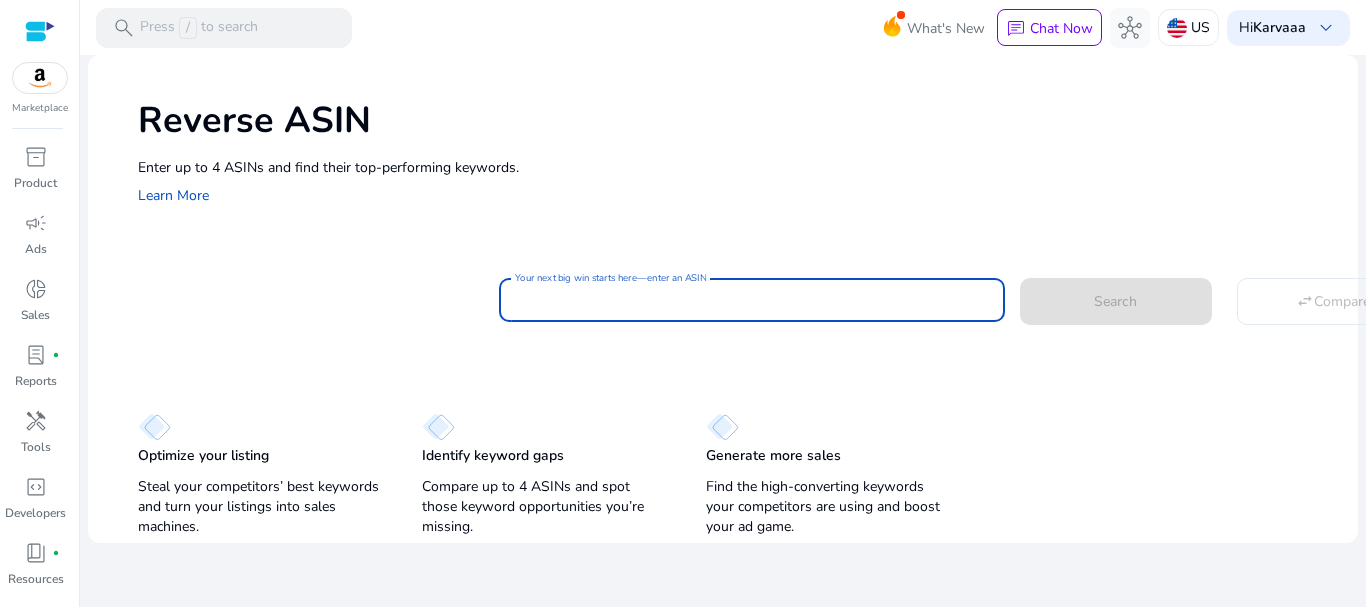 click on "Your next big win starts here—enter an ASIN" at bounding box center [752, 300] 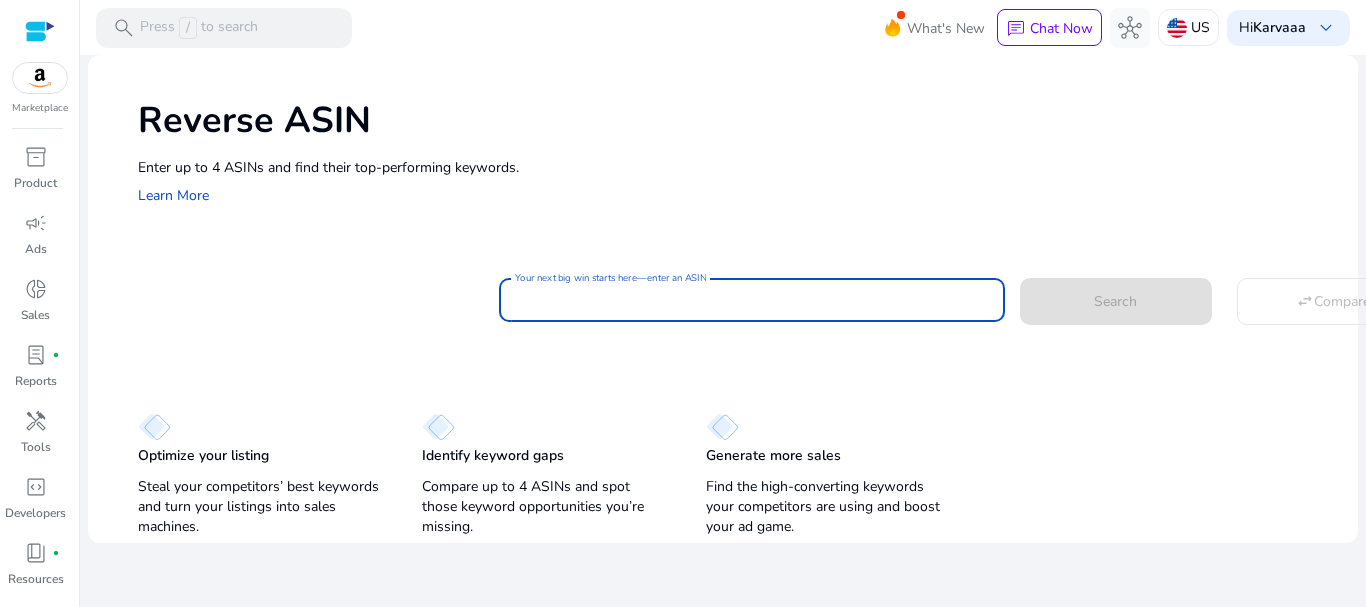 paste on "**********" 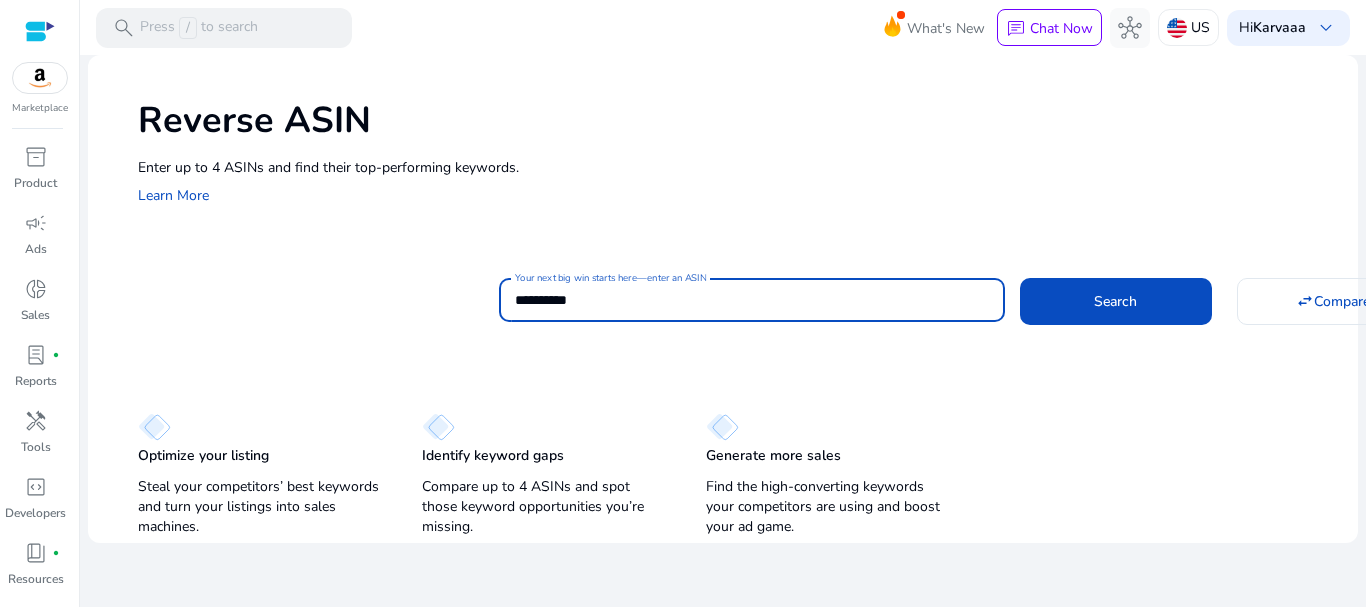 type on "**********" 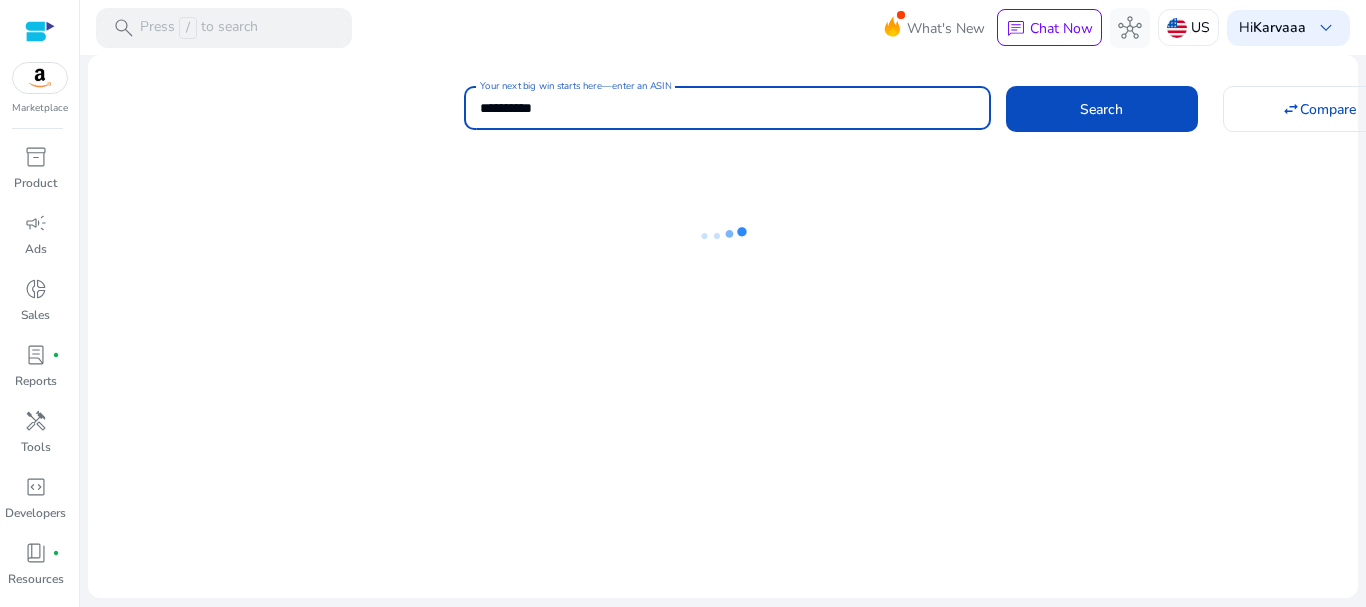 scroll, scrollTop: 0, scrollLeft: 0, axis: both 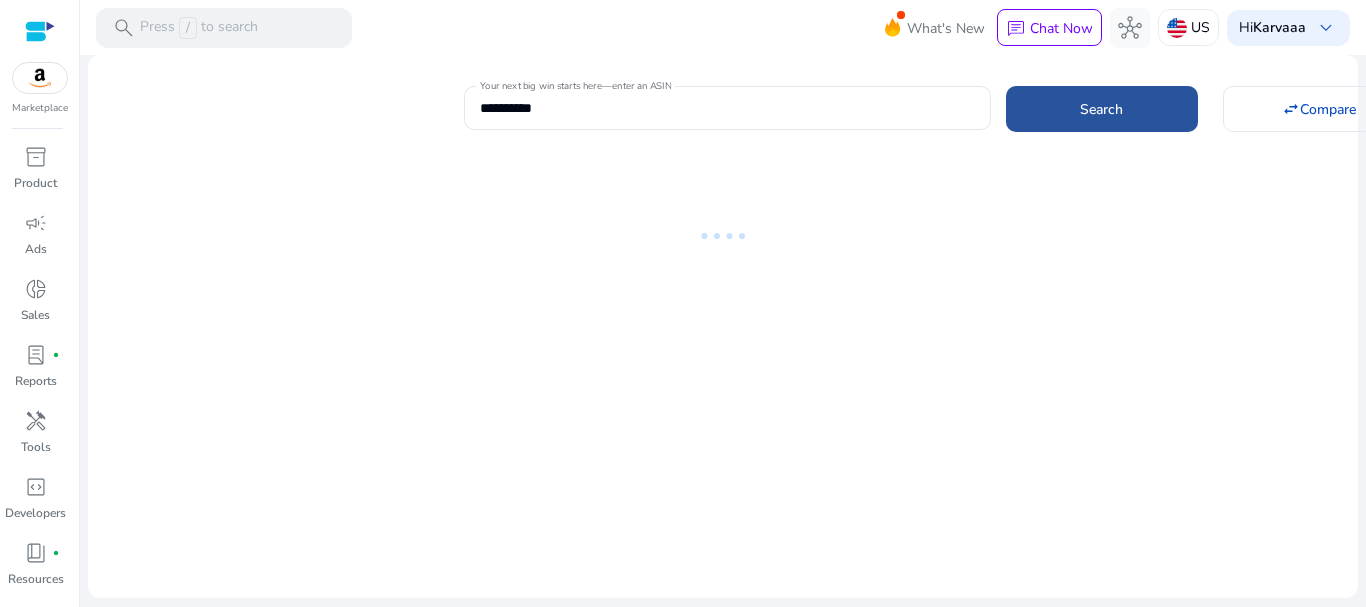 click on "Search" 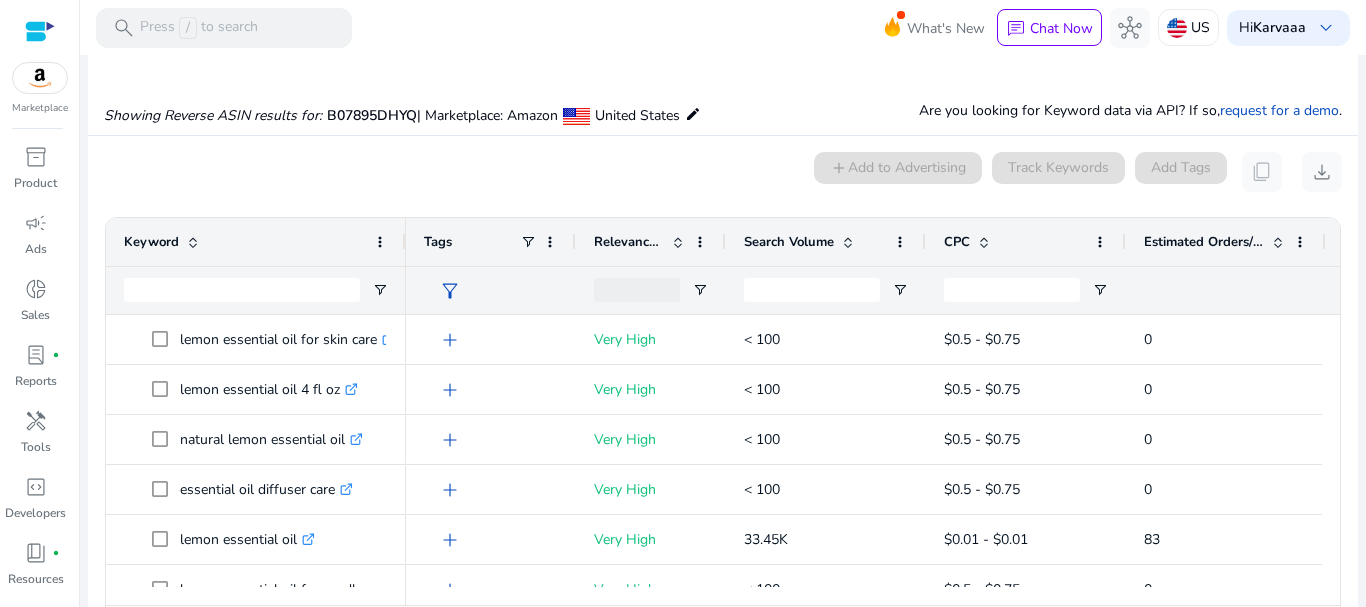 scroll, scrollTop: 146, scrollLeft: 0, axis: vertical 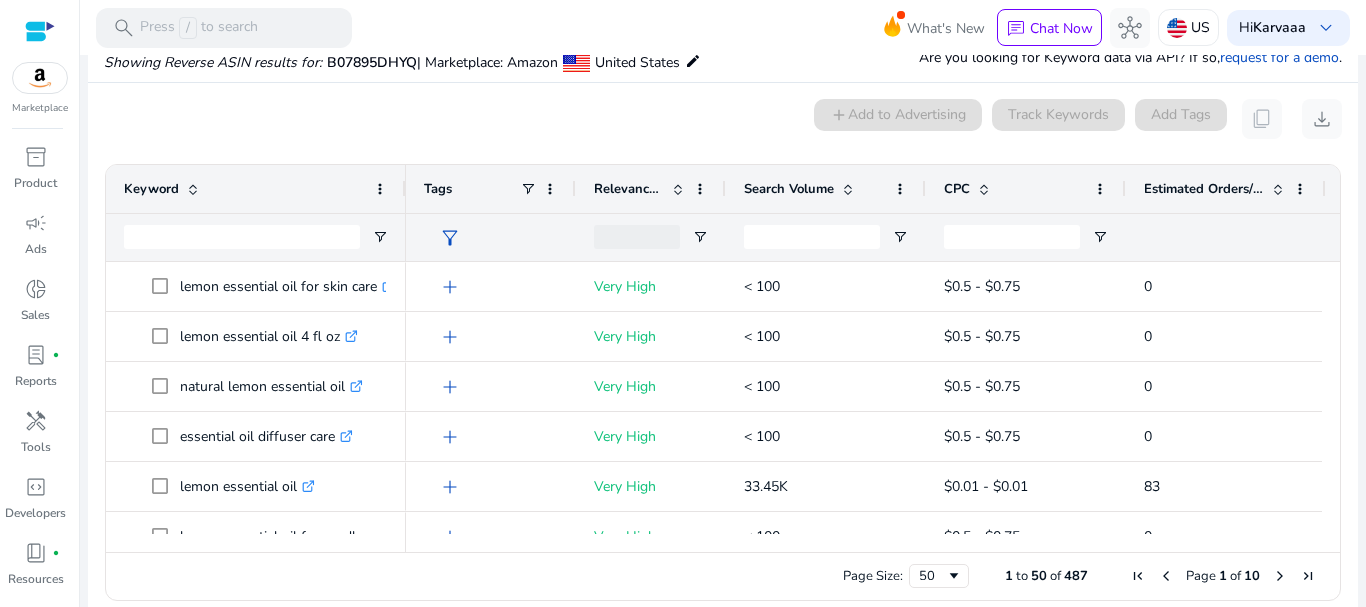 click on "Search Volume" 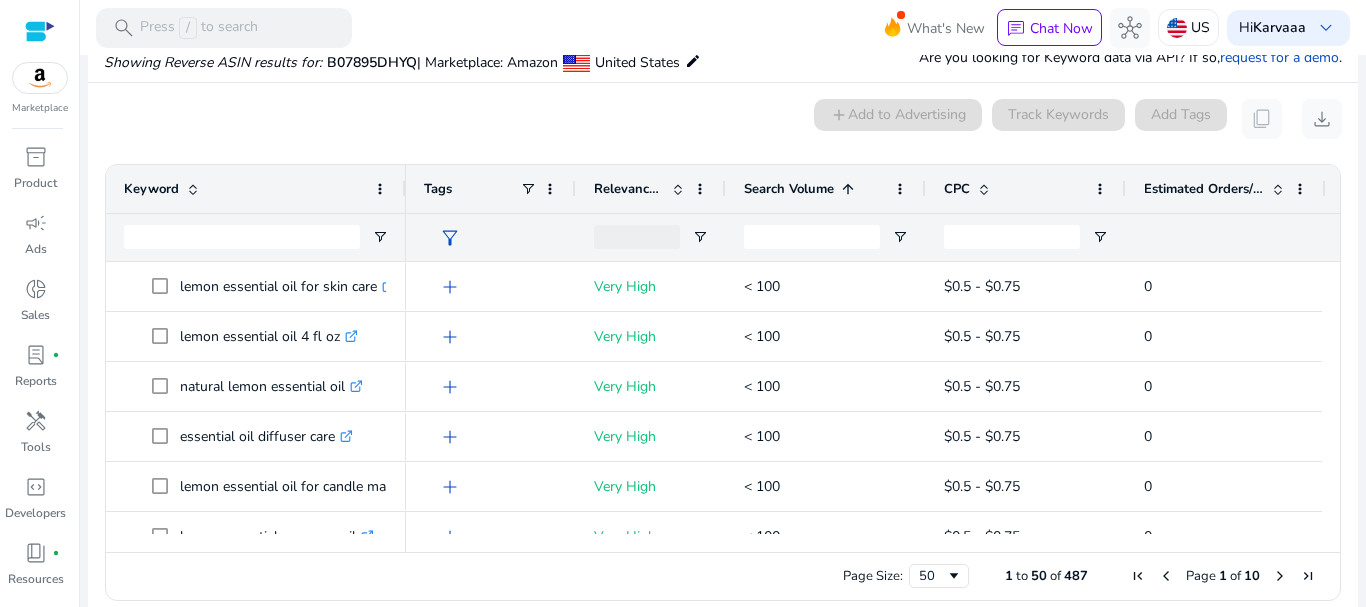 click on "Search Volume
1" 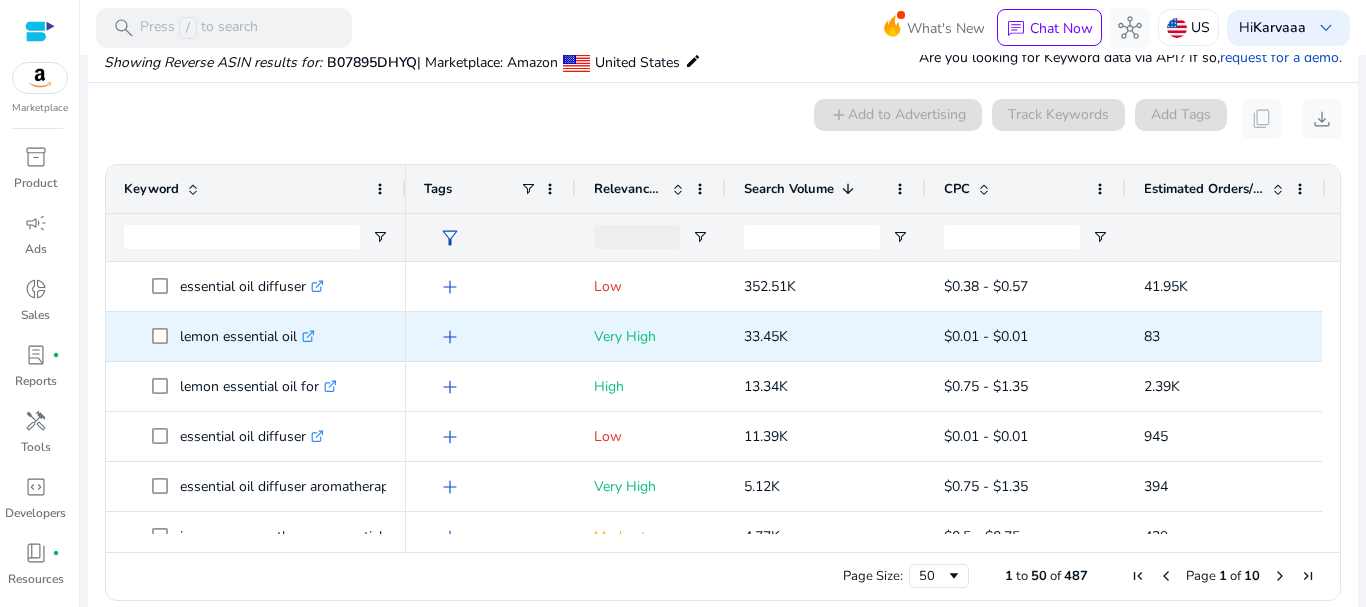 click on "lemon essential oil  .st0{fill:#2c8af8}" 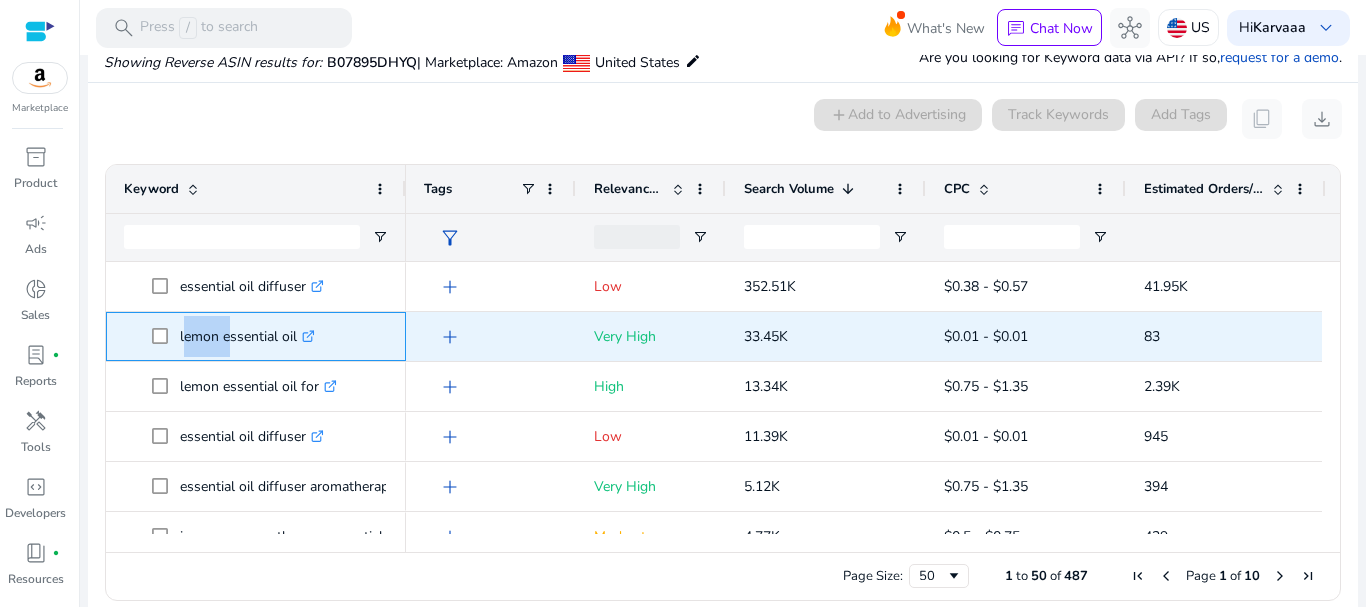 click on "lemon essential oil  .st0{fill:#2c8af8}" 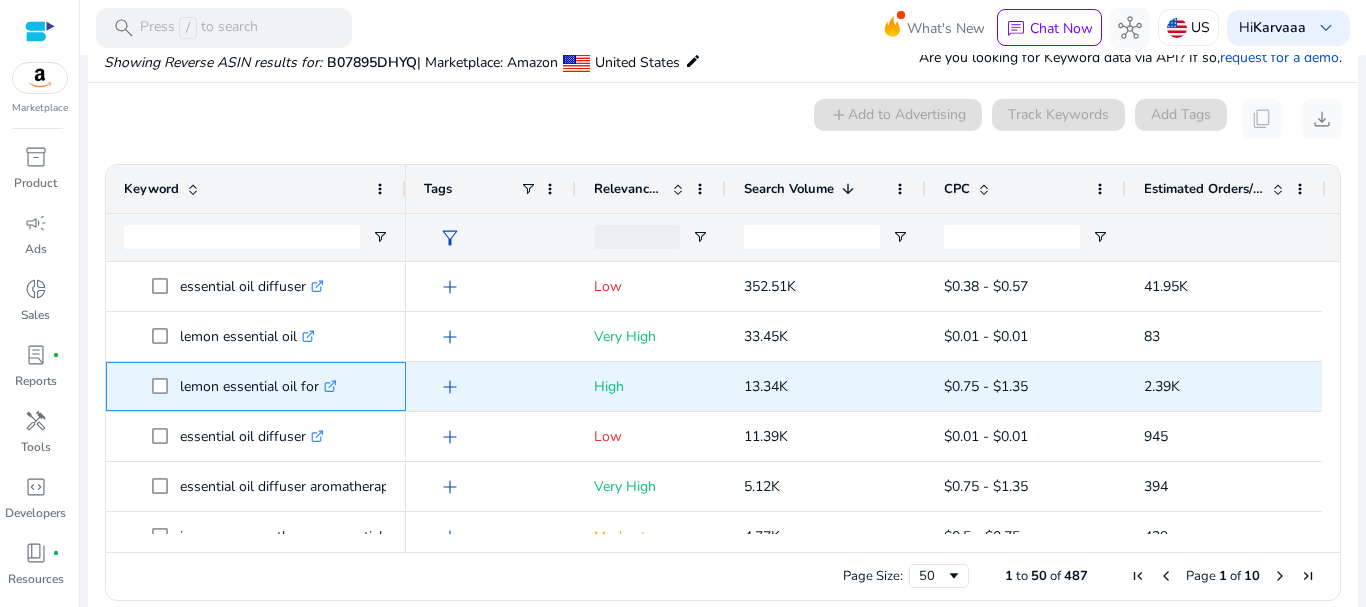 click on "lemon essential oil for  .st0{fill:#2c8af8}" 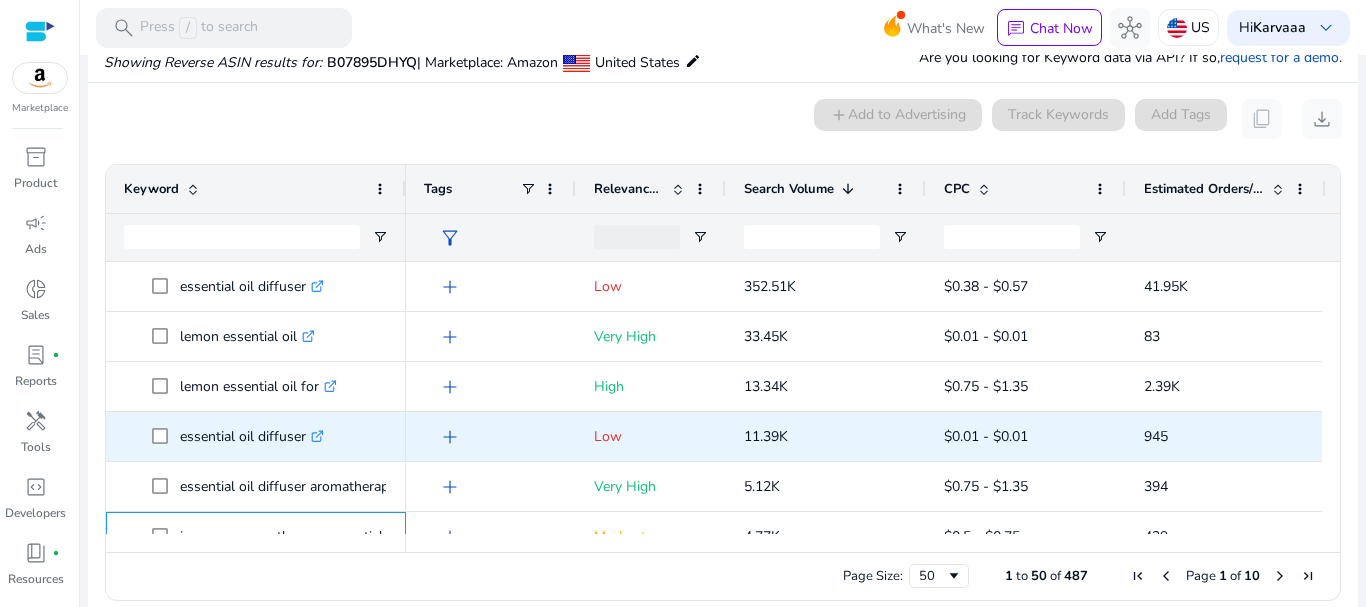 scroll, scrollTop: 28, scrollLeft: 0, axis: vertical 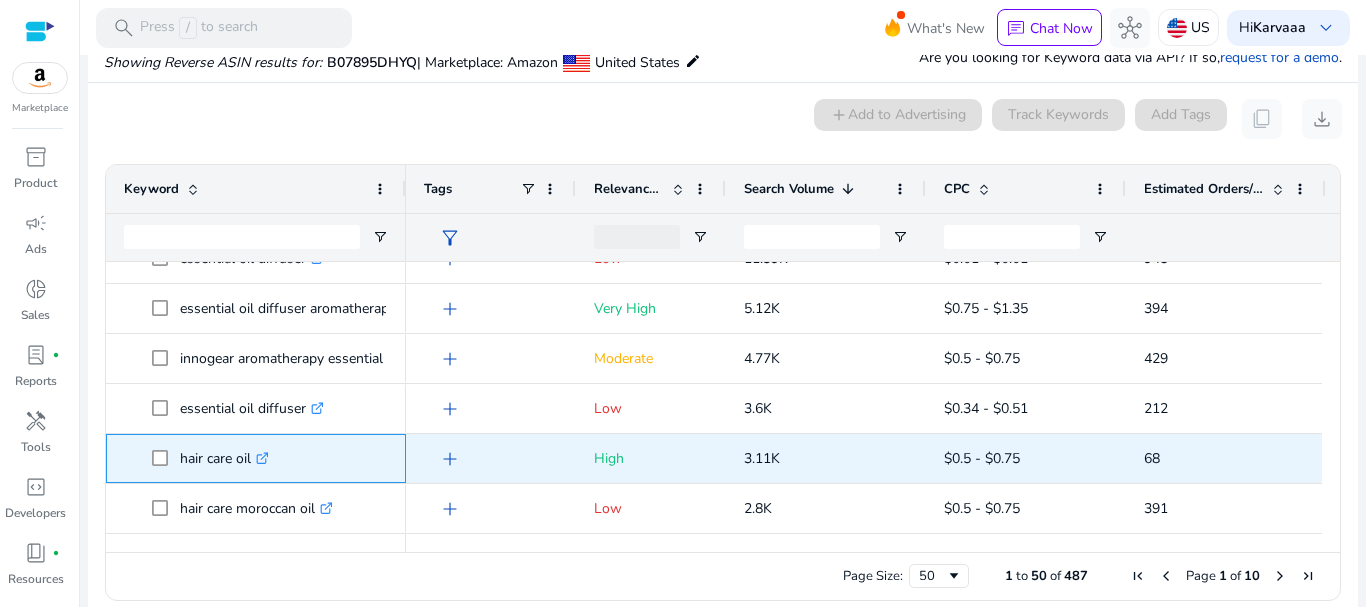 click on "hair care oil  .st0{fill:#2c8af8}" 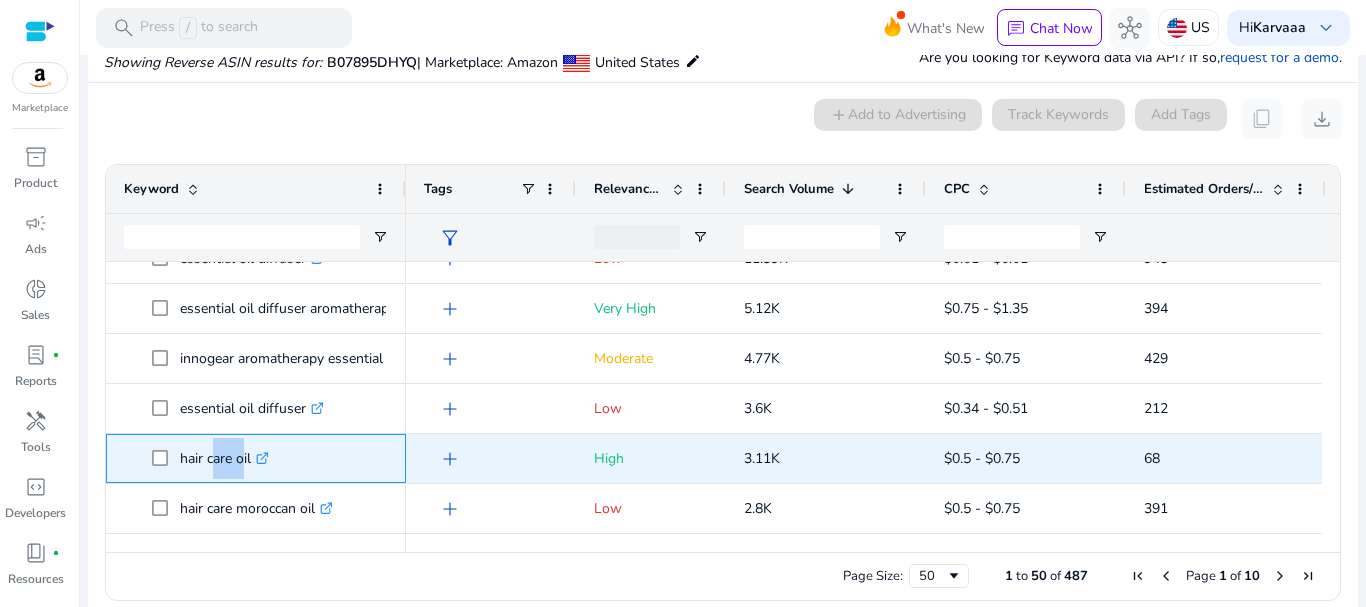 click on "hair care oil  .st0{fill:#2c8af8}" 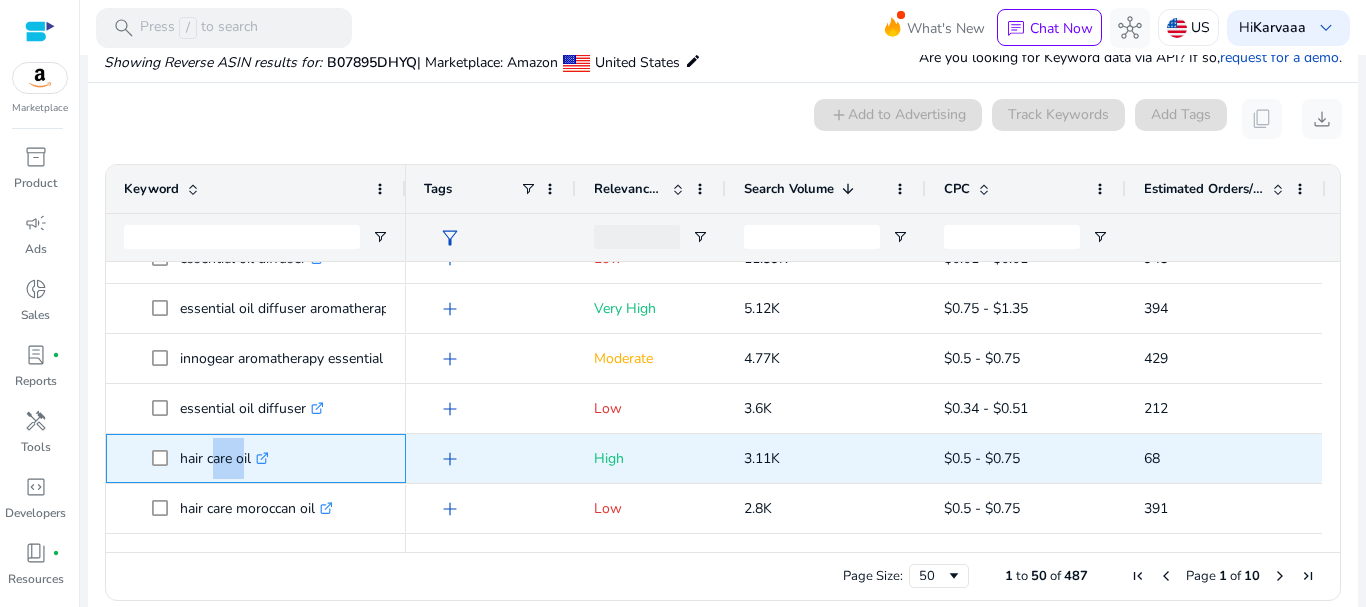 copy on "care" 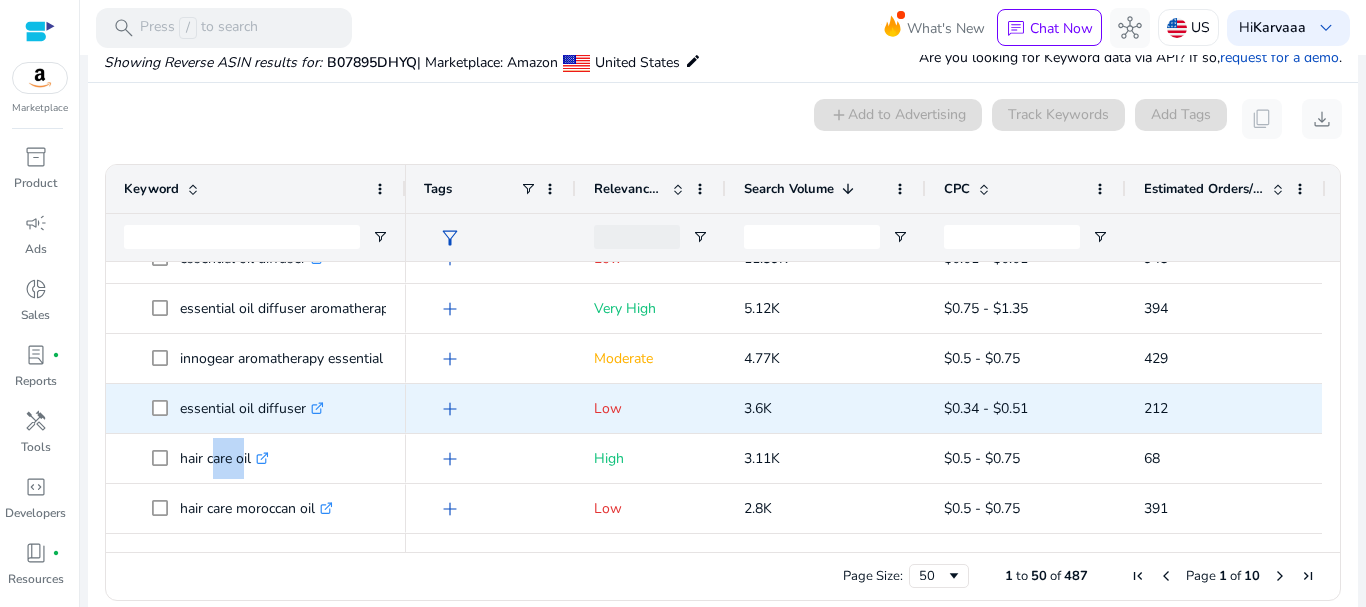 scroll, scrollTop: 228, scrollLeft: 0, axis: vertical 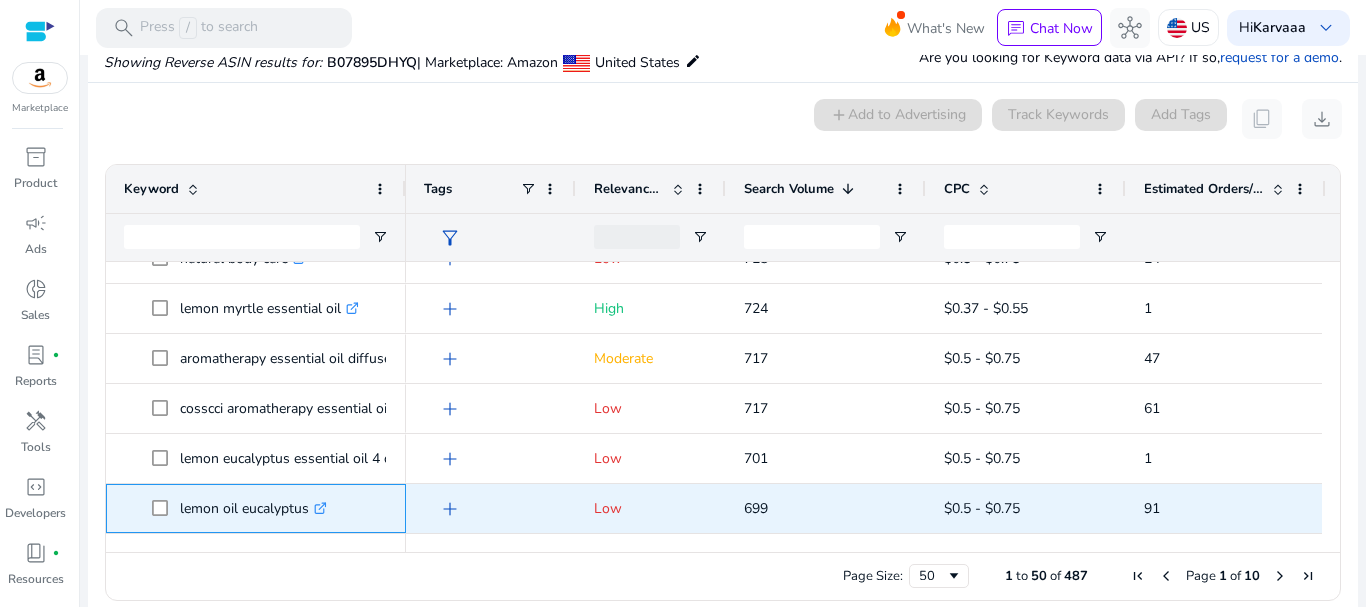 click on "lemon oil eucalyptus  .st0{fill:#2c8af8}" 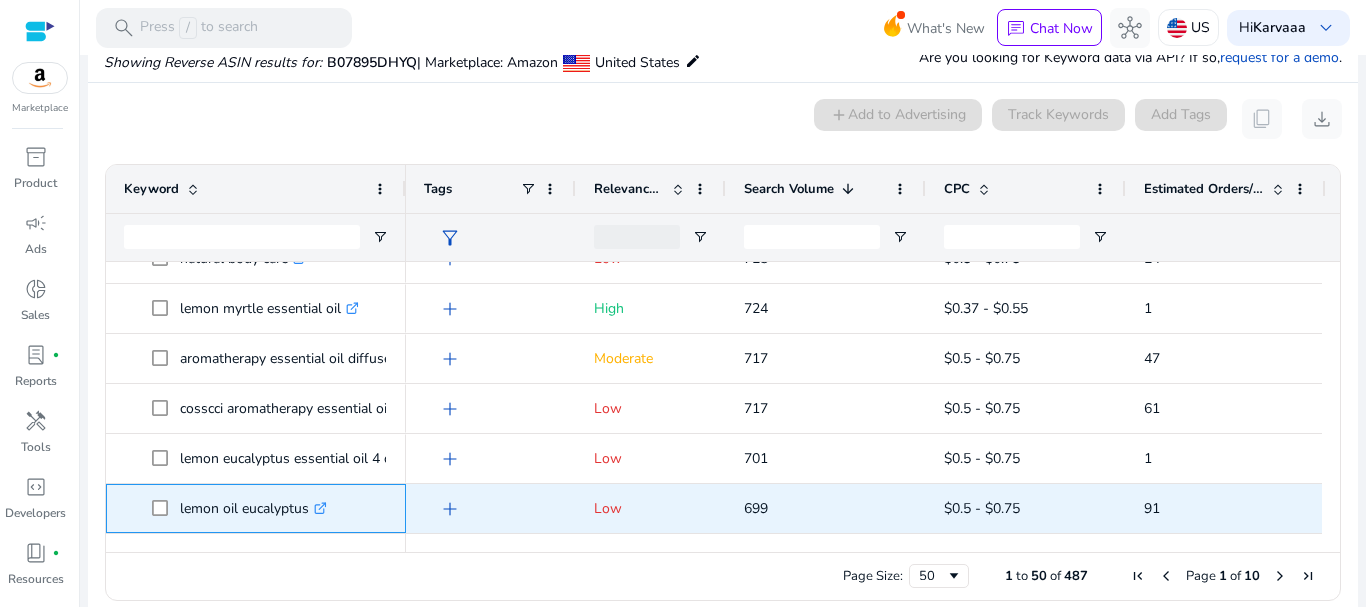 click on "lemon oil eucalyptus  .st0{fill:#2c8af8}" 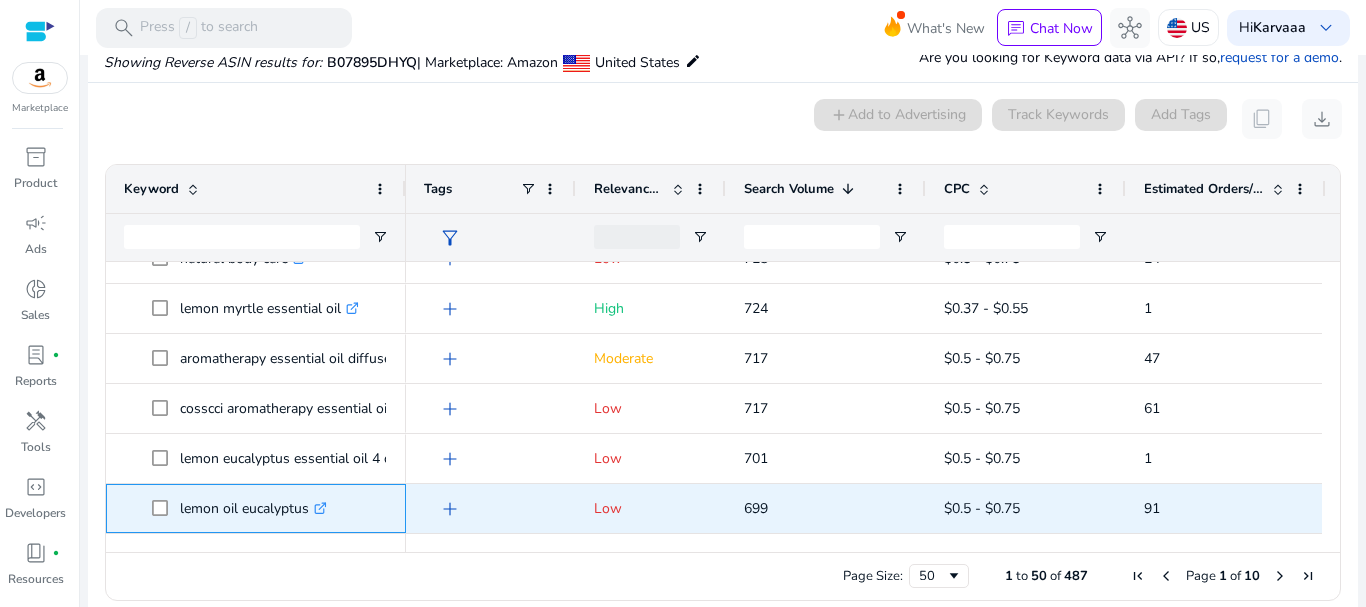click on "lemon oil eucalyptus  .st0{fill:#2c8af8}" 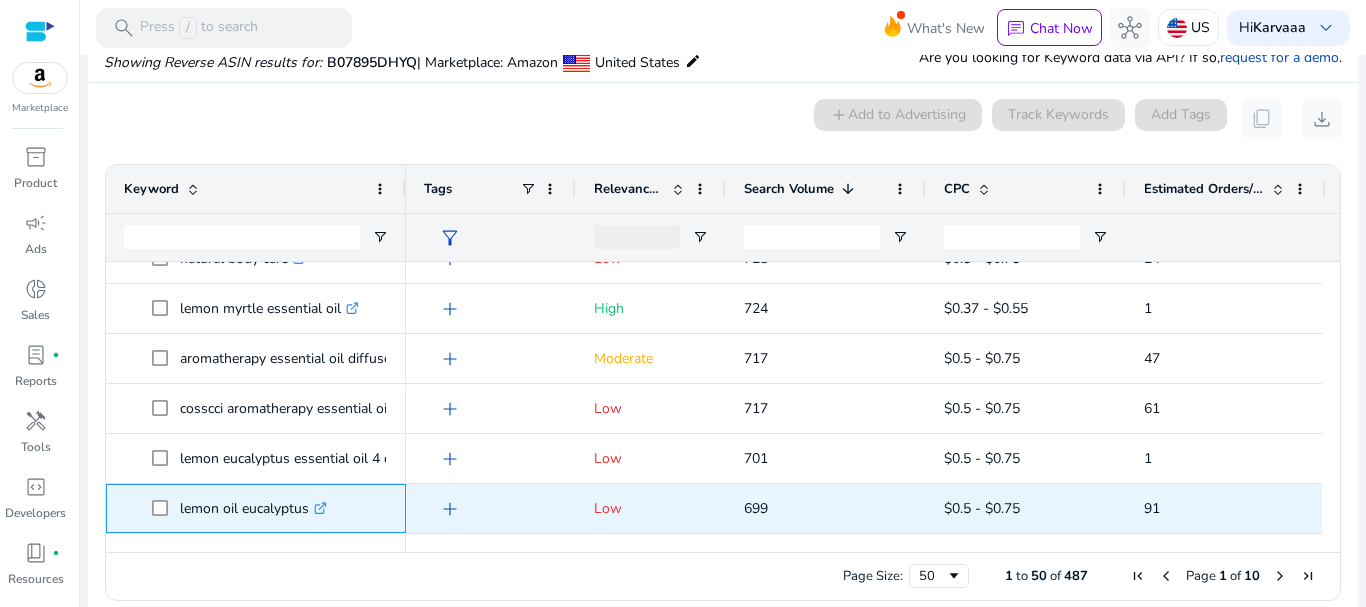 copy on "eucalyptus" 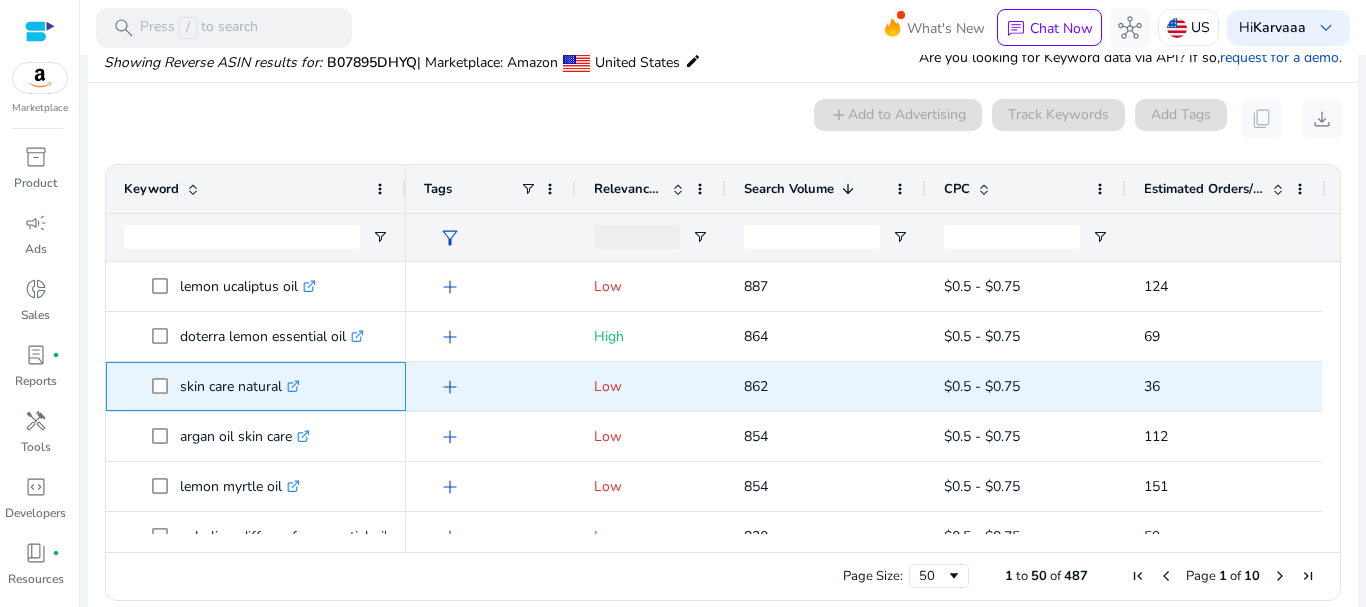 click on "skin care natural  .st0{fill:#2c8af8}" 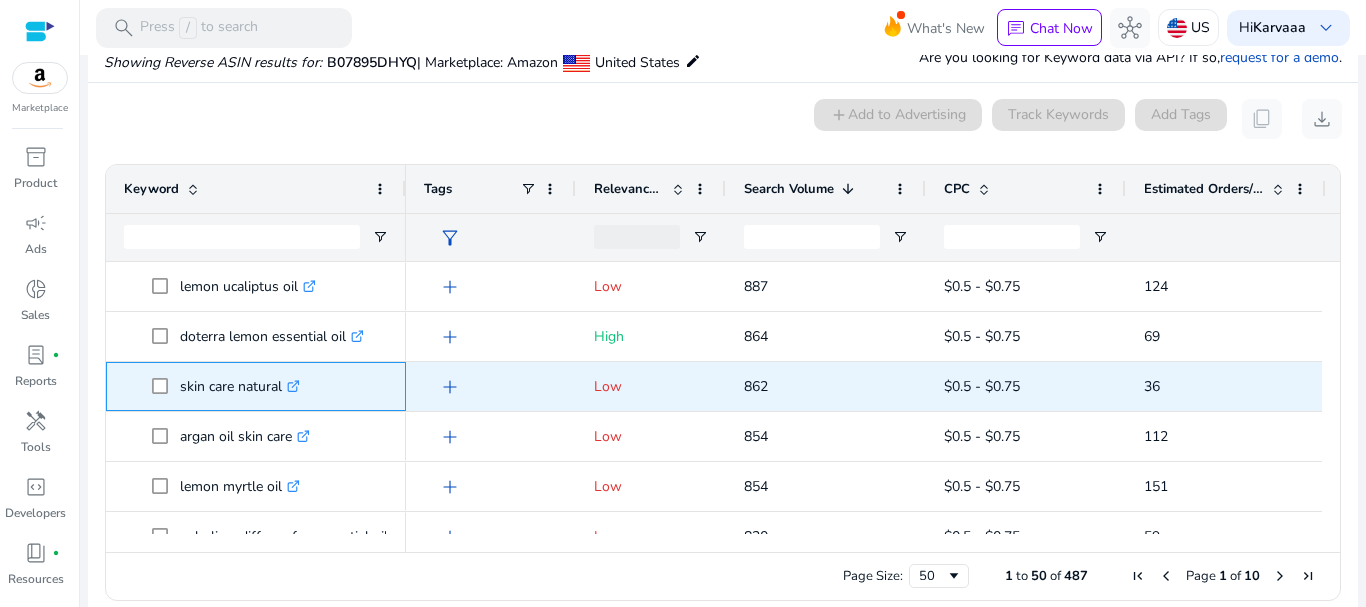 click on "skin care natural  .st0{fill:#2c8af8}" 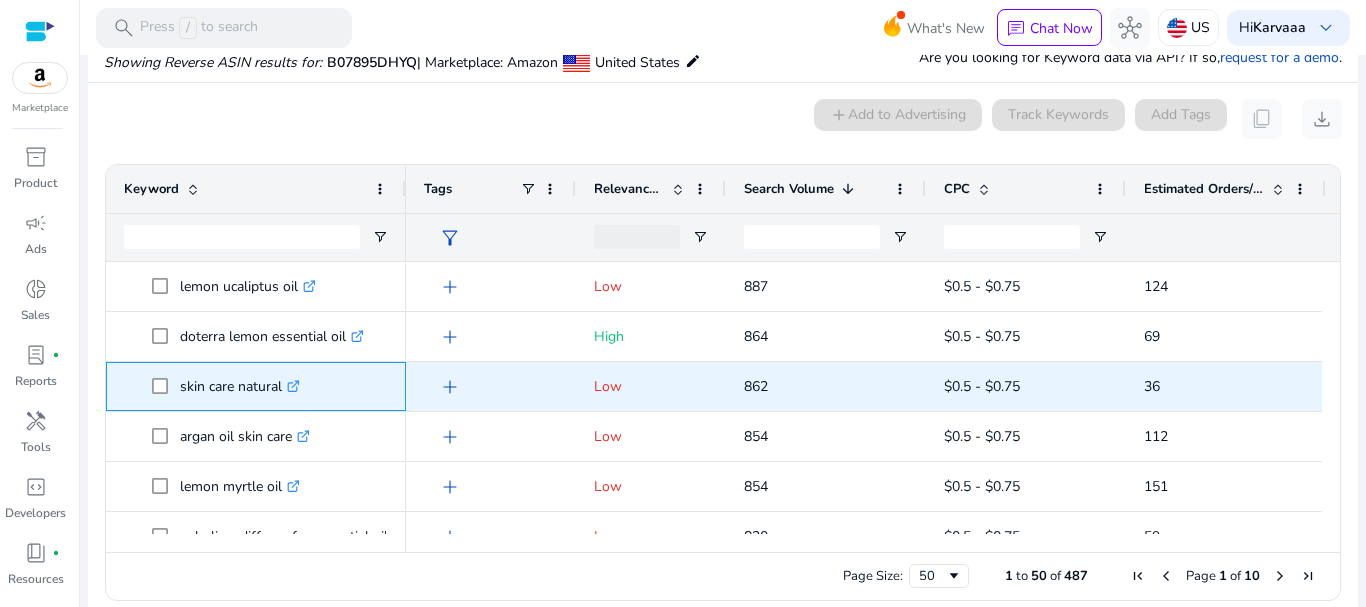 click on "skin care natural  .st0{fill:#2c8af8}" 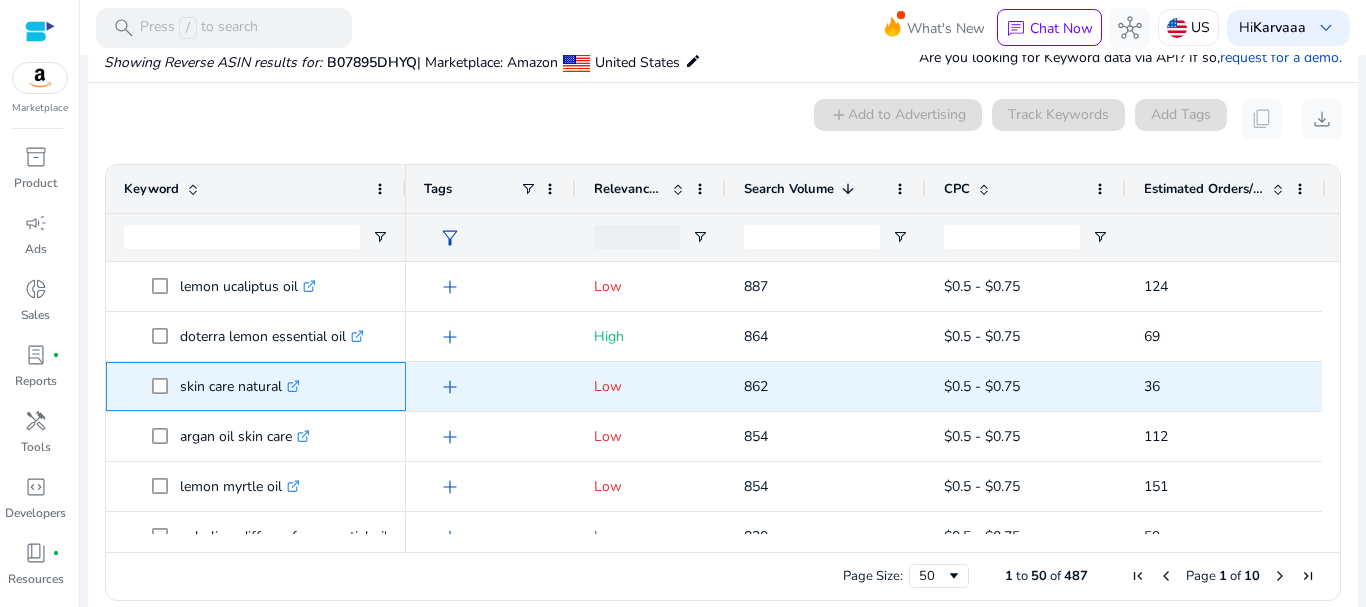 click on "skin care natural  .st0{fill:#2c8af8}" 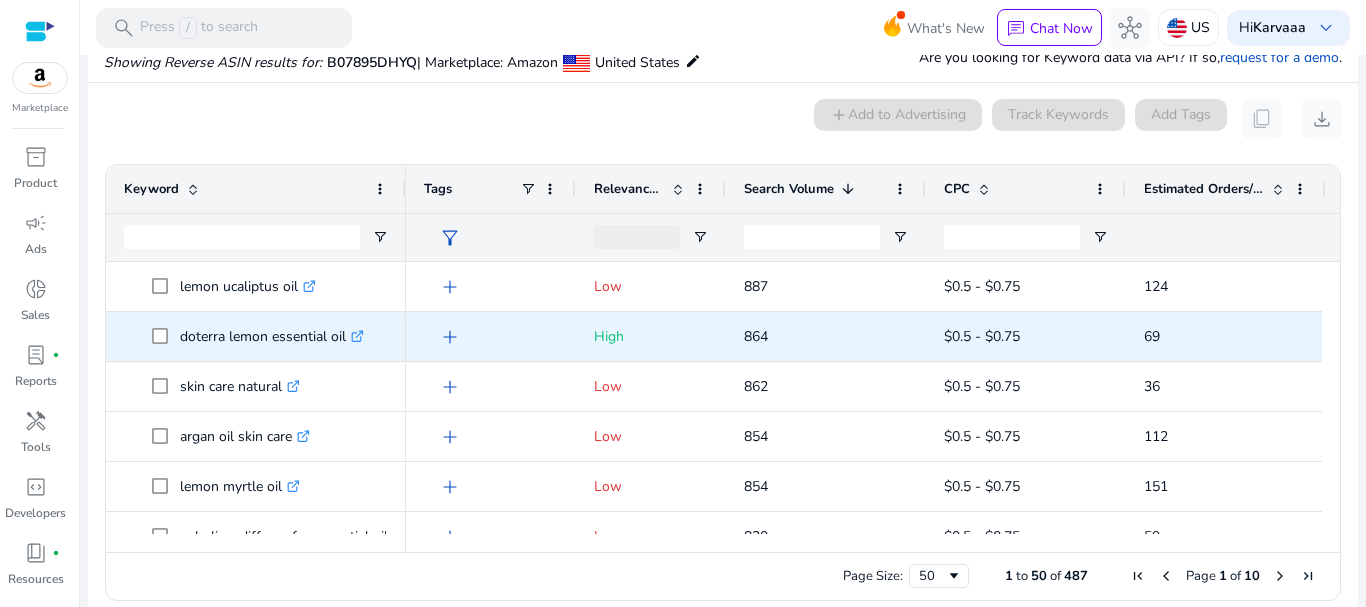 scroll, scrollTop: 1628, scrollLeft: 0, axis: vertical 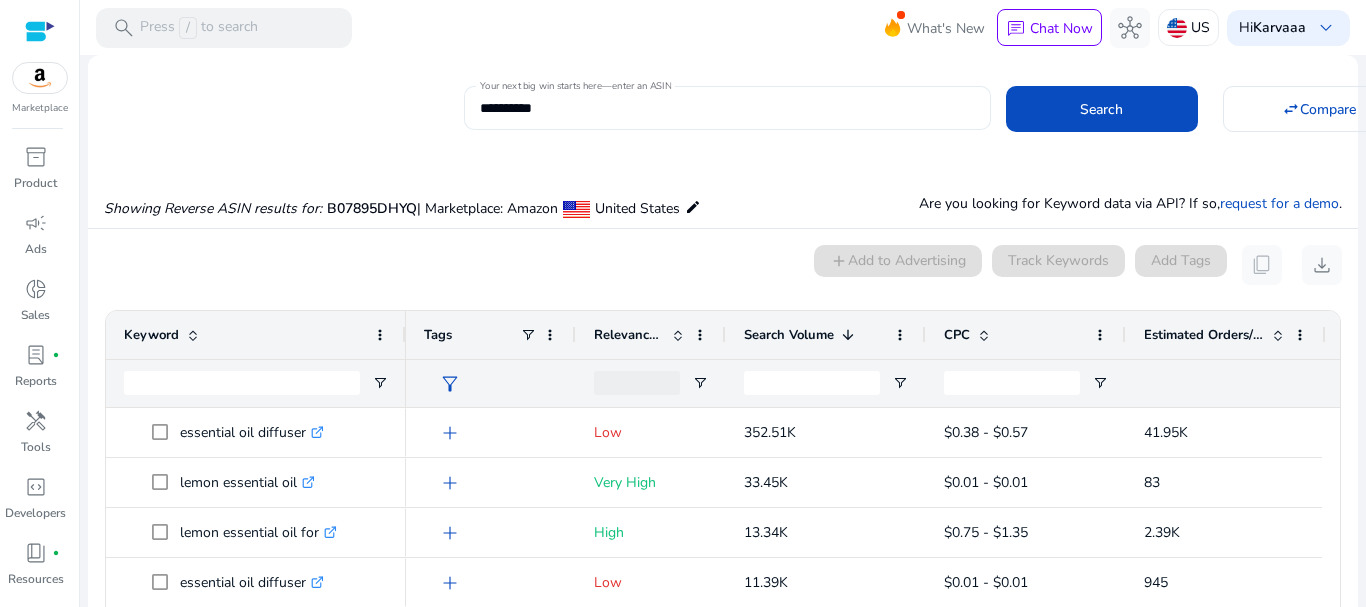 click on "**********" at bounding box center (727, 108) 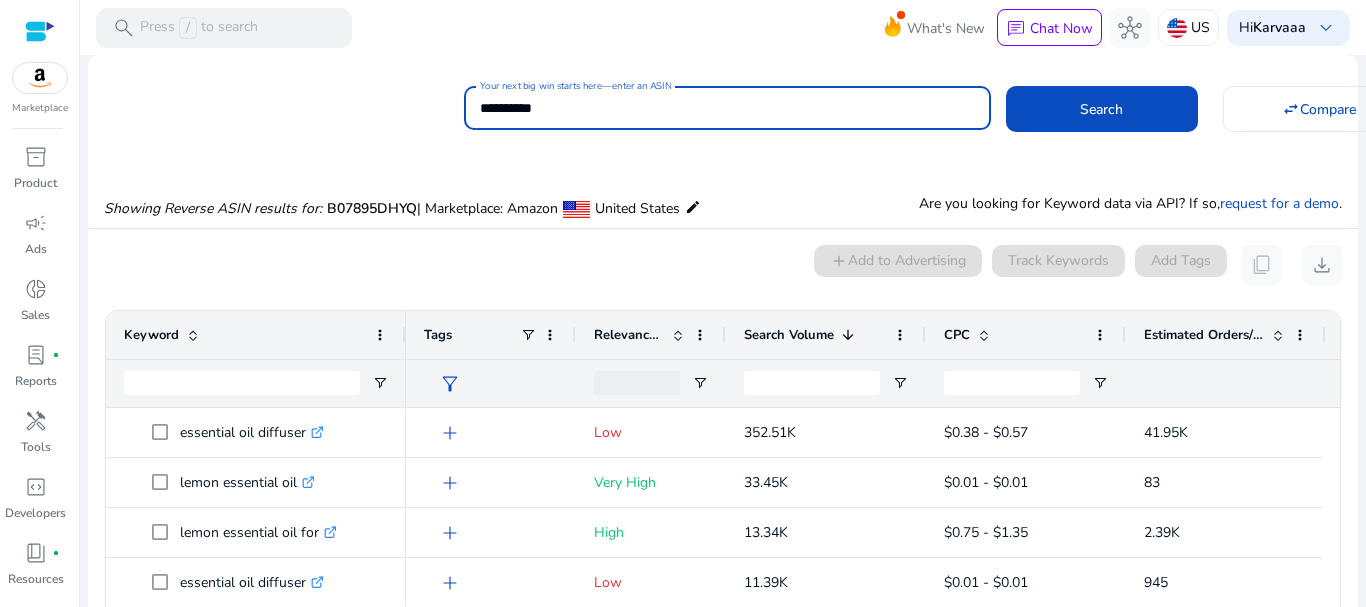 click on "**********" at bounding box center [727, 108] 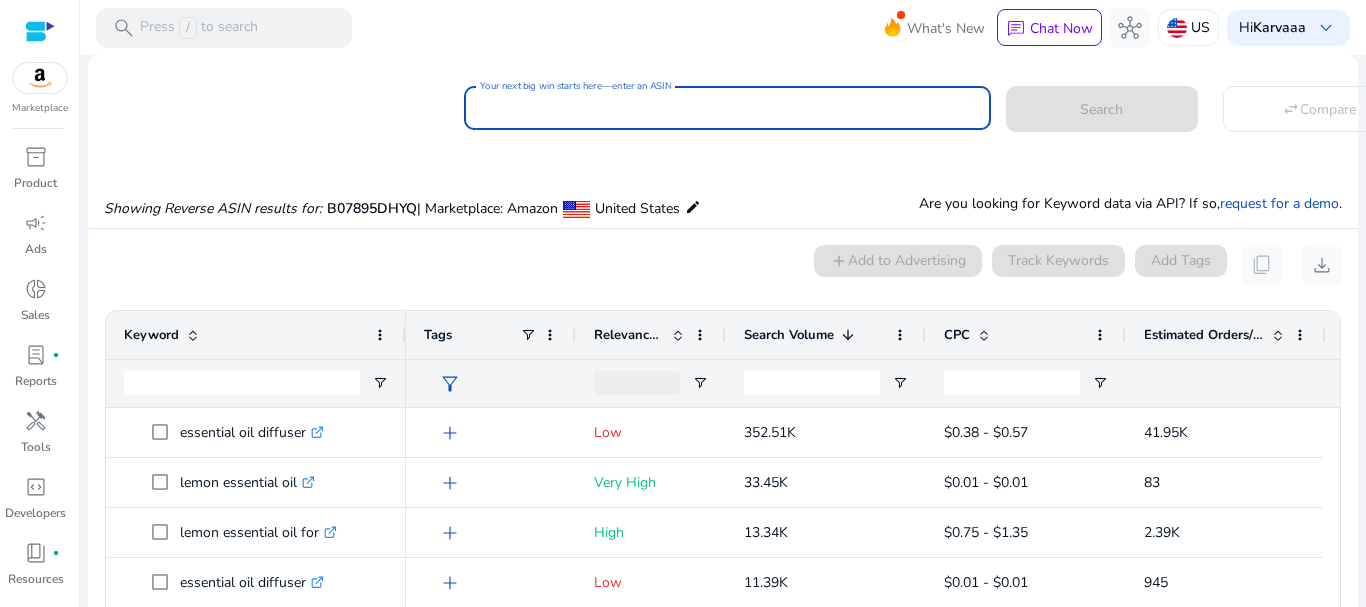 paste on "**********" 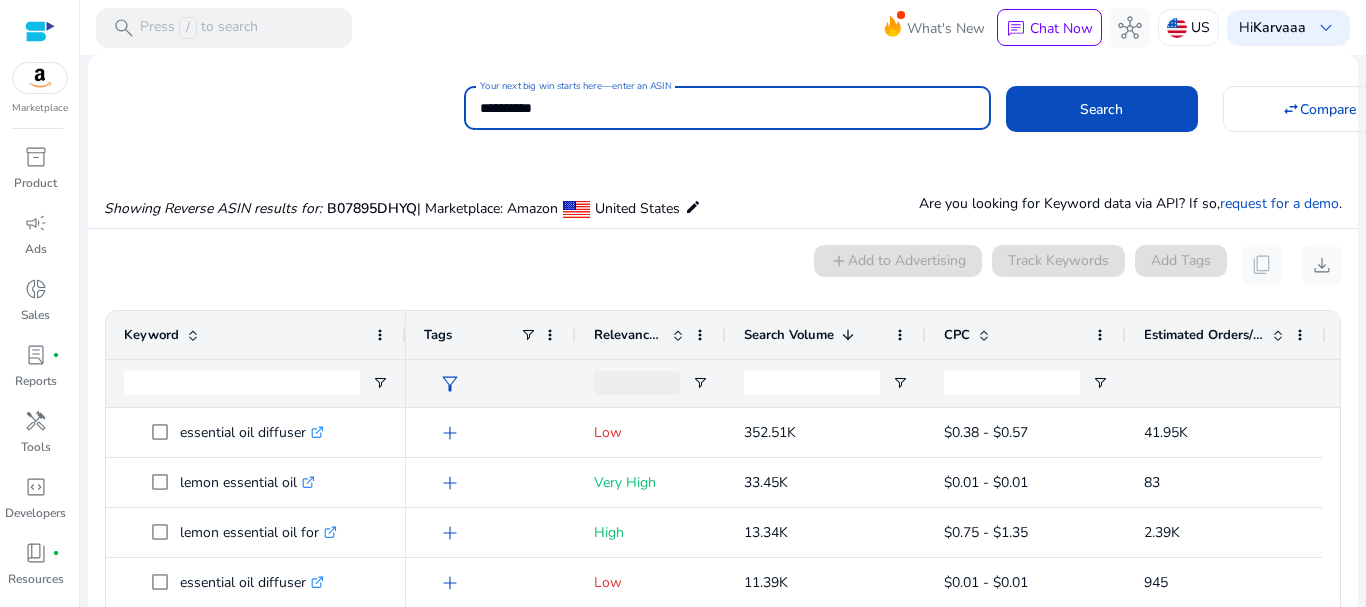 type on "**********" 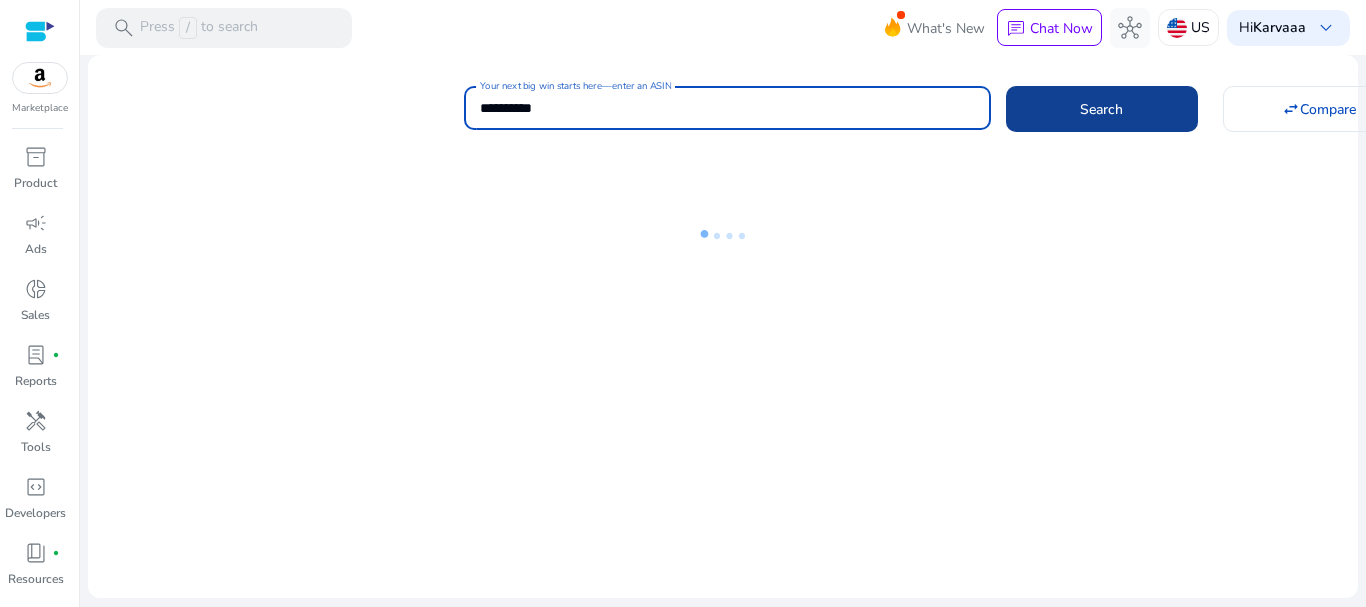 click 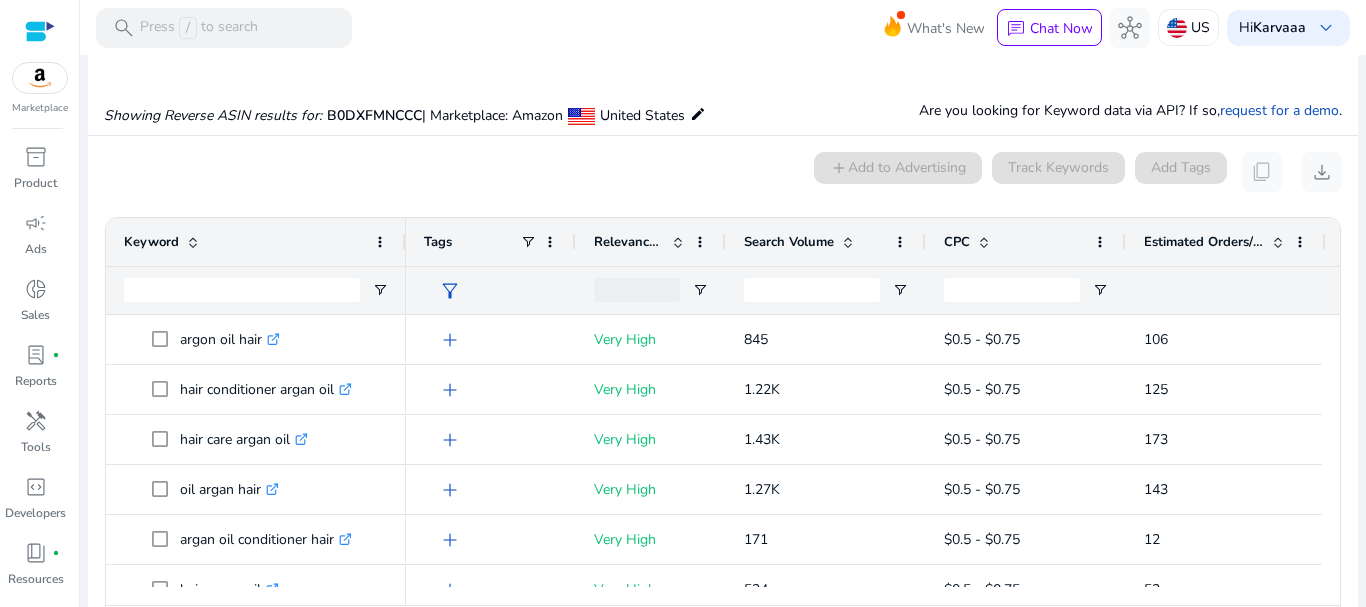 scroll, scrollTop: 146, scrollLeft: 0, axis: vertical 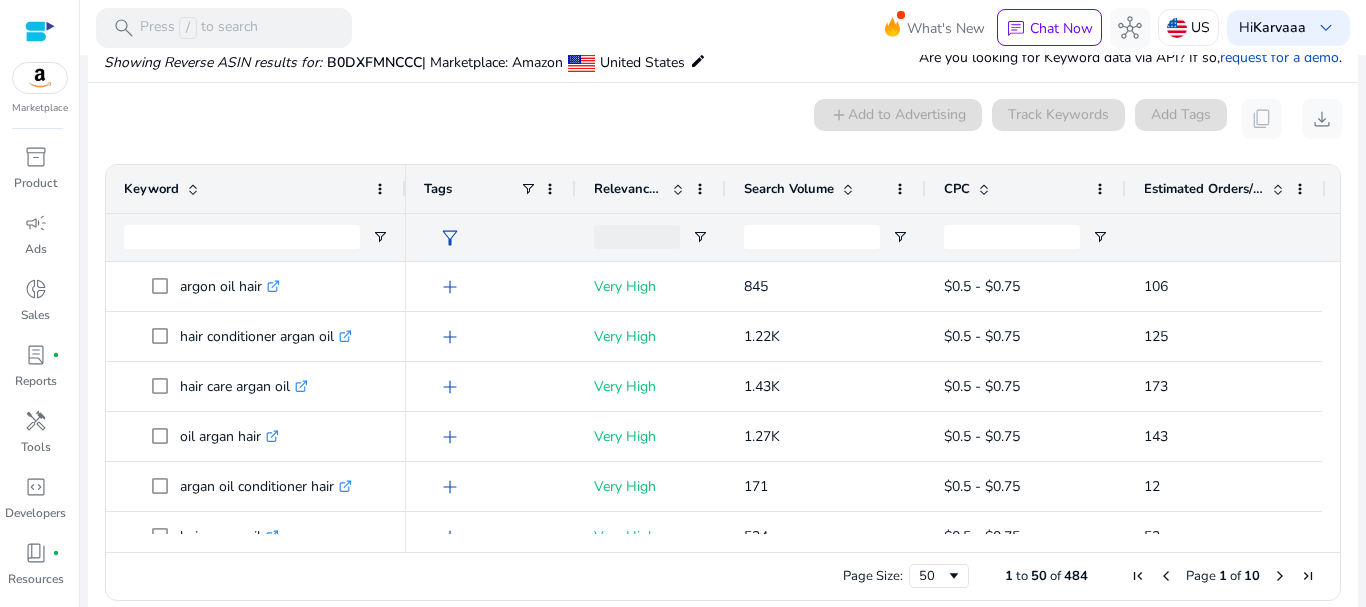 click on "Search Volume" 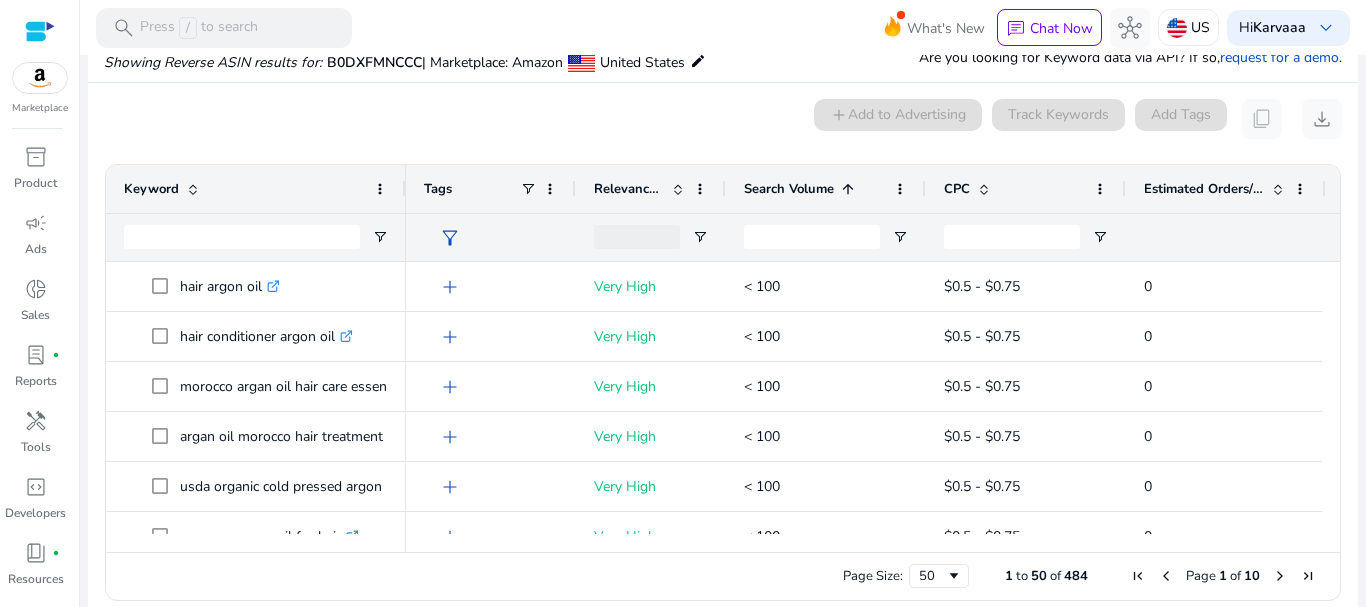 click on "Search Volume" 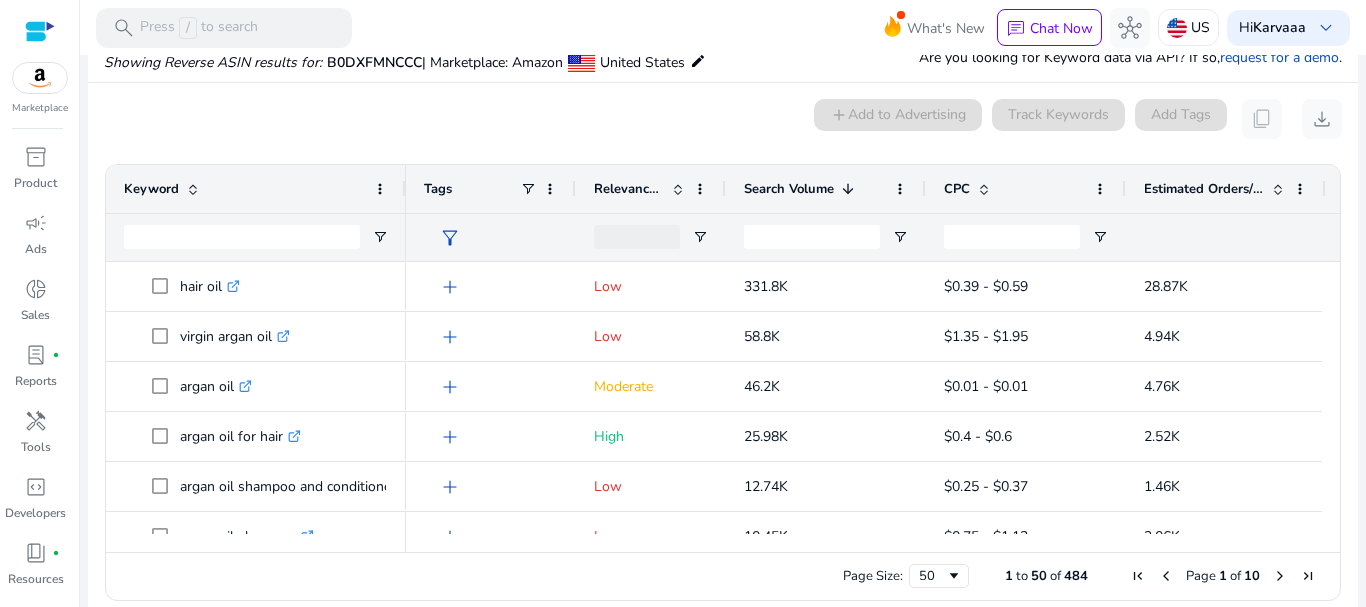 drag, startPoint x: 403, startPoint y: 195, endPoint x: 510, endPoint y: 202, distance: 107.22873 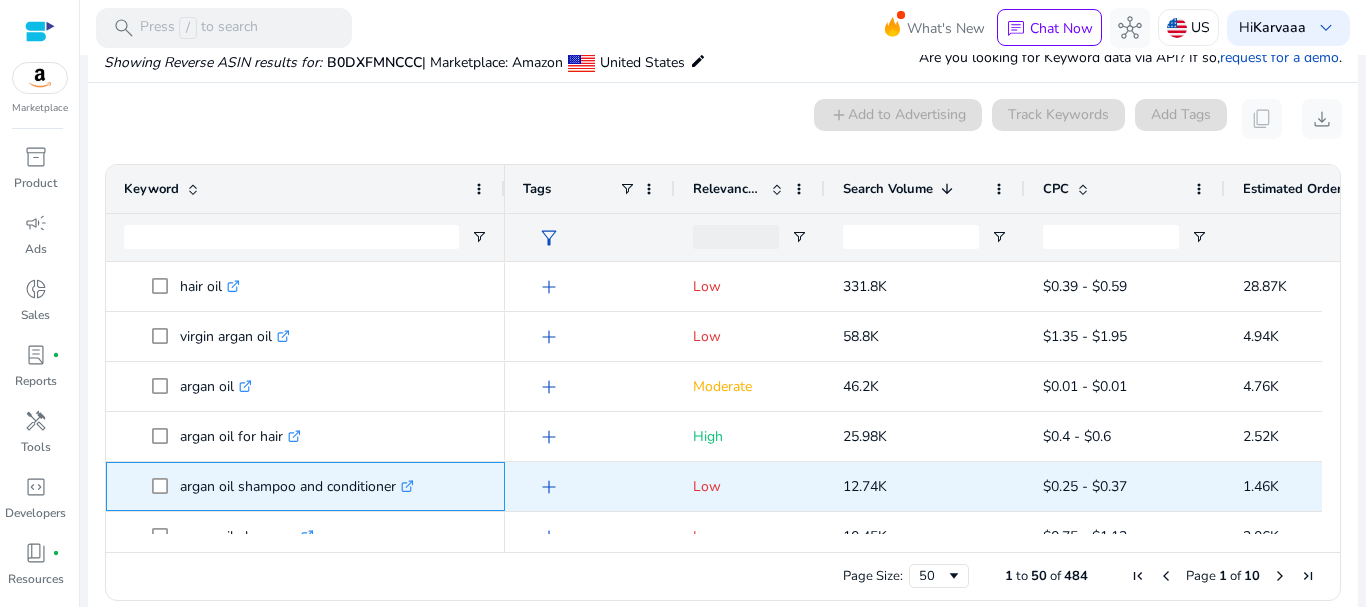 click on "argan oil shampoo and conditioner  .st0{fill:#2c8af8}" 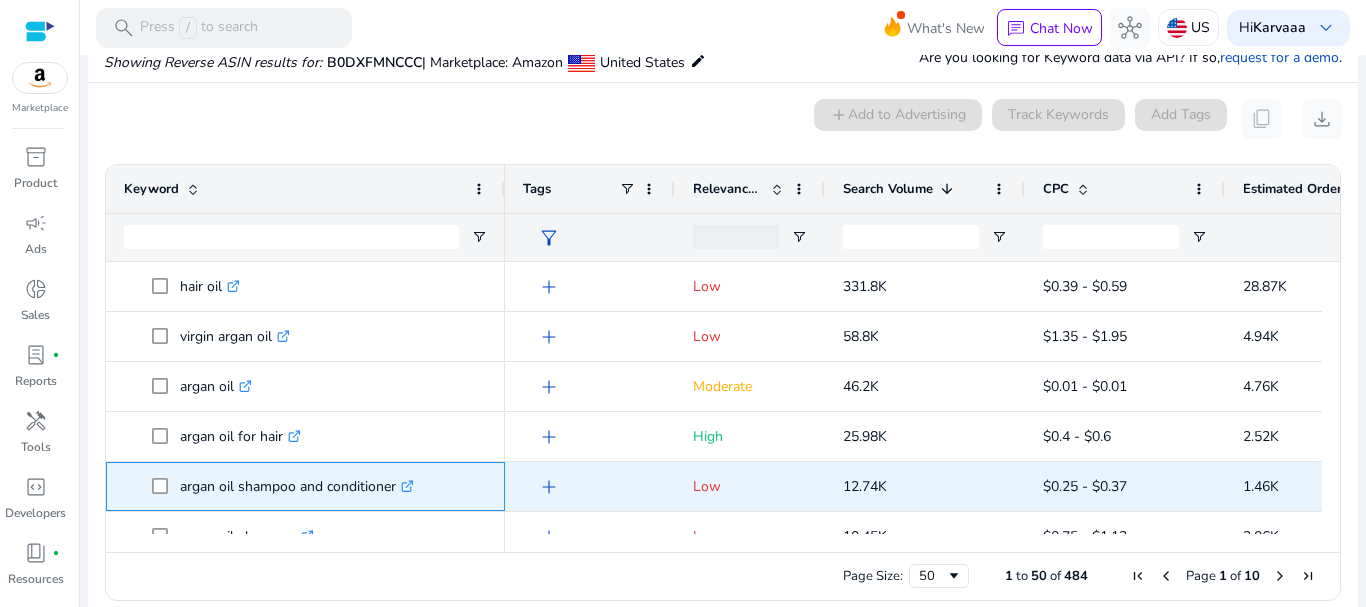 click on "argan oil shampoo and conditioner  .st0{fill:#2c8af8}" 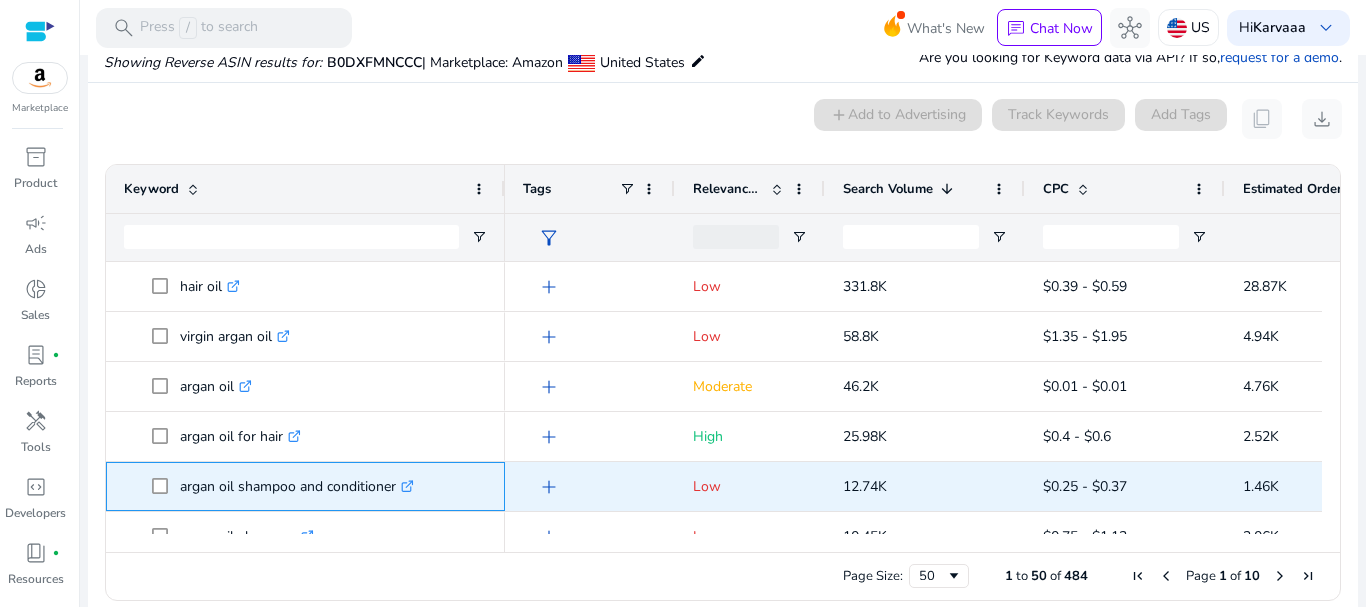 copy on "conditioner" 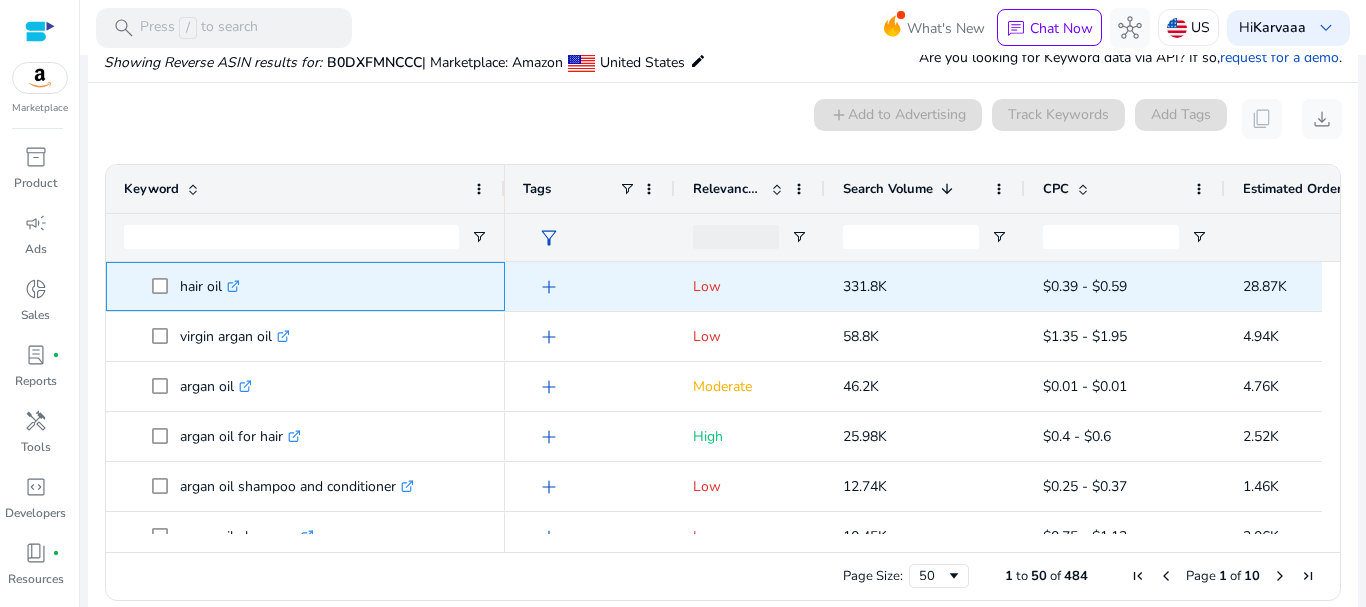 click on "hair oil  .st0{fill:#2c8af8}" 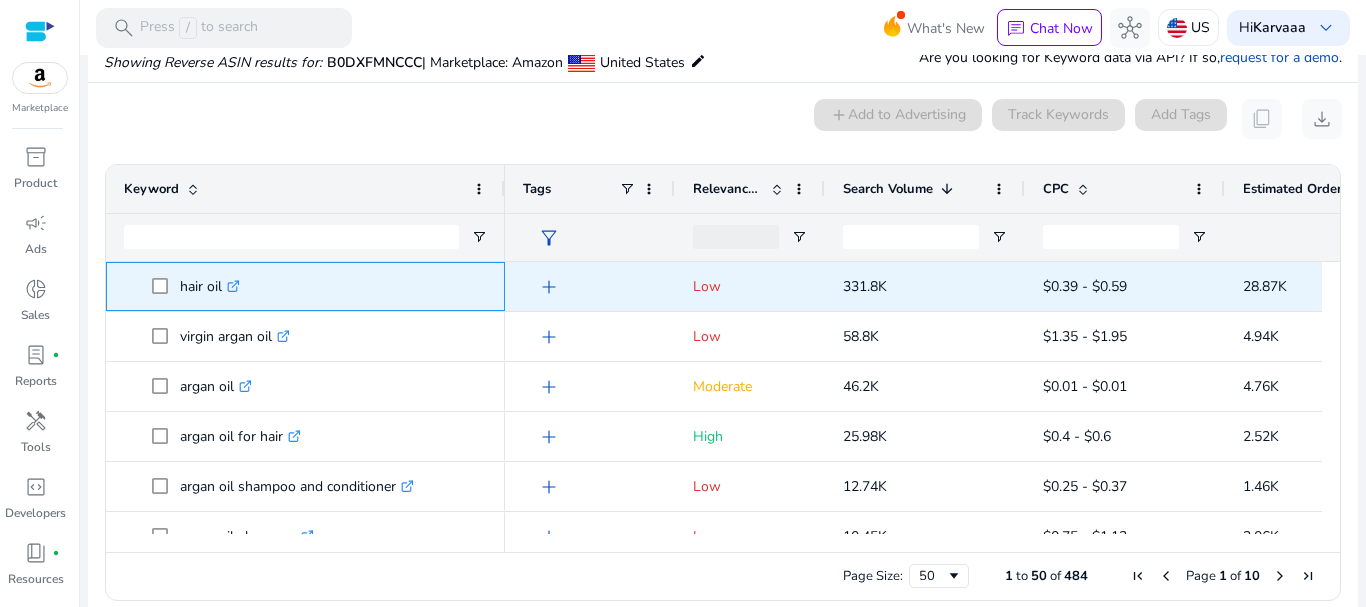 click on "hair oil  .st0{fill:#2c8af8}" 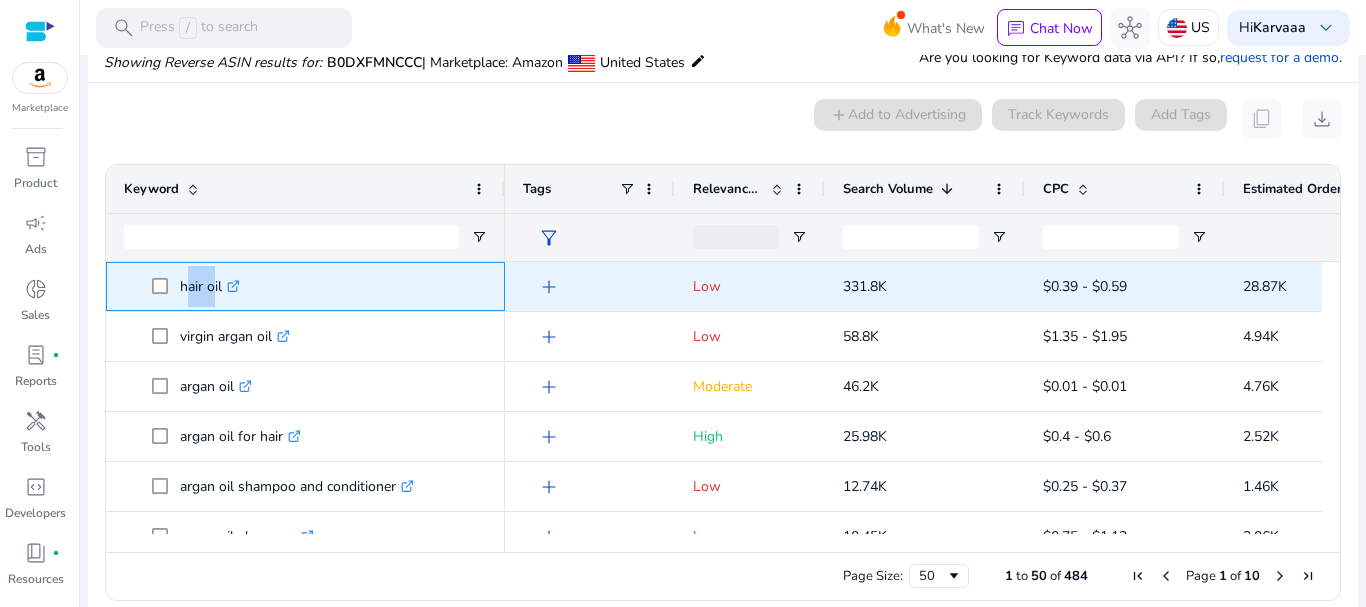 click on "hair oil  .st0{fill:#2c8af8}" 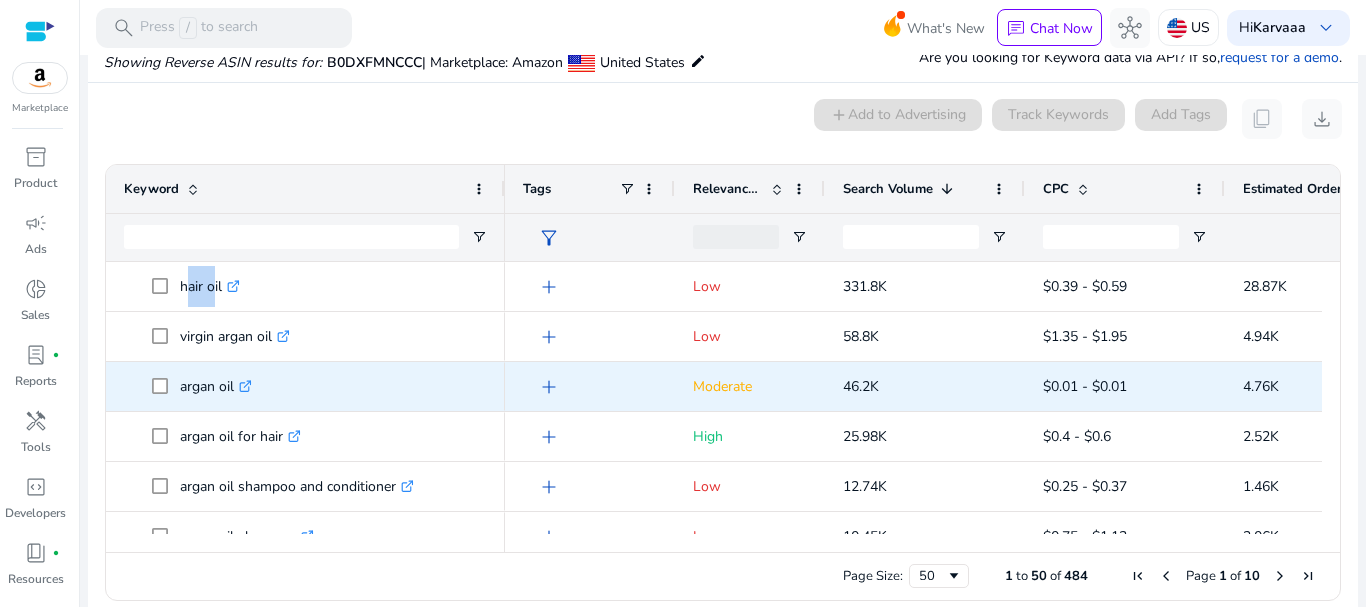 scroll, scrollTop: 28, scrollLeft: 0, axis: vertical 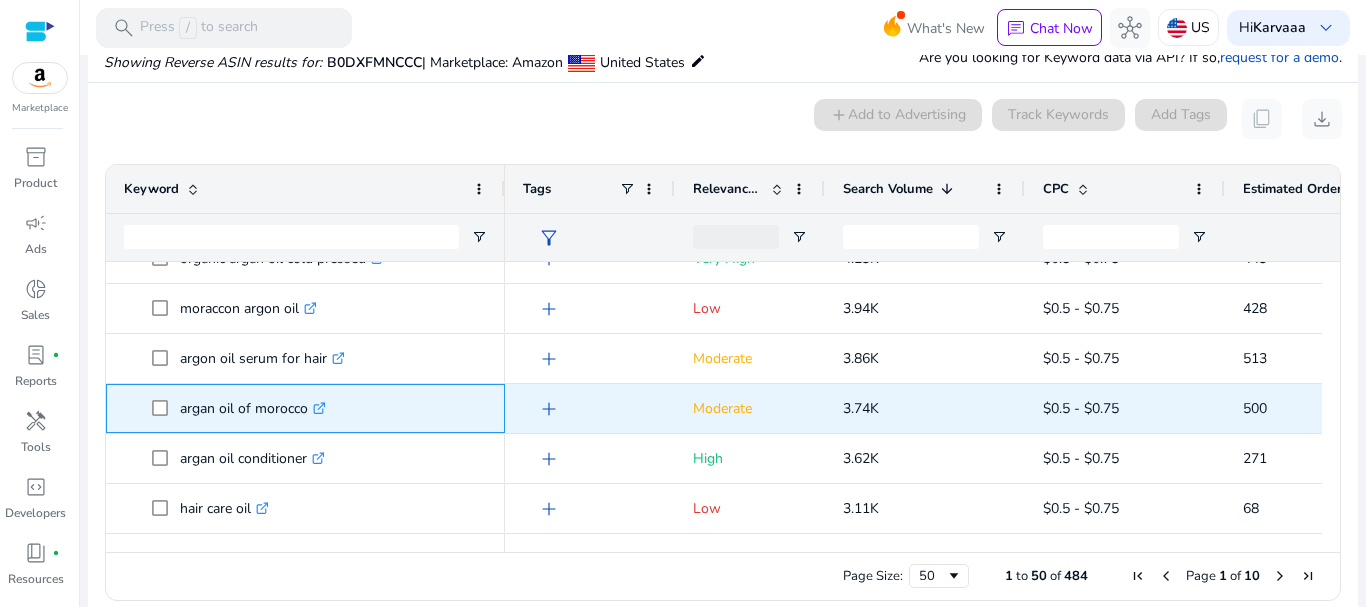 click on "argan oil of morocco  .st0{fill:#2c8af8}" 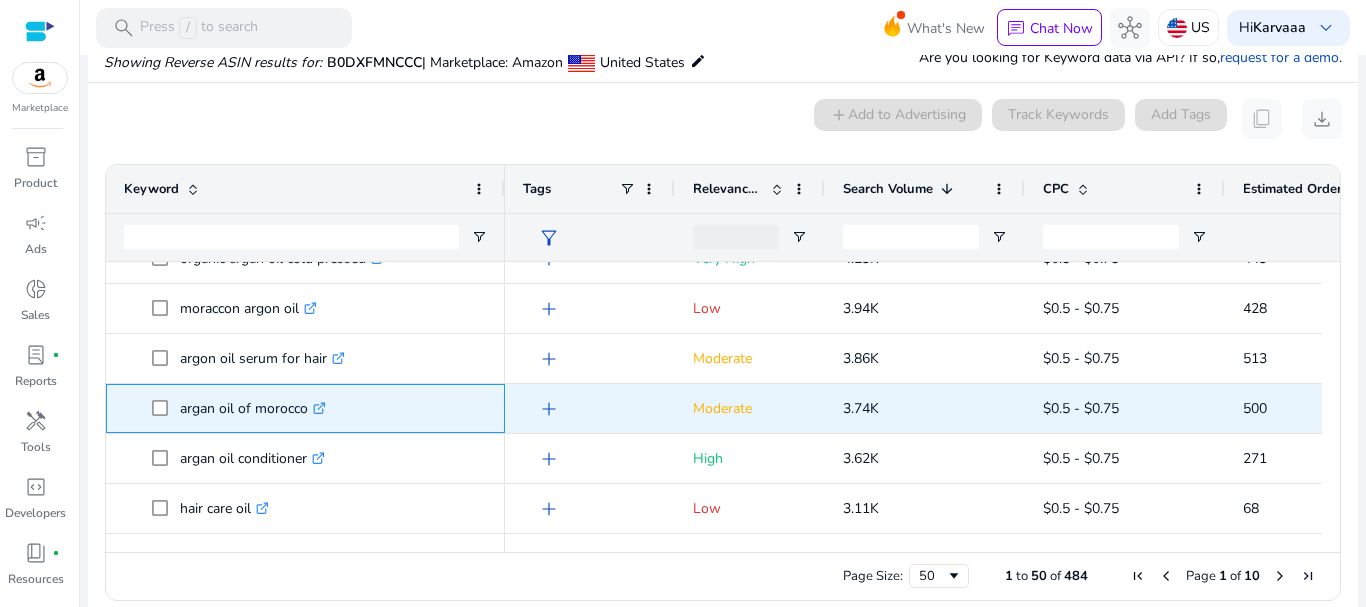 click on "argan oil of morocco  .st0{fill:#2c8af8}" 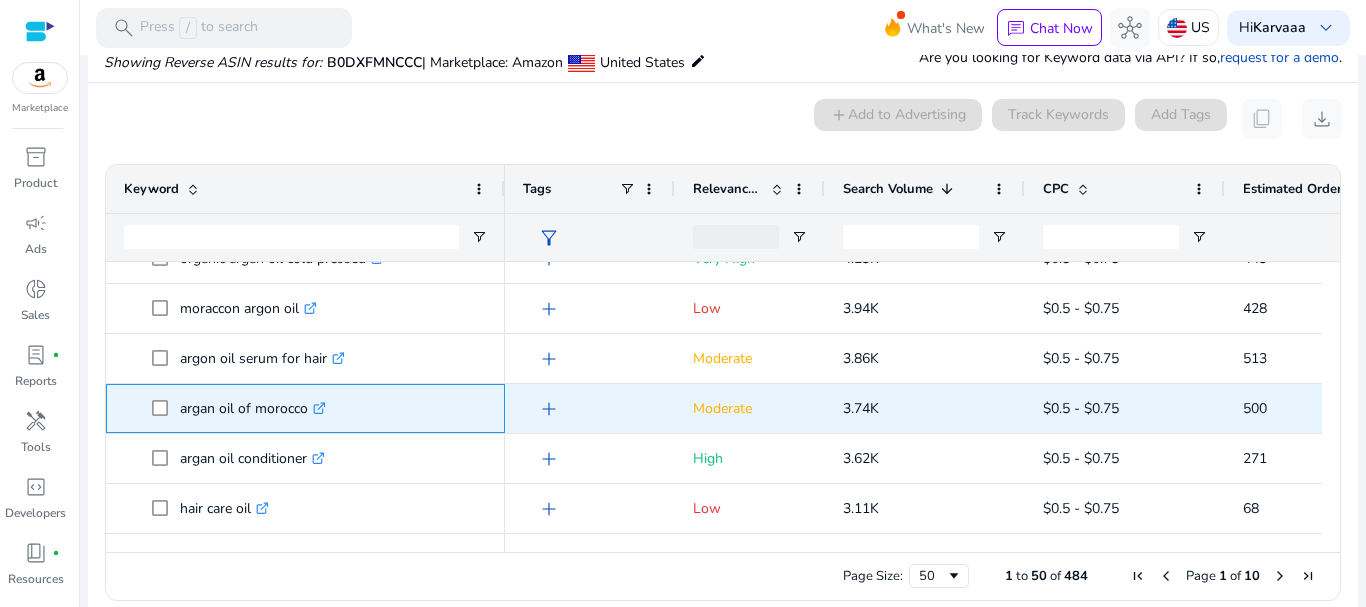 click on "argan oil of morocco  .st0{fill:#2c8af8}" 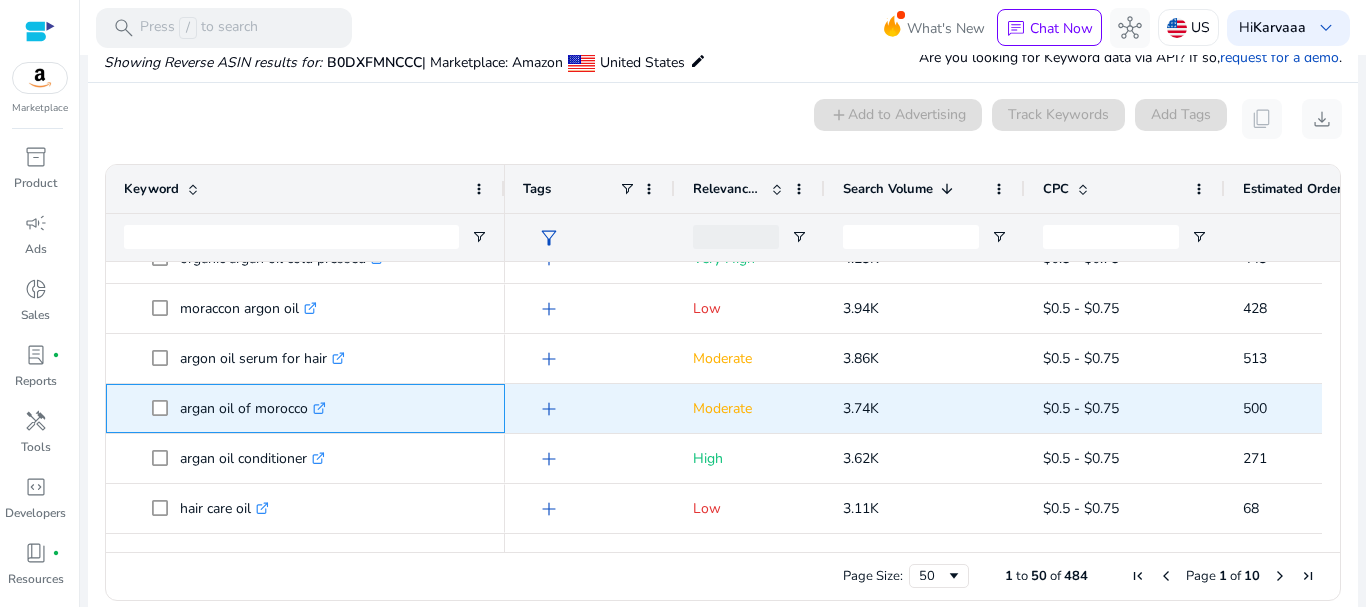 copy on "morocco" 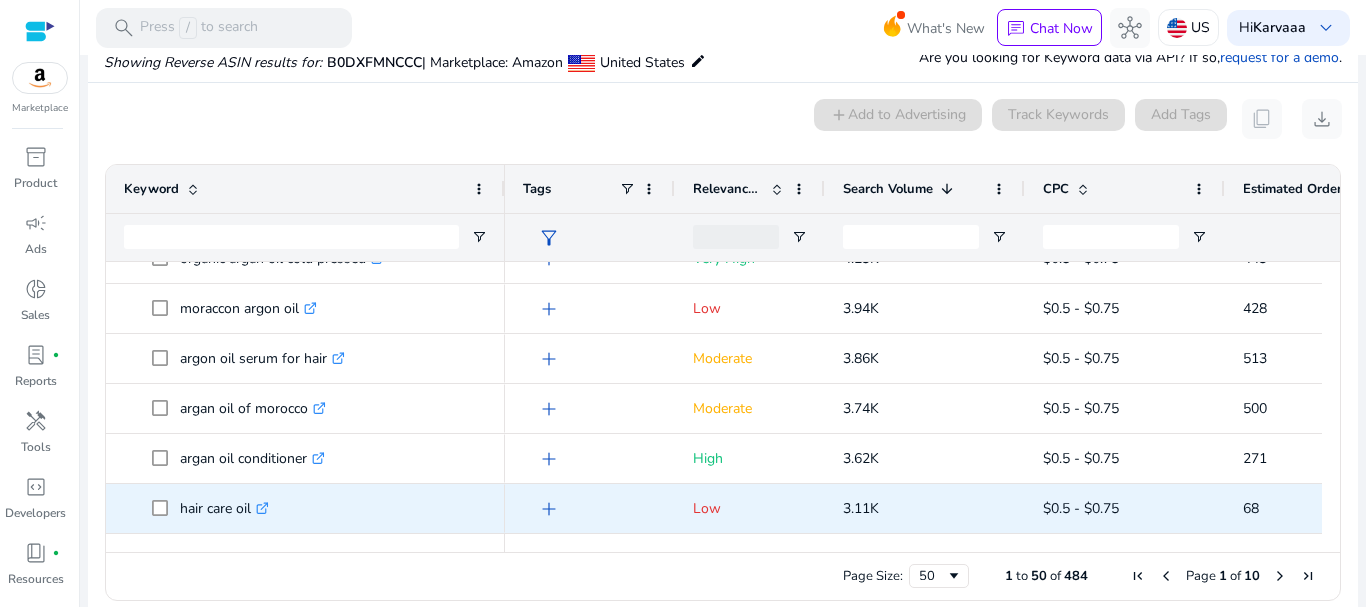 scroll, scrollTop: 478, scrollLeft: 0, axis: vertical 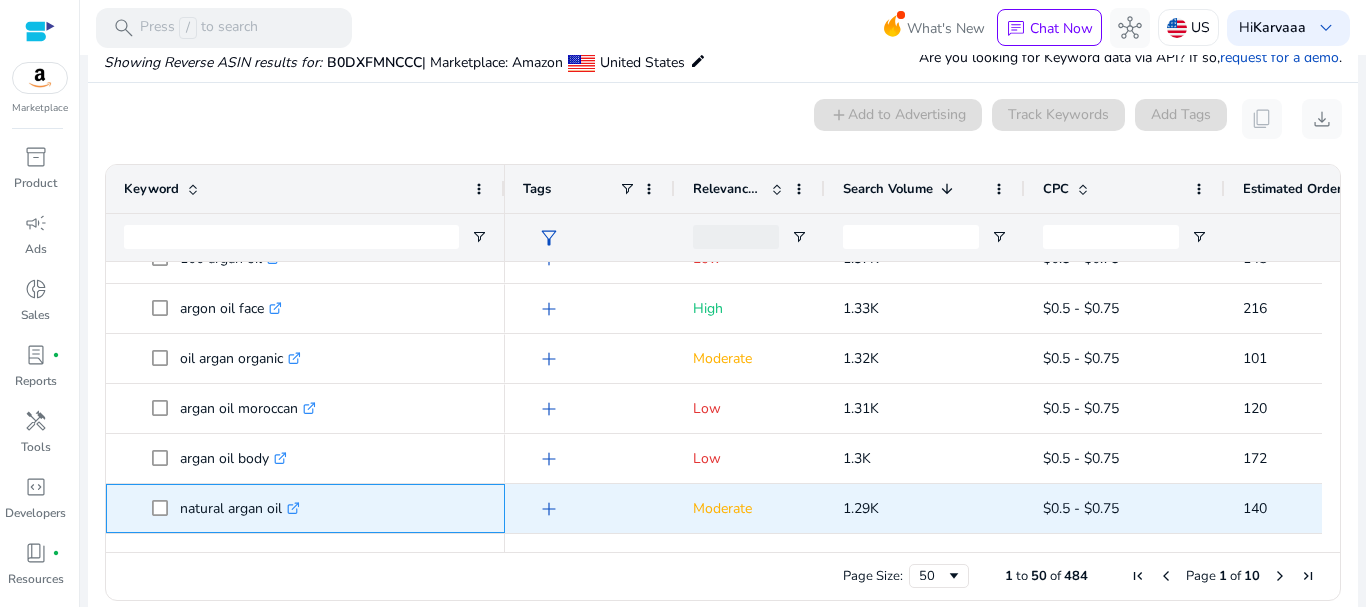 click on "natural argan oil  .st0{fill:#2c8af8}" 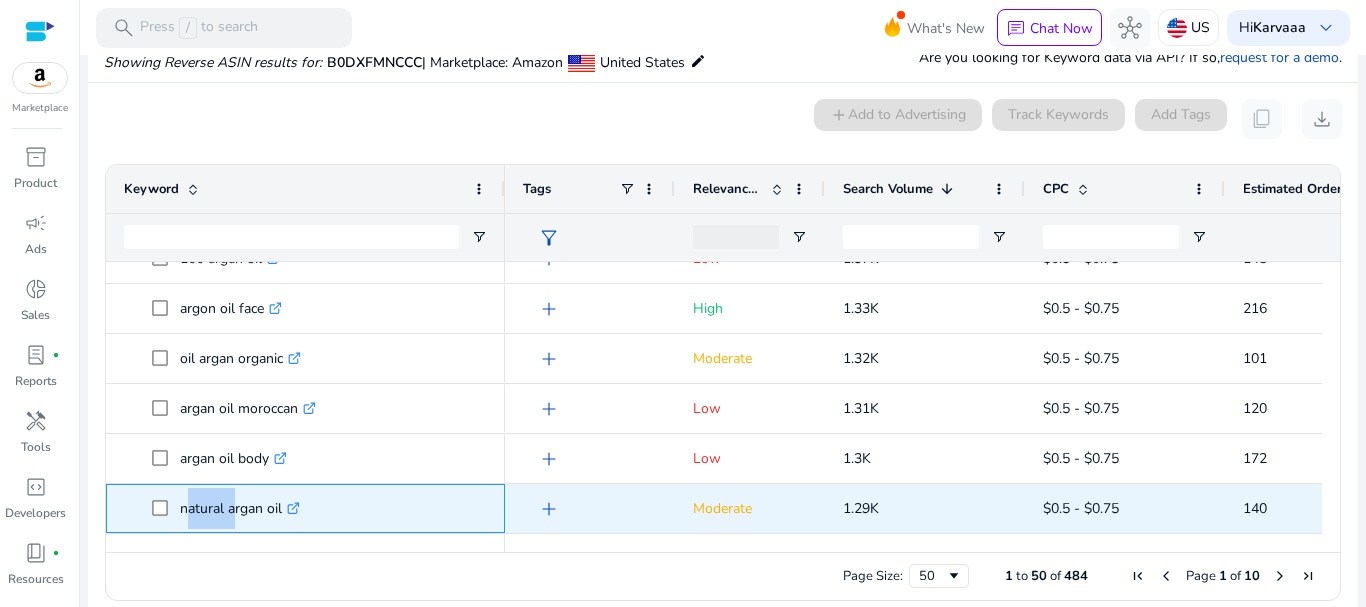 click on "natural argan oil  .st0{fill:#2c8af8}" 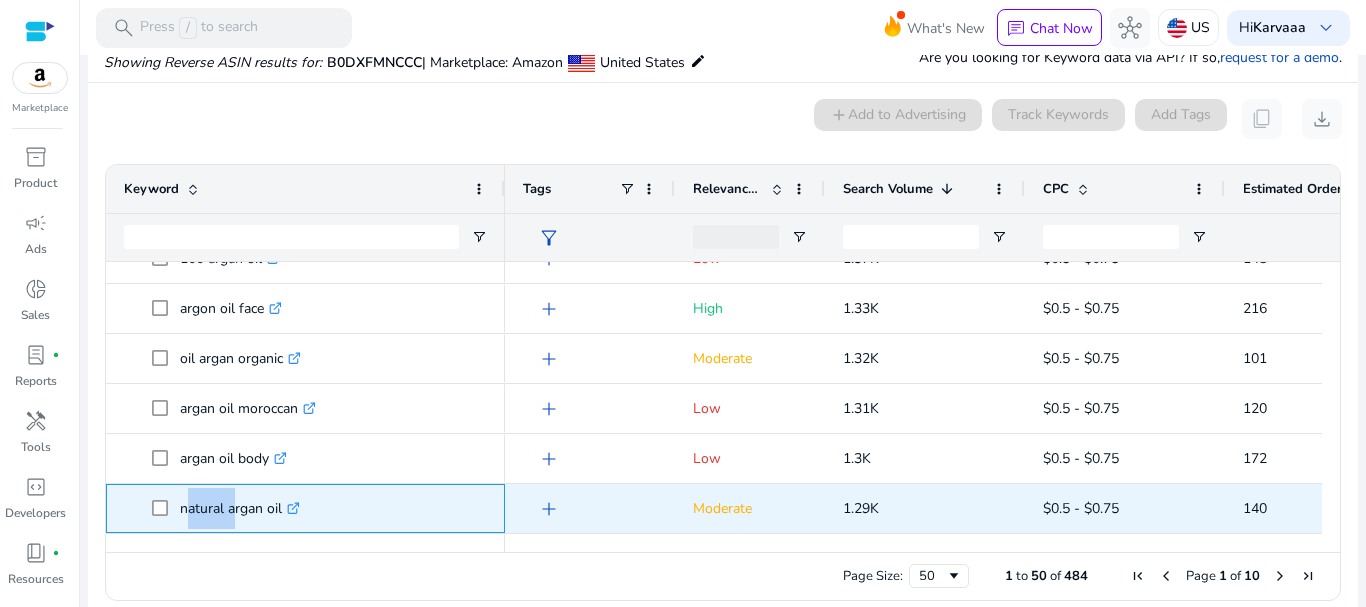 click on "natural argan oil  .st0{fill:#2c8af8}" 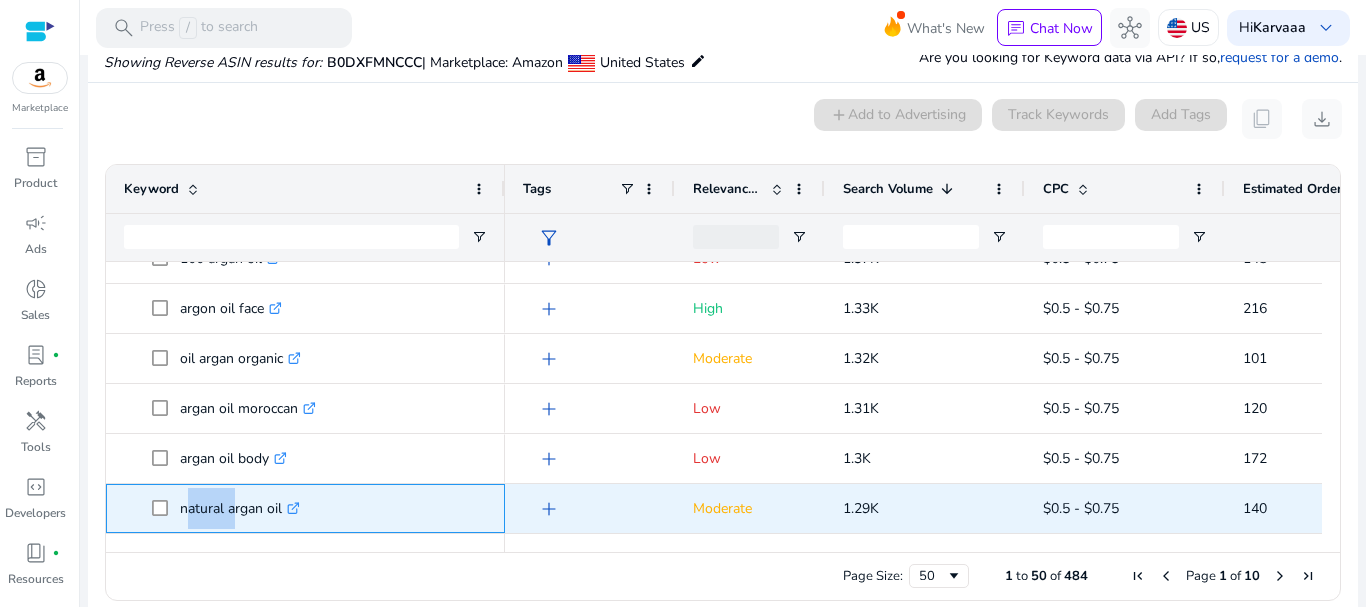 click on "natural argan oil  .st0{fill:#2c8af8}" 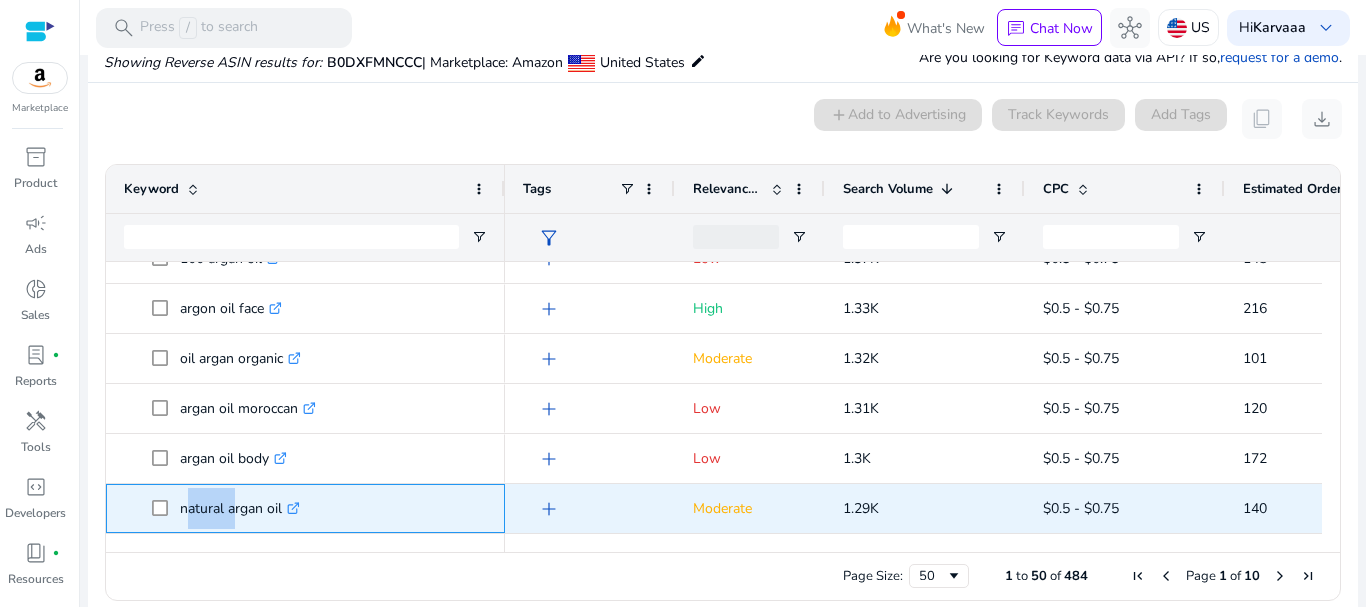 click on "natural argan oil  .st0{fill:#2c8af8}" 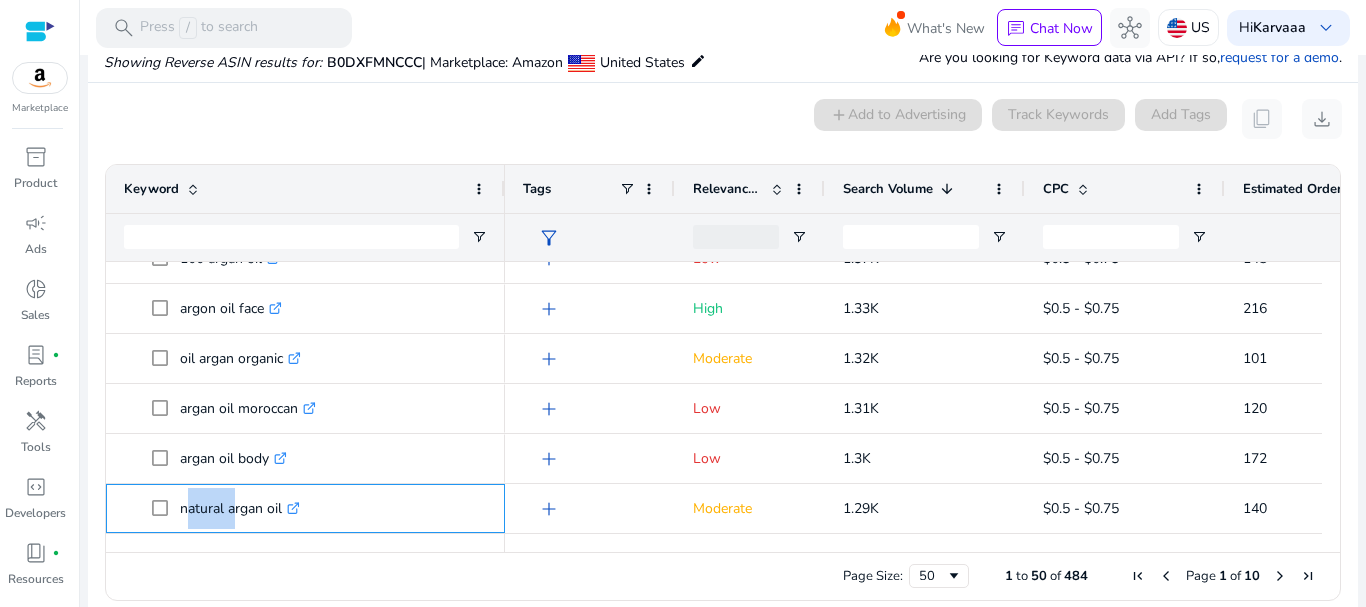 scroll, scrollTop: 0, scrollLeft: 0, axis: both 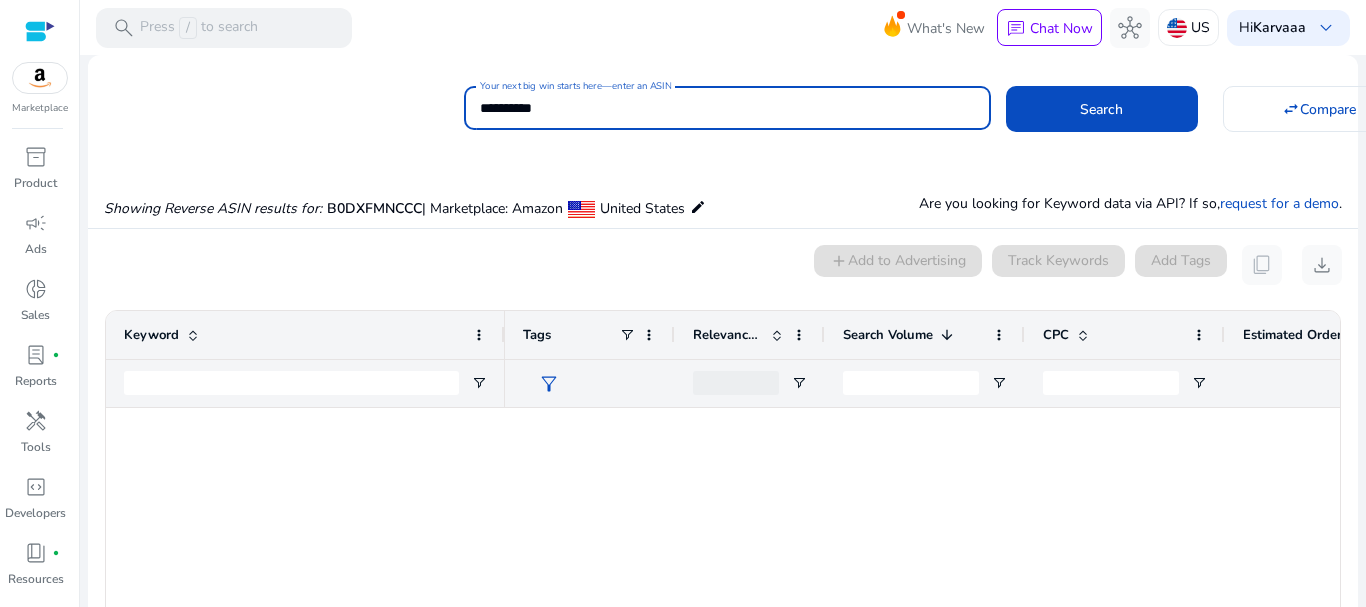 click on "**********" at bounding box center [727, 108] 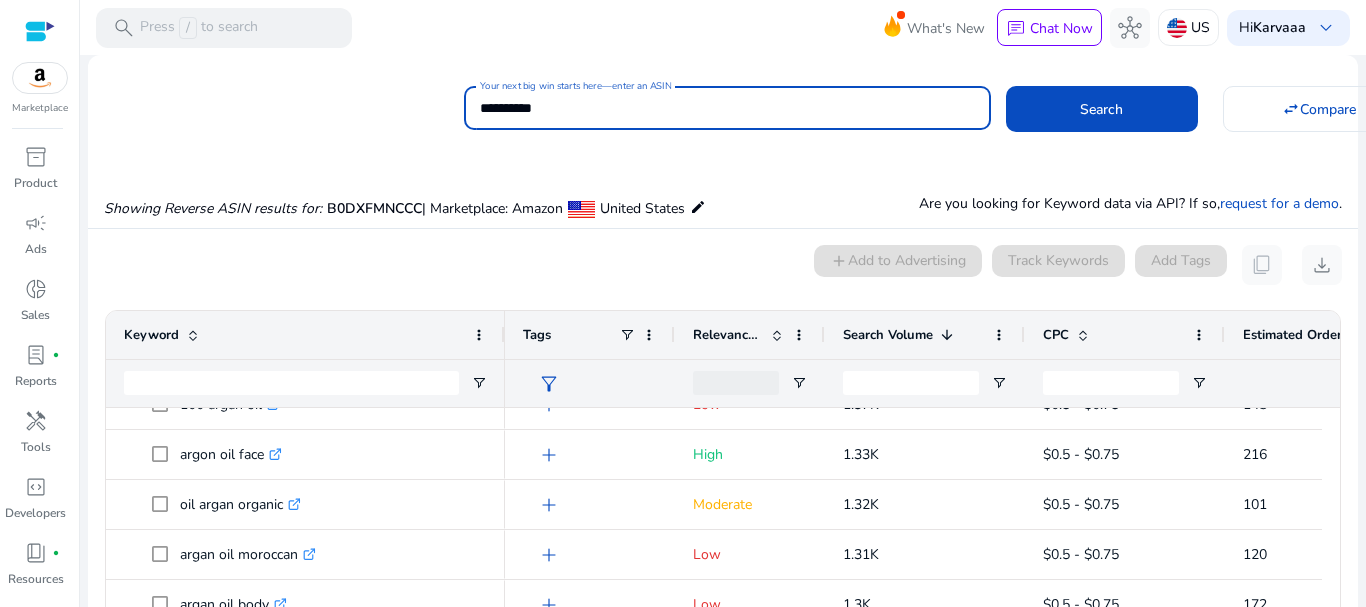 type on "**********" 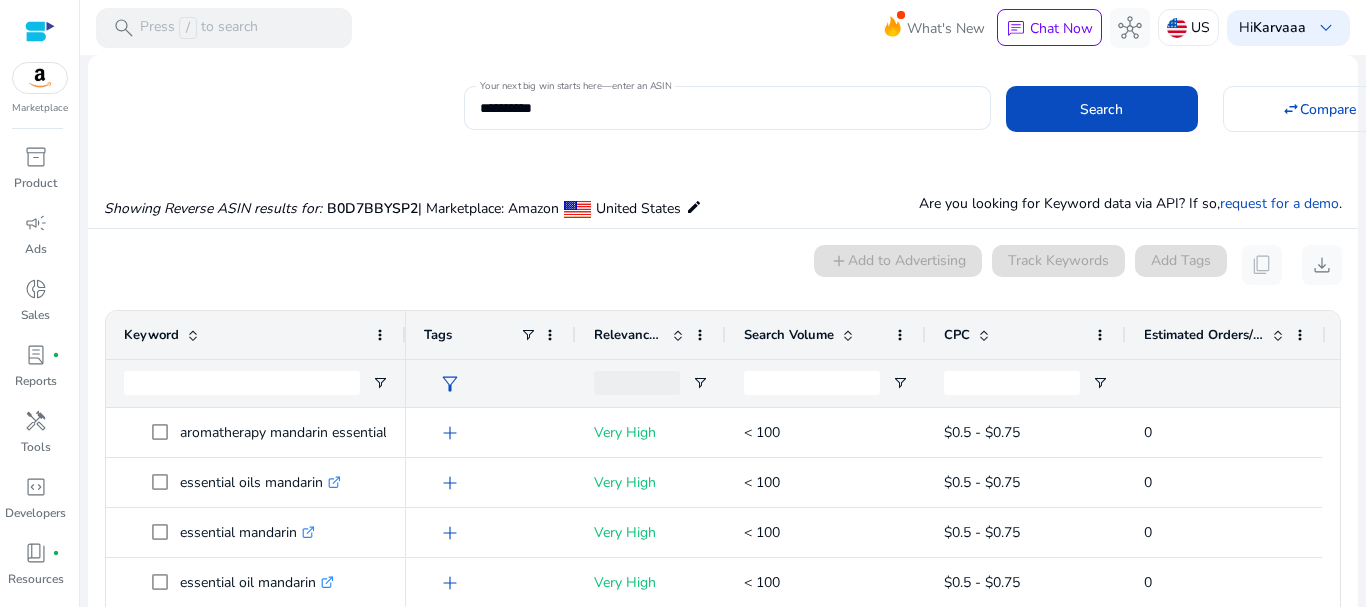 scroll, scrollTop: 146, scrollLeft: 0, axis: vertical 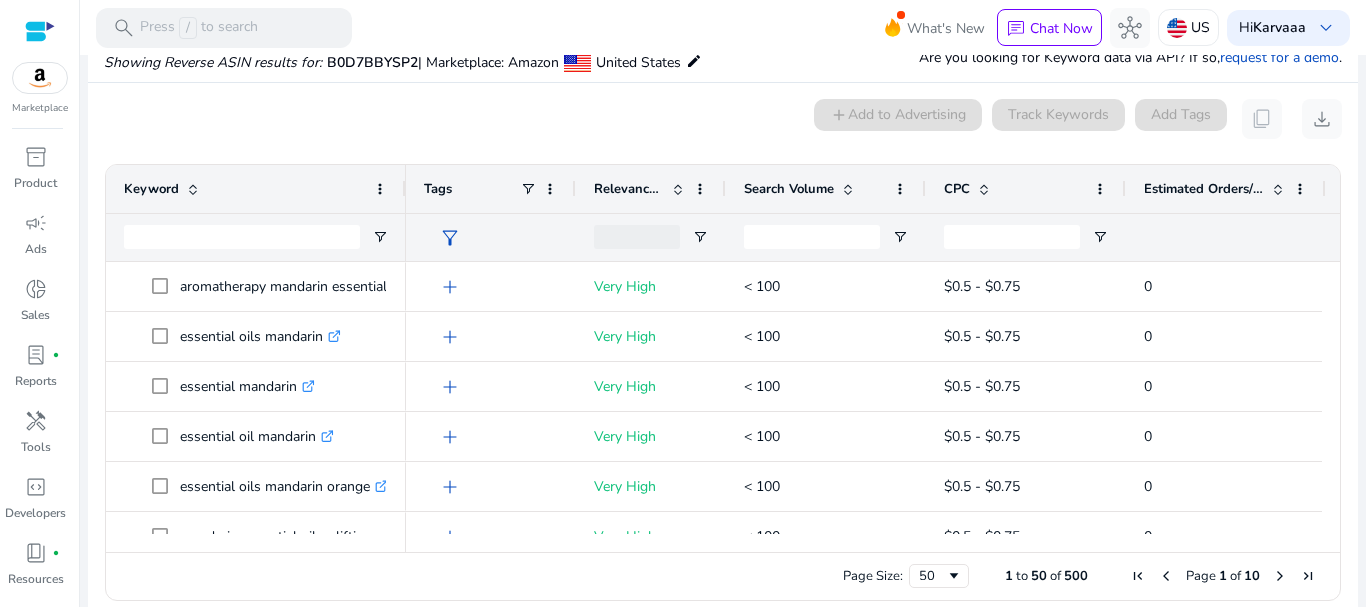 click on "Search Volume" 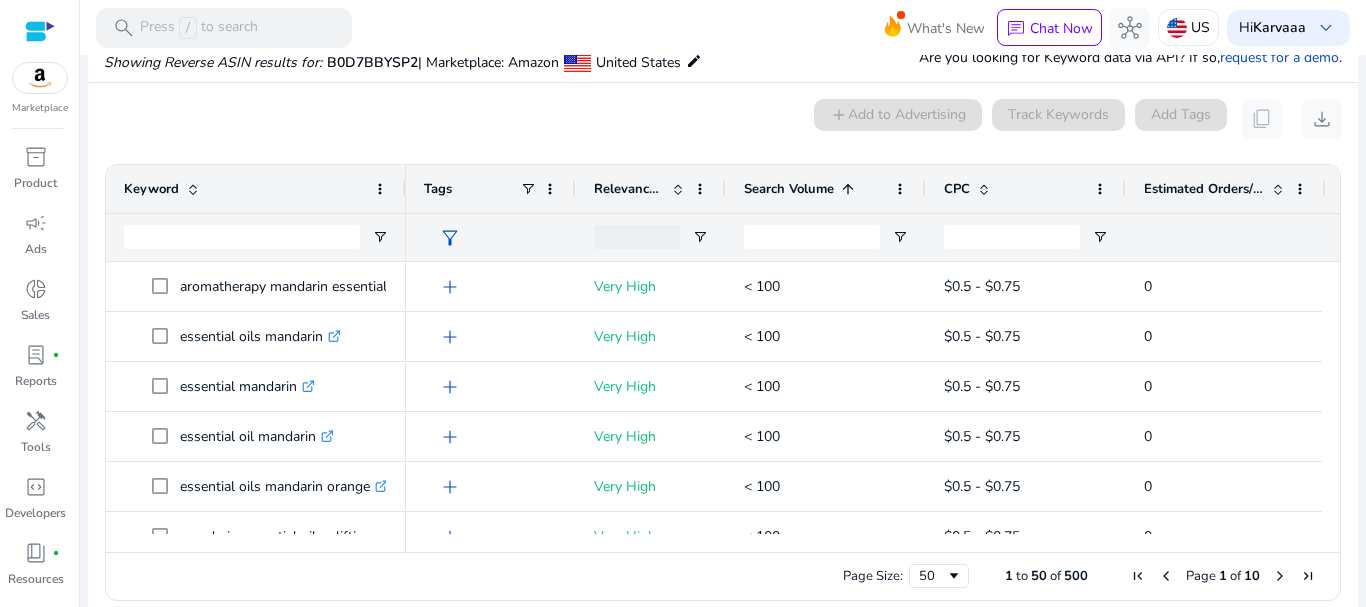click on "Search Volume
1" 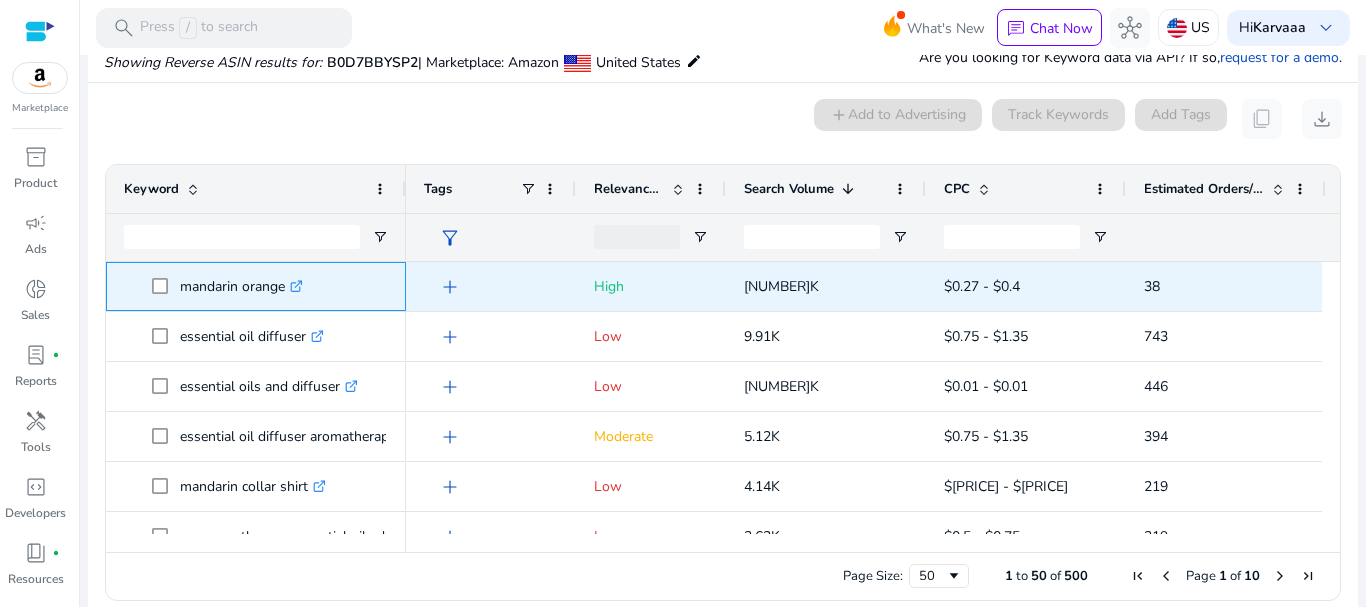 drag, startPoint x: 283, startPoint y: 286, endPoint x: 185, endPoint y: 279, distance: 98.24968 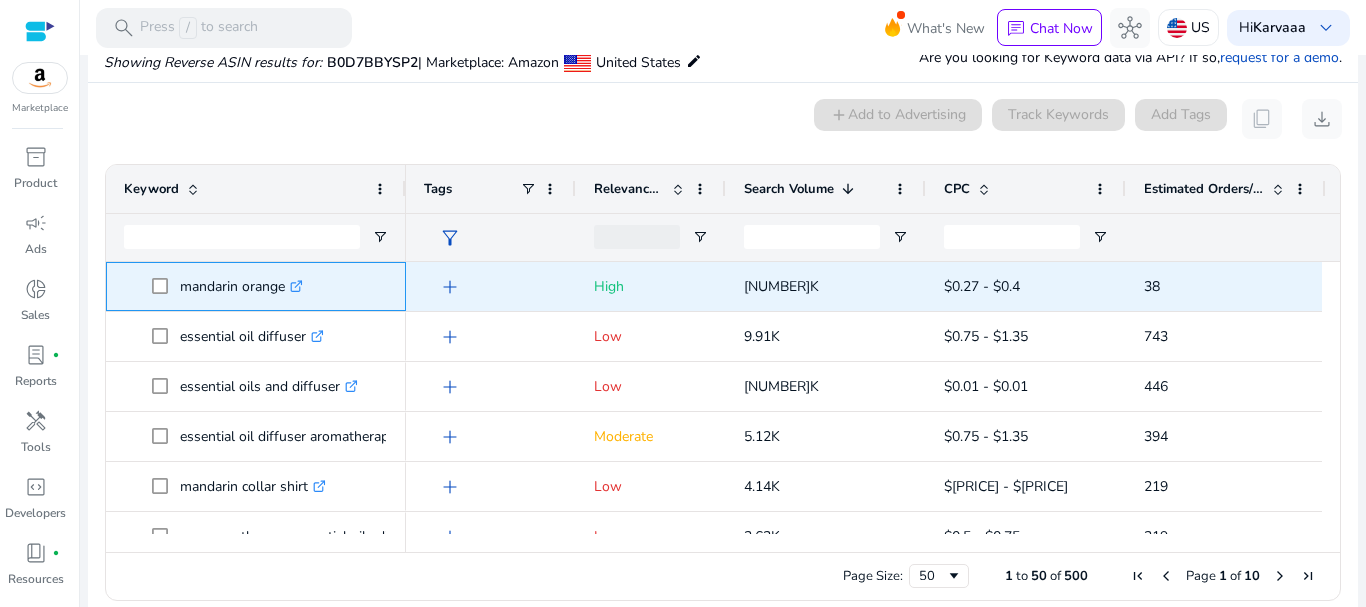 copy on "mandarin orange" 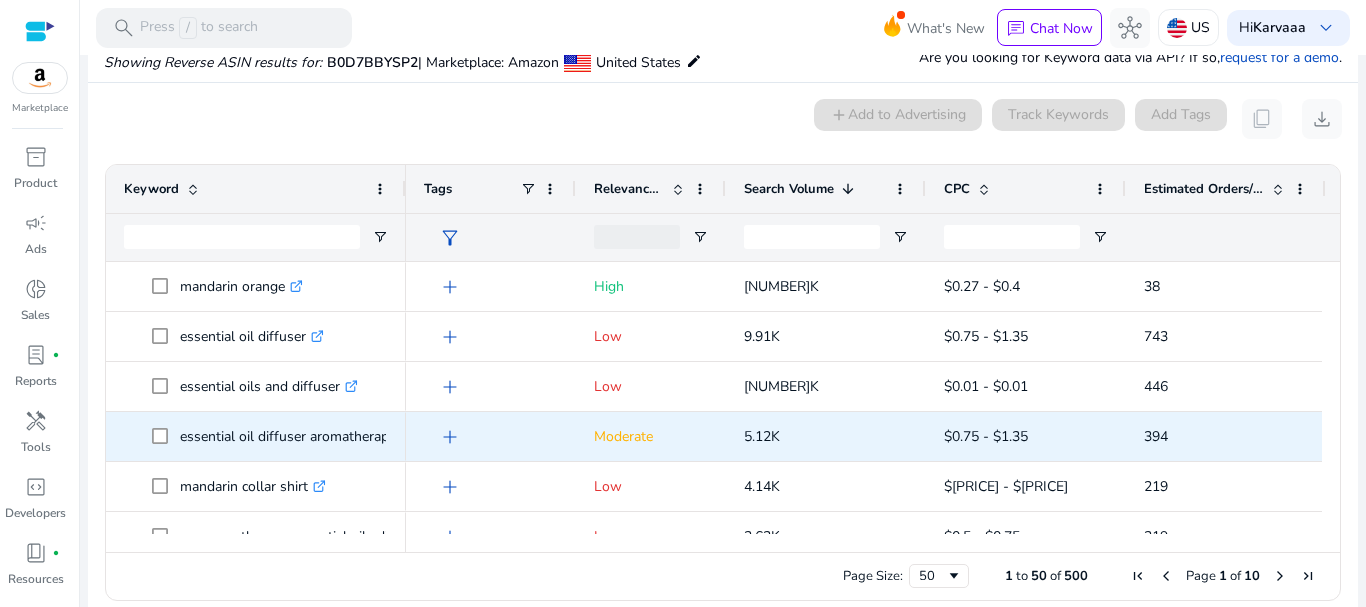 click on "essential oil diffuser aromatherapy  .st0{fill:#2c8af8}" 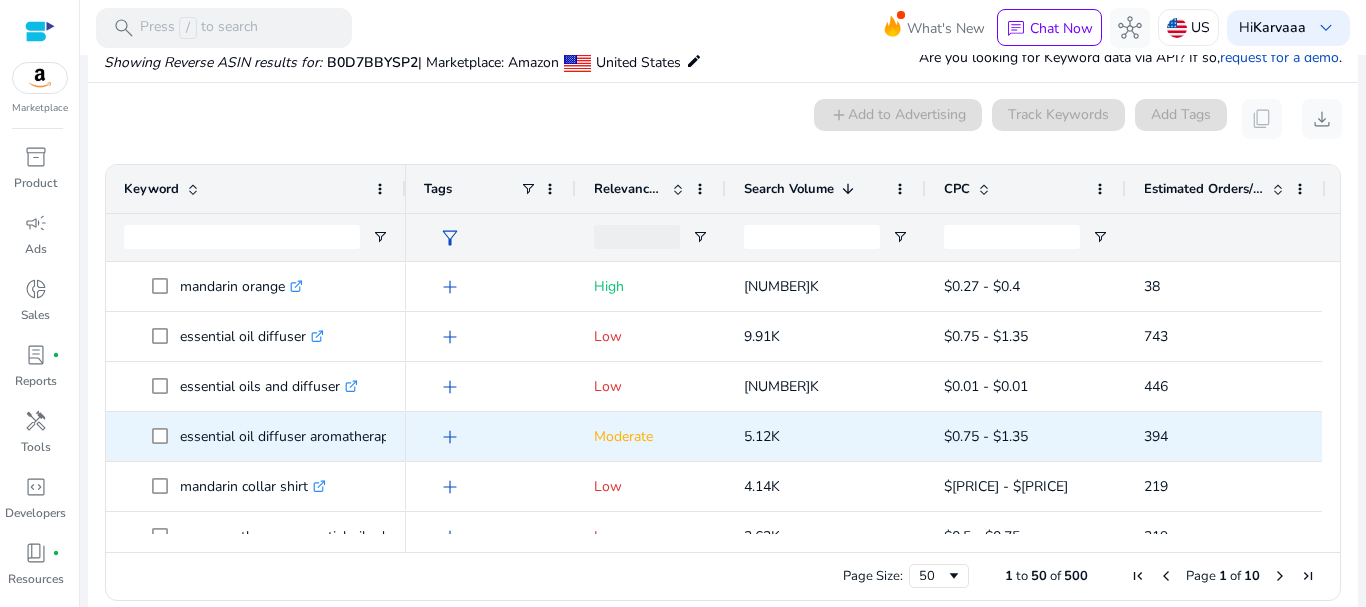 scroll, scrollTop: 28, scrollLeft: 0, axis: vertical 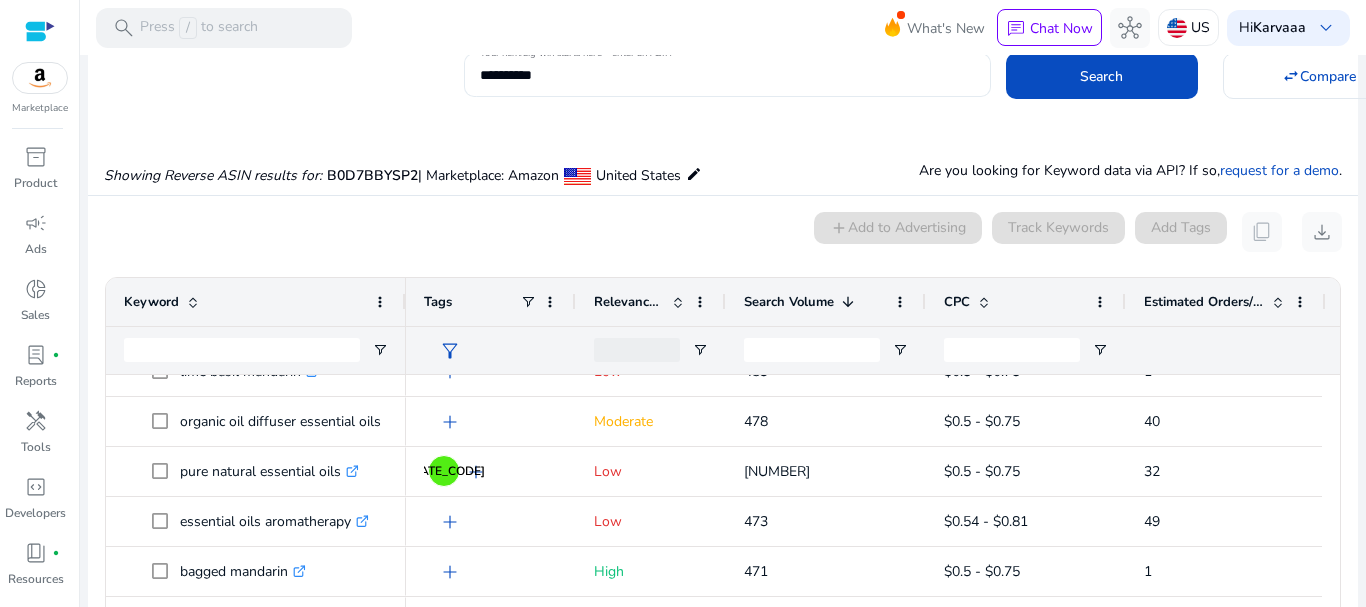 click on "**********" at bounding box center (727, 75) 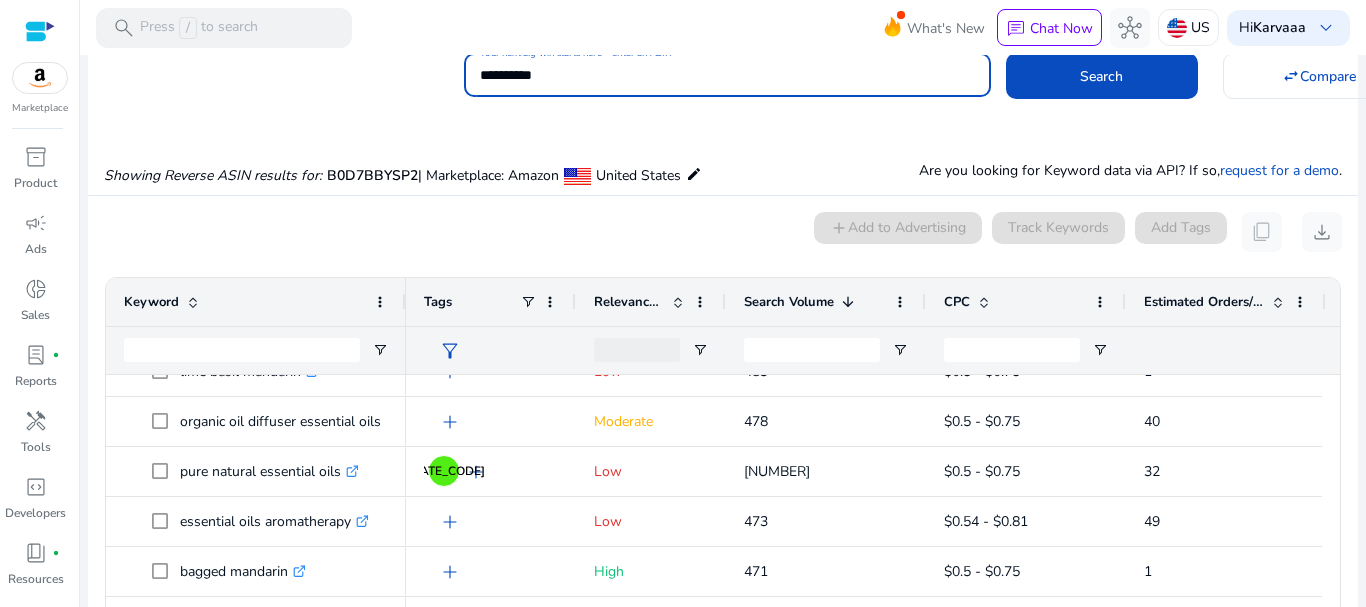 click on "**********" at bounding box center (727, 75) 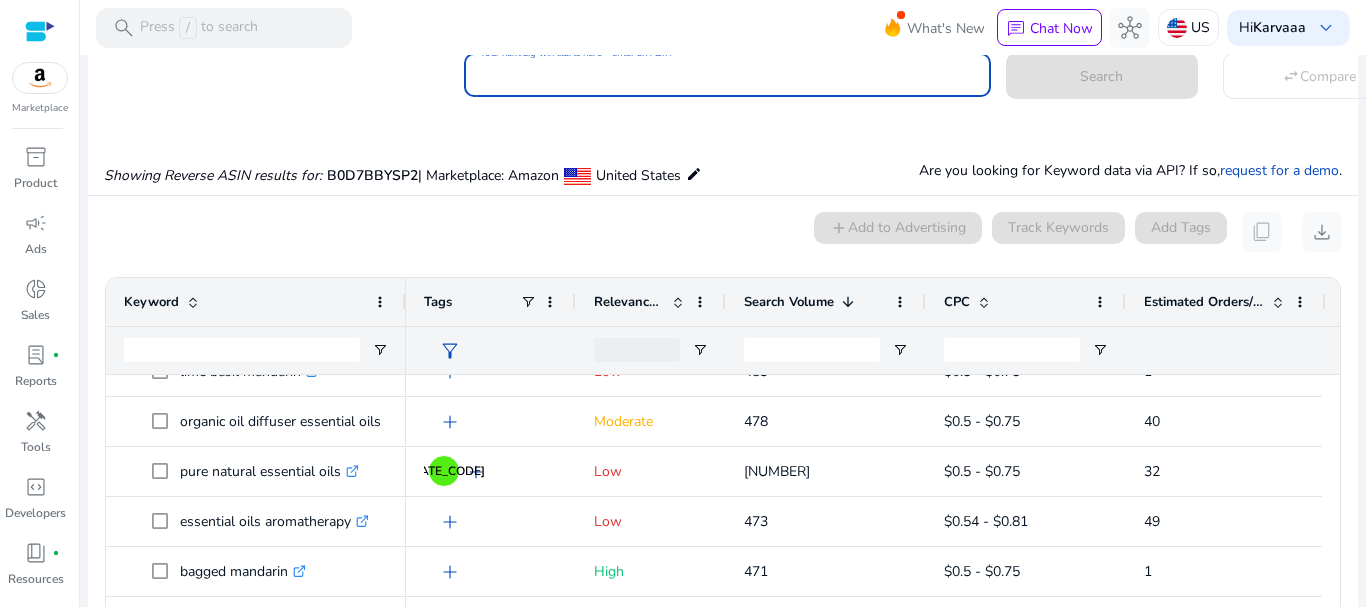 paste on "**********" 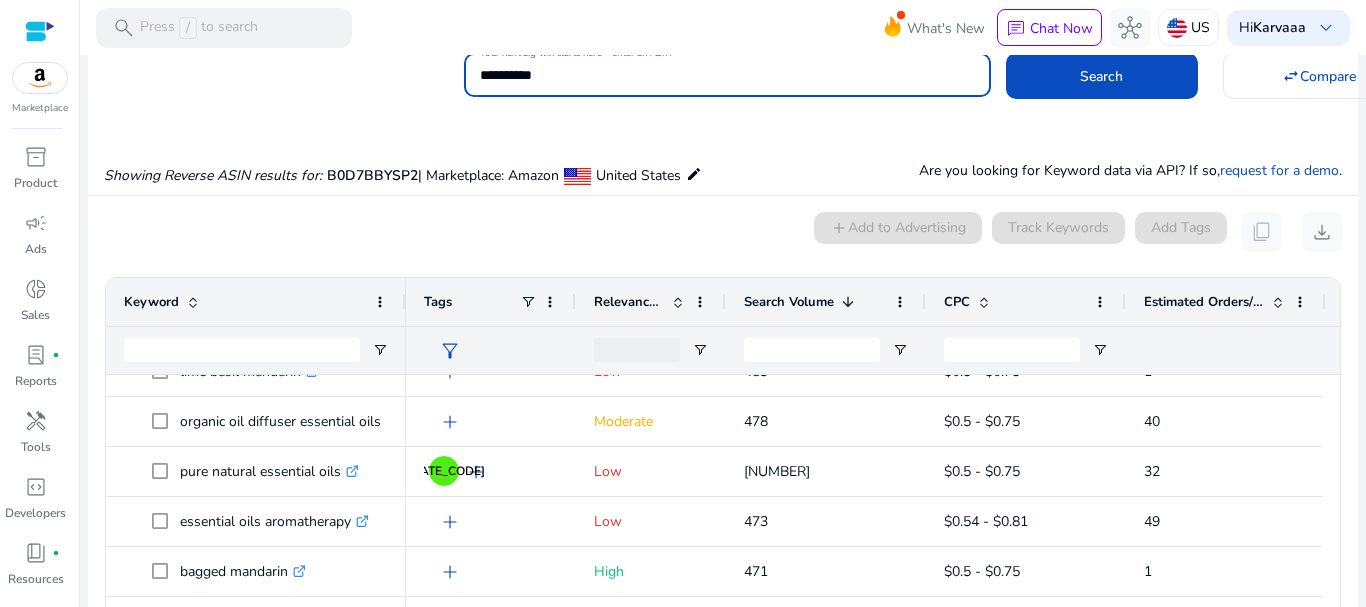 type on "**********" 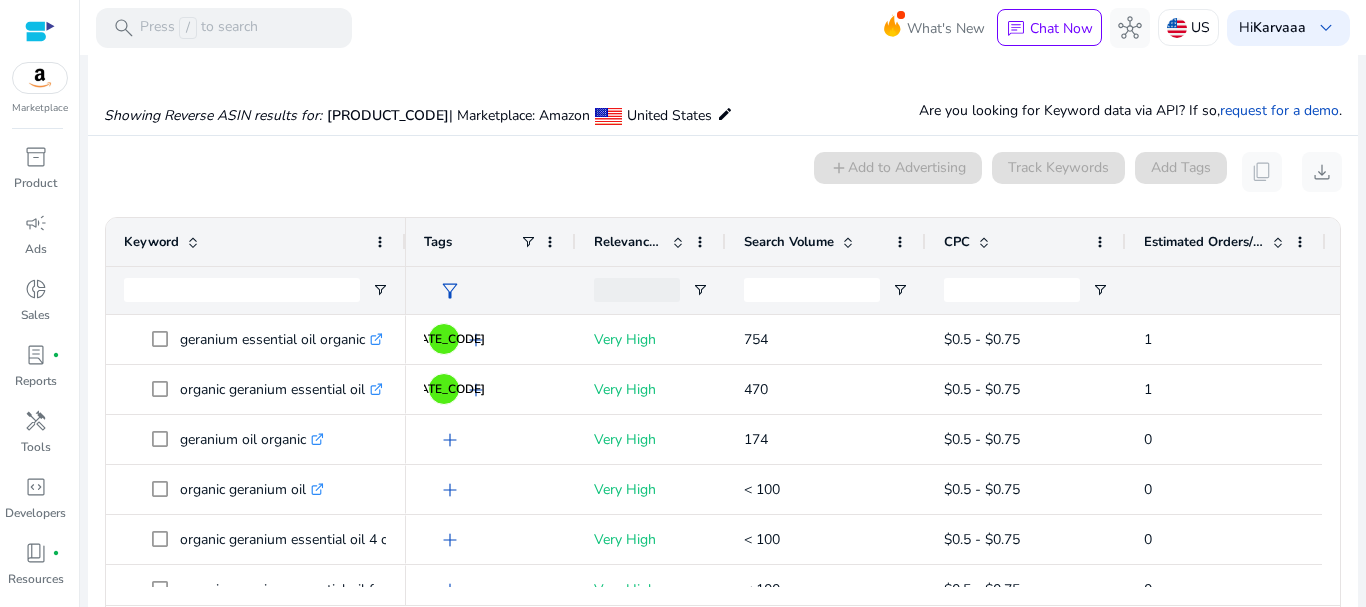 scroll, scrollTop: 146, scrollLeft: 0, axis: vertical 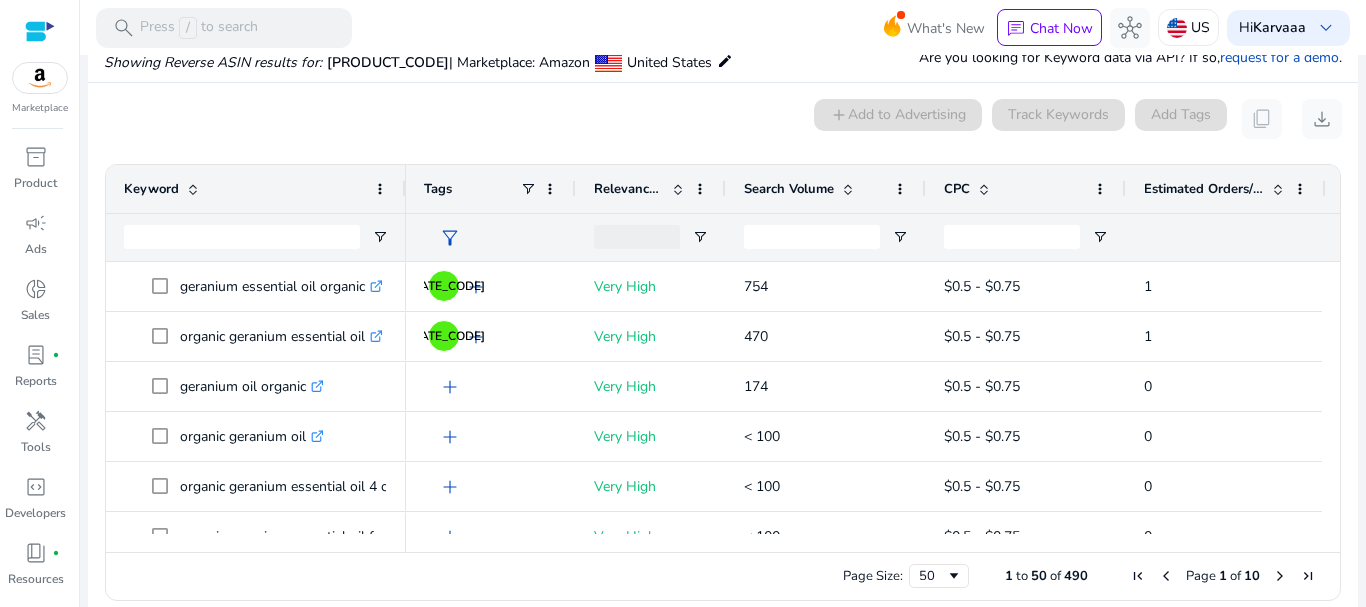 click on "Search Volume" 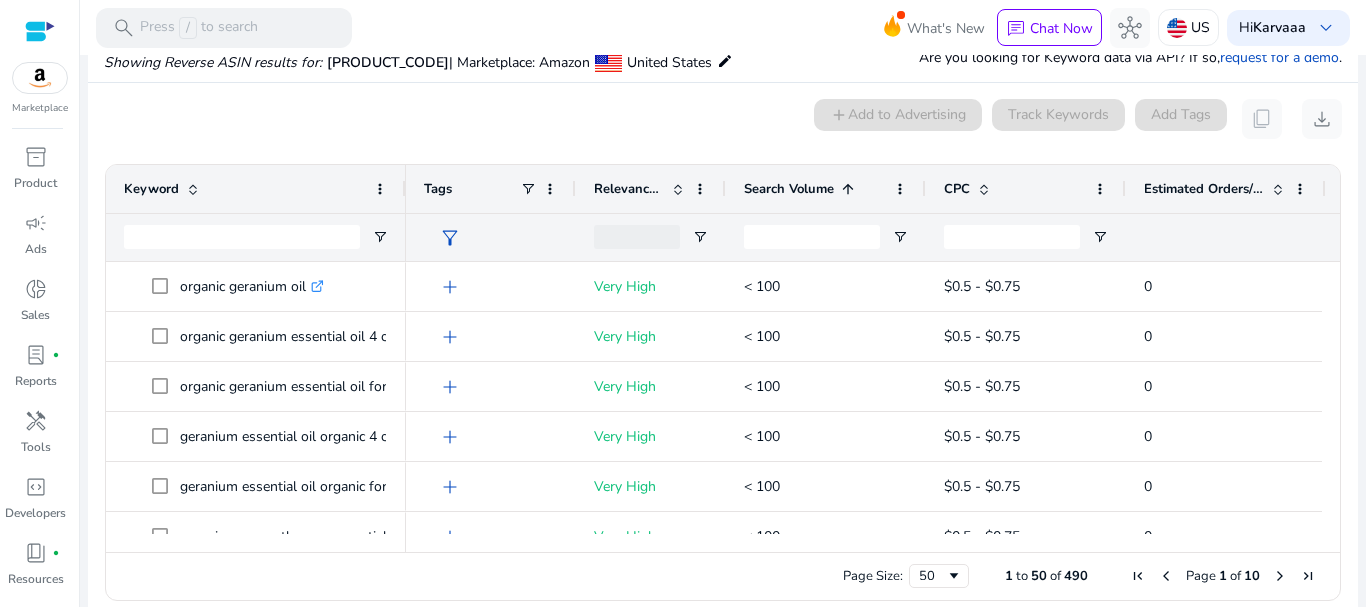 click on "Search Volume" 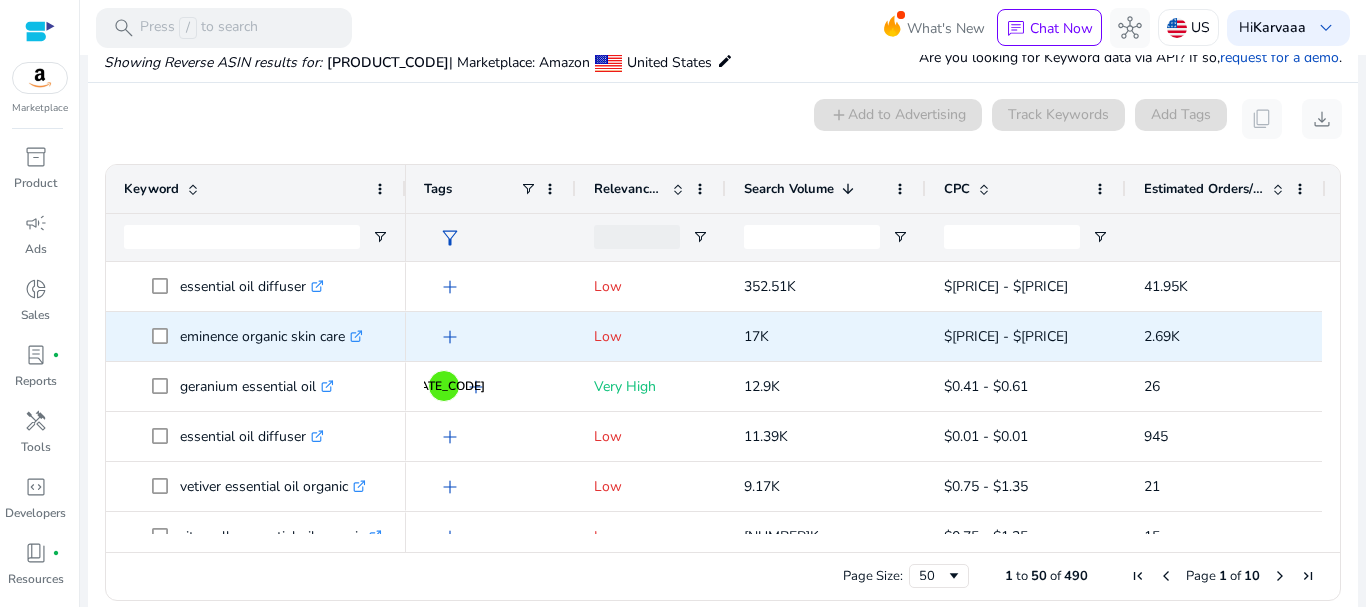 click on "eminence organic skin care  .st0{fill:#2c8af8}" 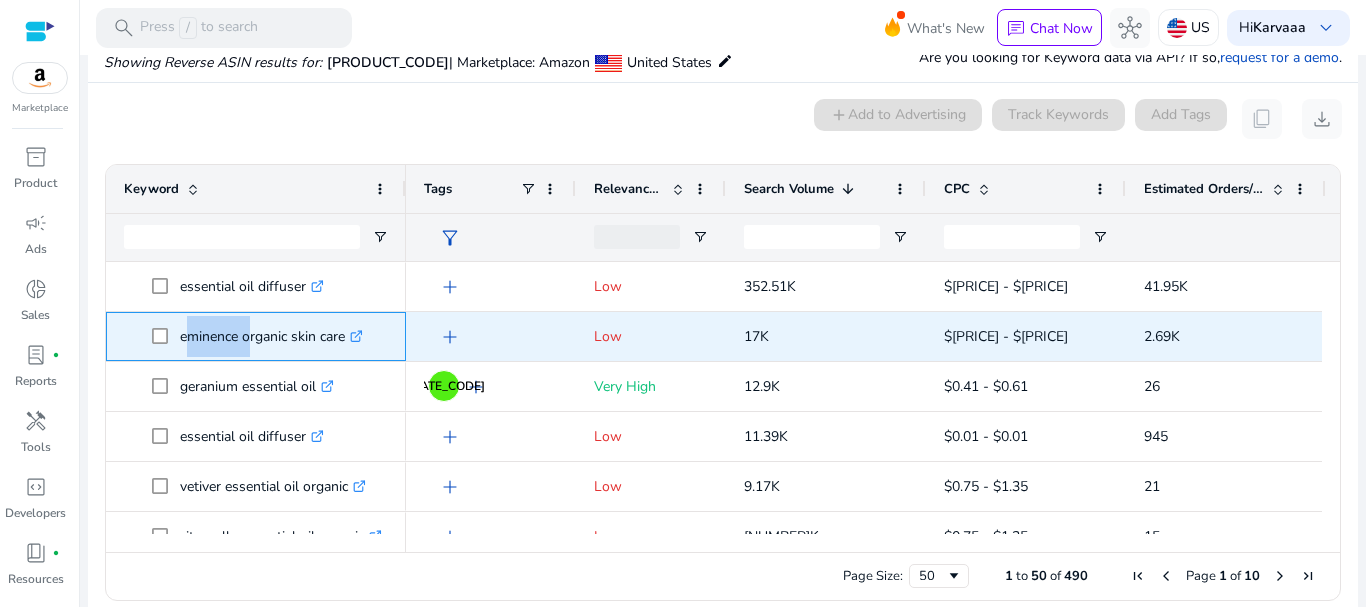 click on "eminence organic skin care  .st0{fill:#2c8af8}" 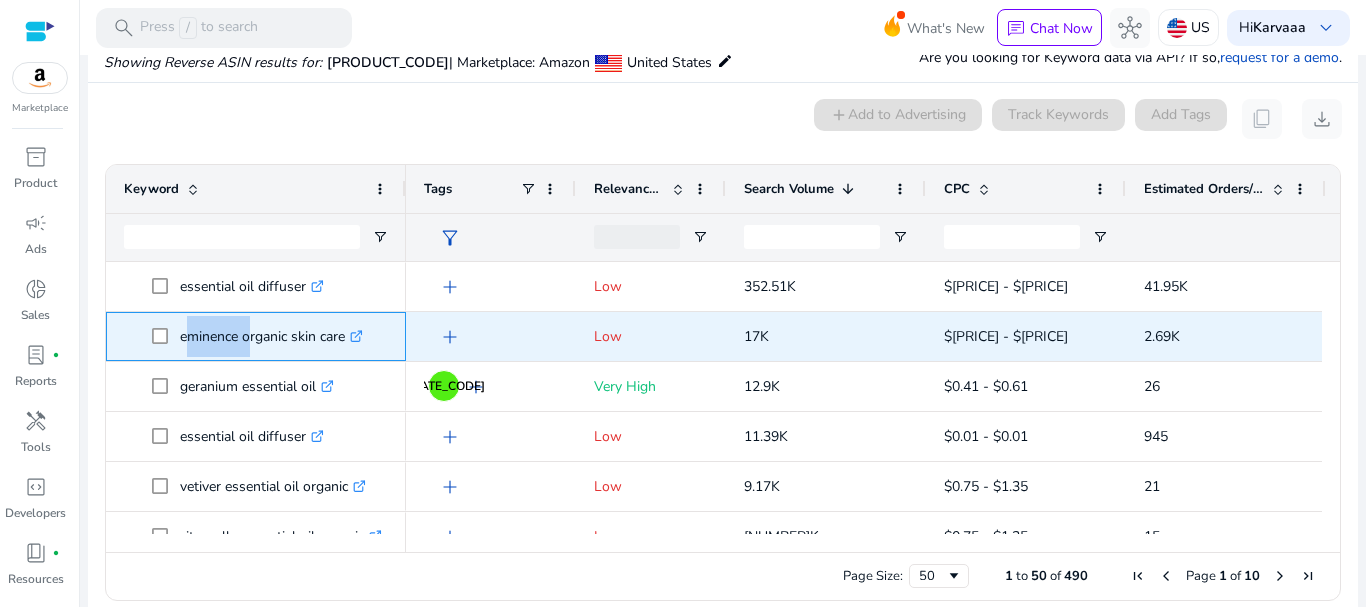 copy on "eminence" 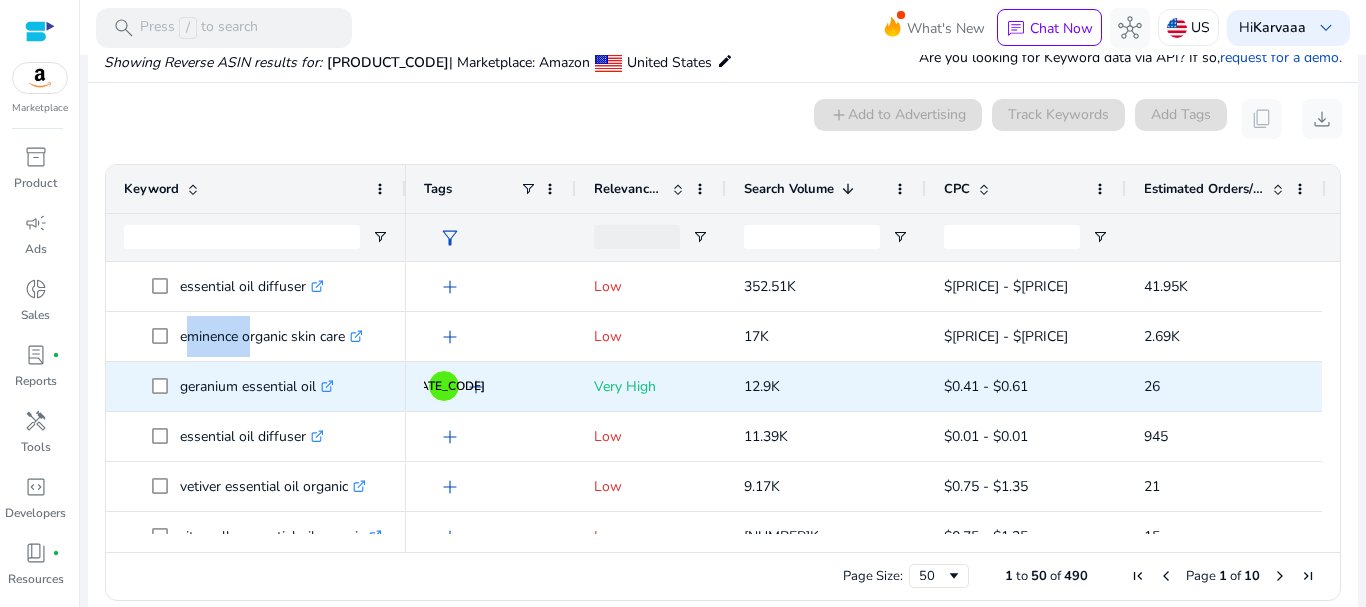 scroll, scrollTop: 28, scrollLeft: 0, axis: vertical 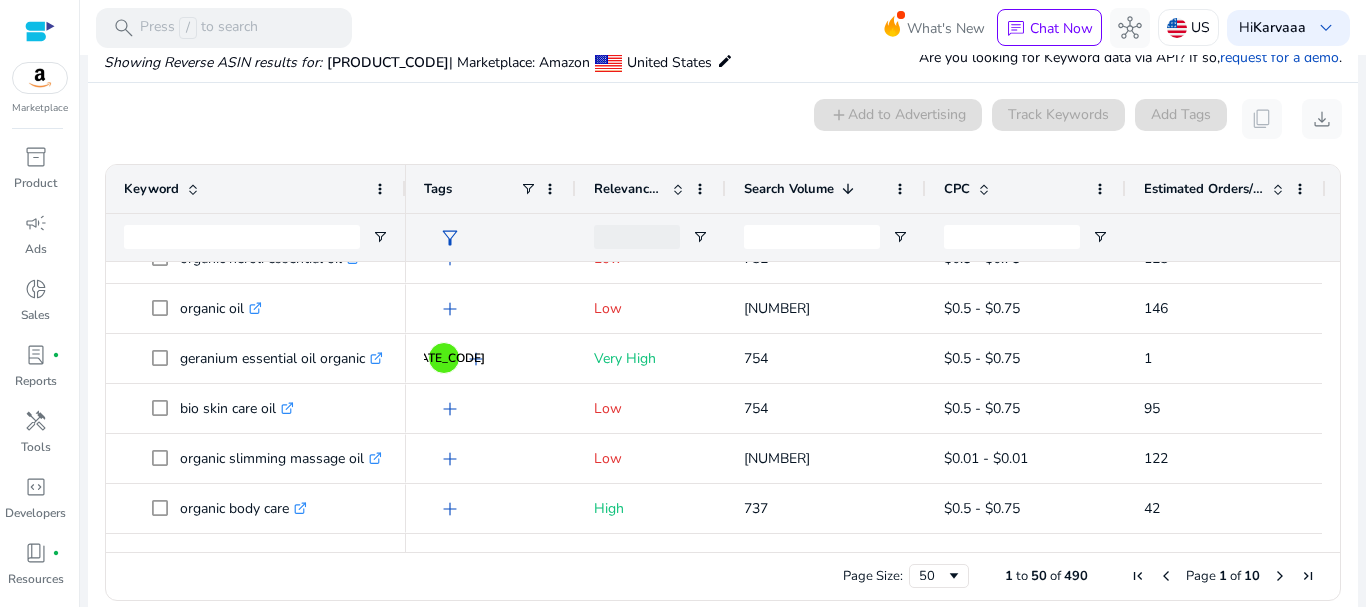 click on "Press SPACE to select this row.
Drag here to set row groups Drag here to set column labels
Keyword
Tags" 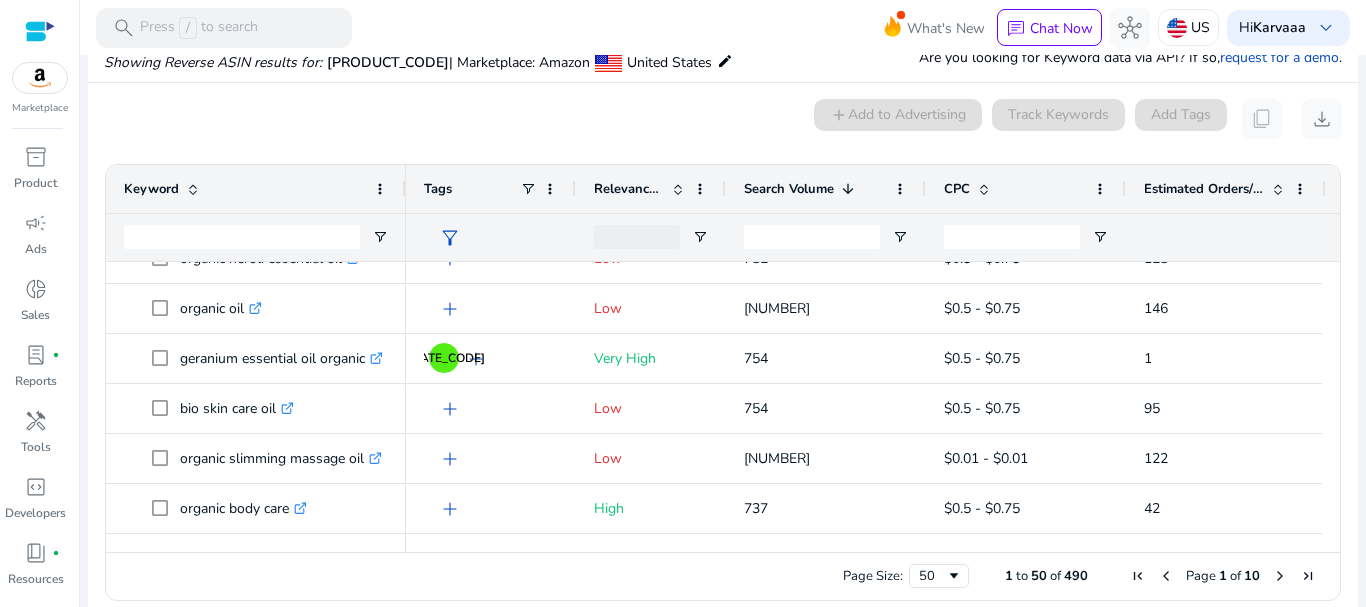 scroll, scrollTop: 0, scrollLeft: 0, axis: both 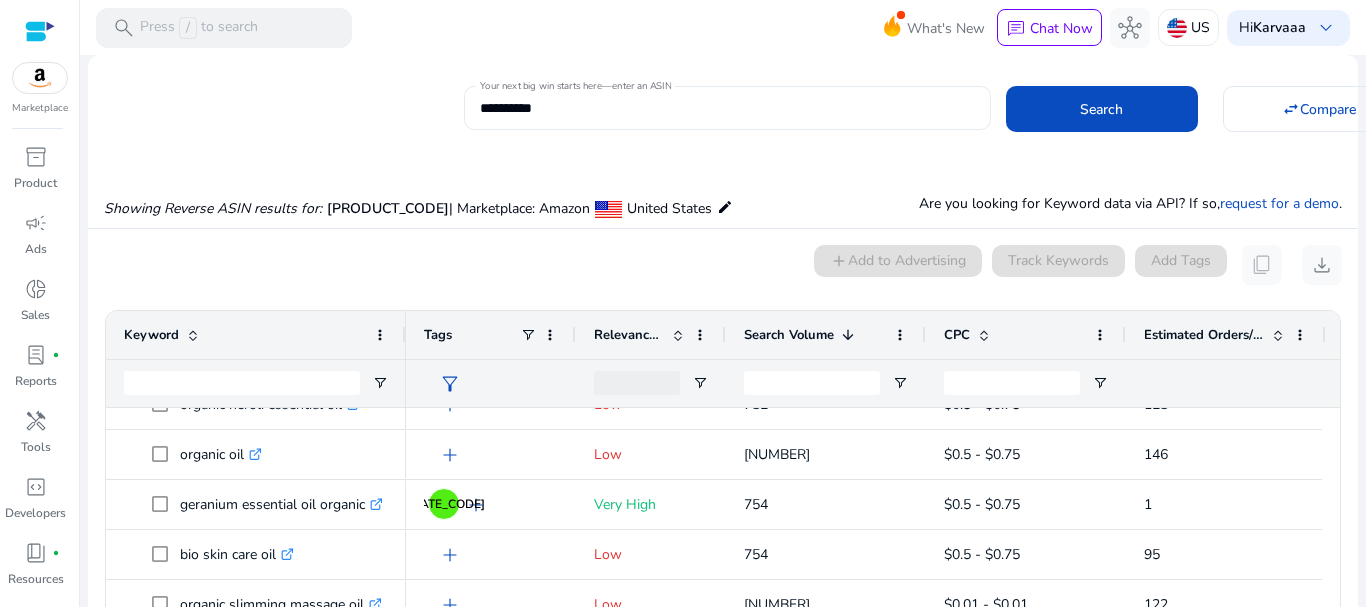 click on "**********" at bounding box center (727, 108) 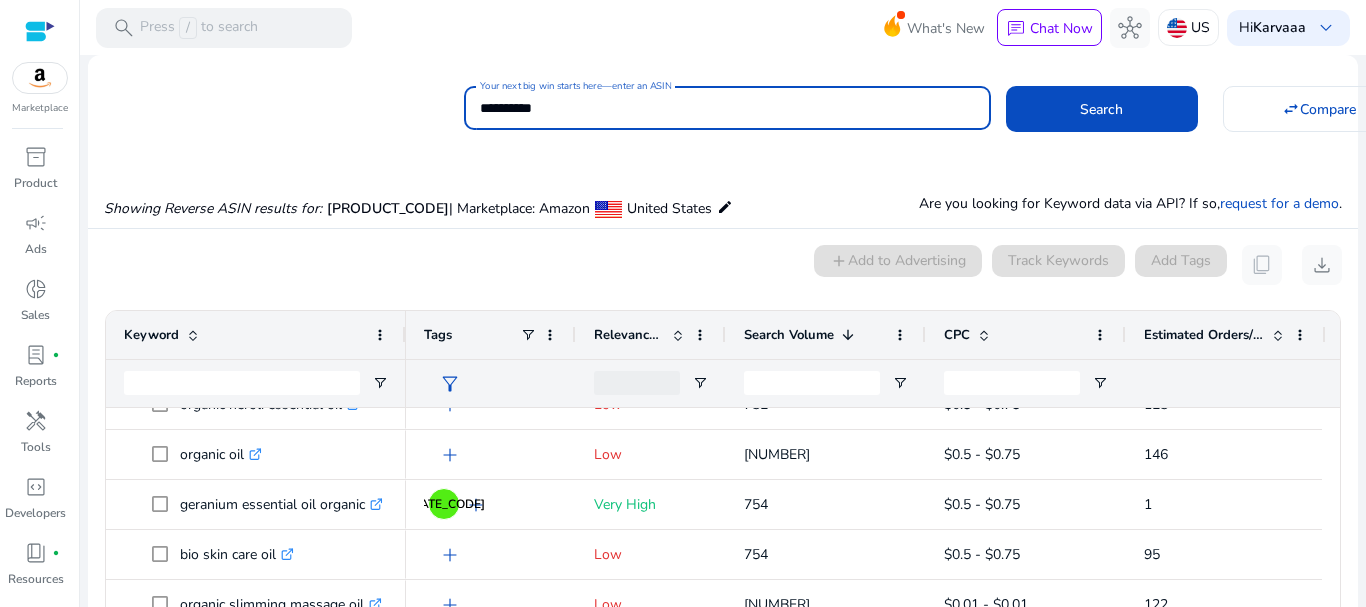 click on "**********" at bounding box center (727, 108) 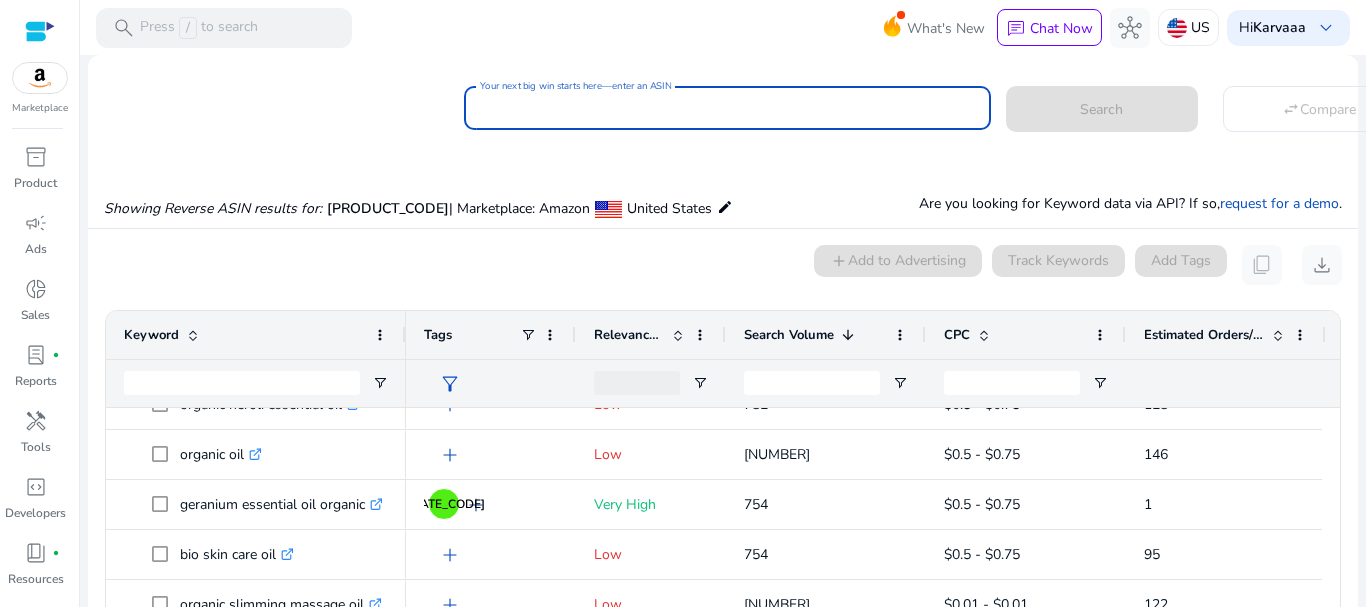 paste on "**********" 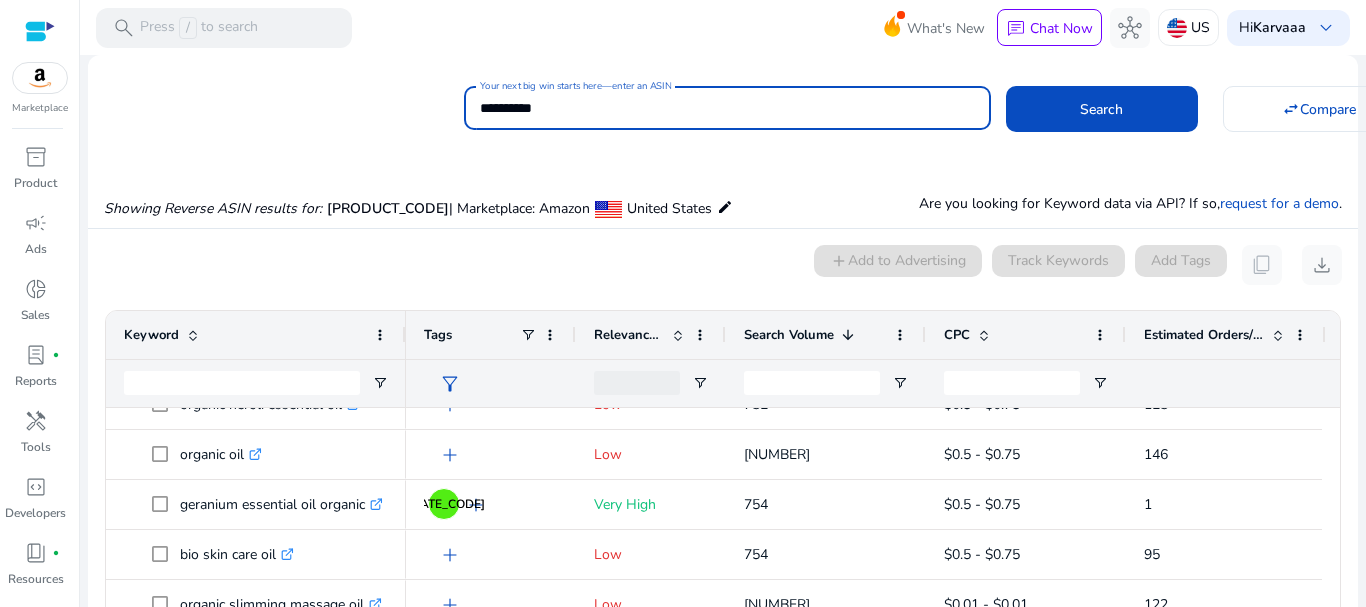 type on "**********" 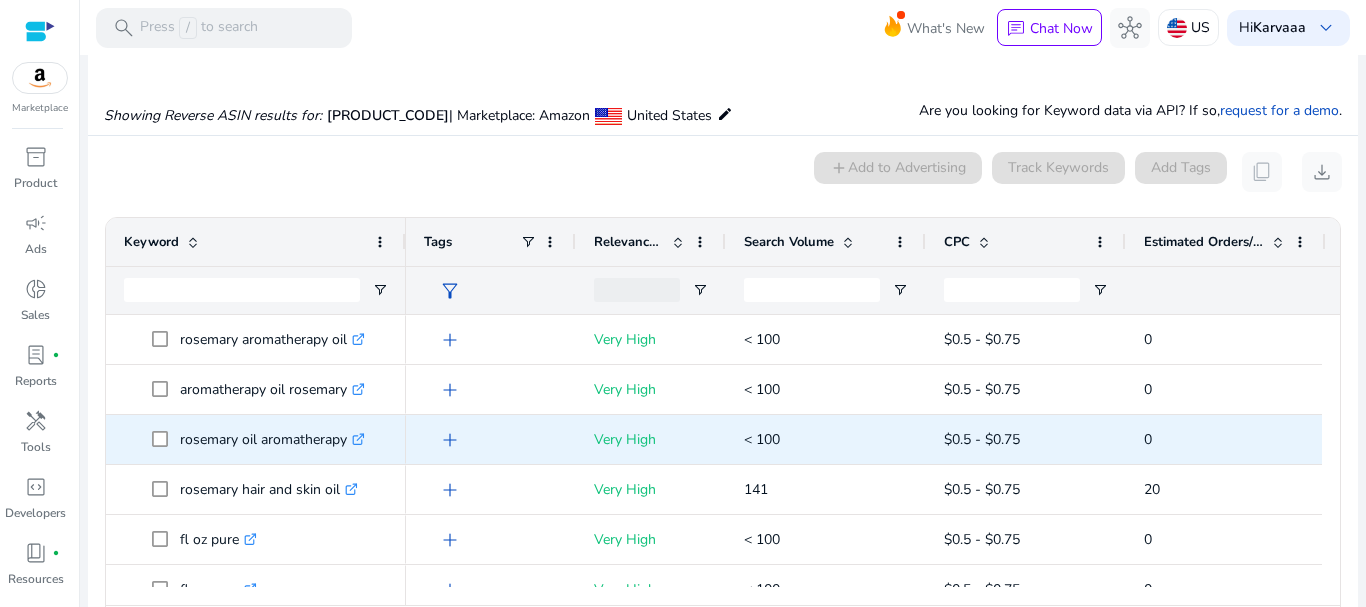 scroll, scrollTop: 146, scrollLeft: 0, axis: vertical 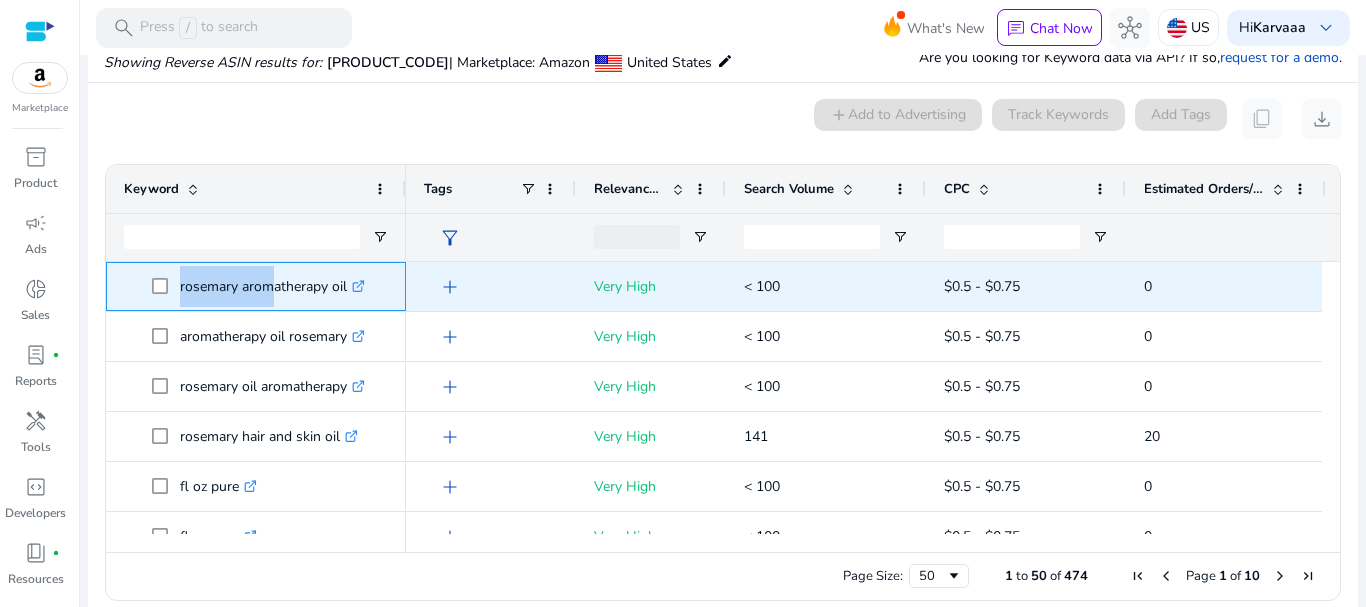 drag, startPoint x: 176, startPoint y: 288, endPoint x: 265, endPoint y: 294, distance: 89.20202 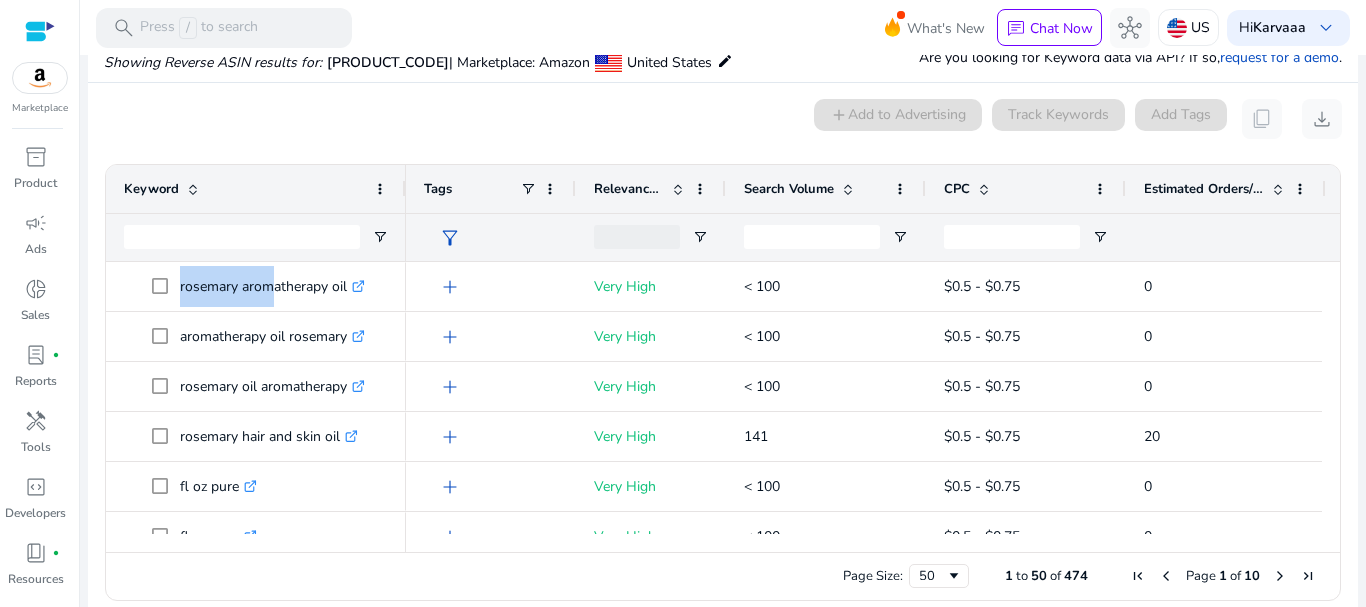 click on "Search Volume" 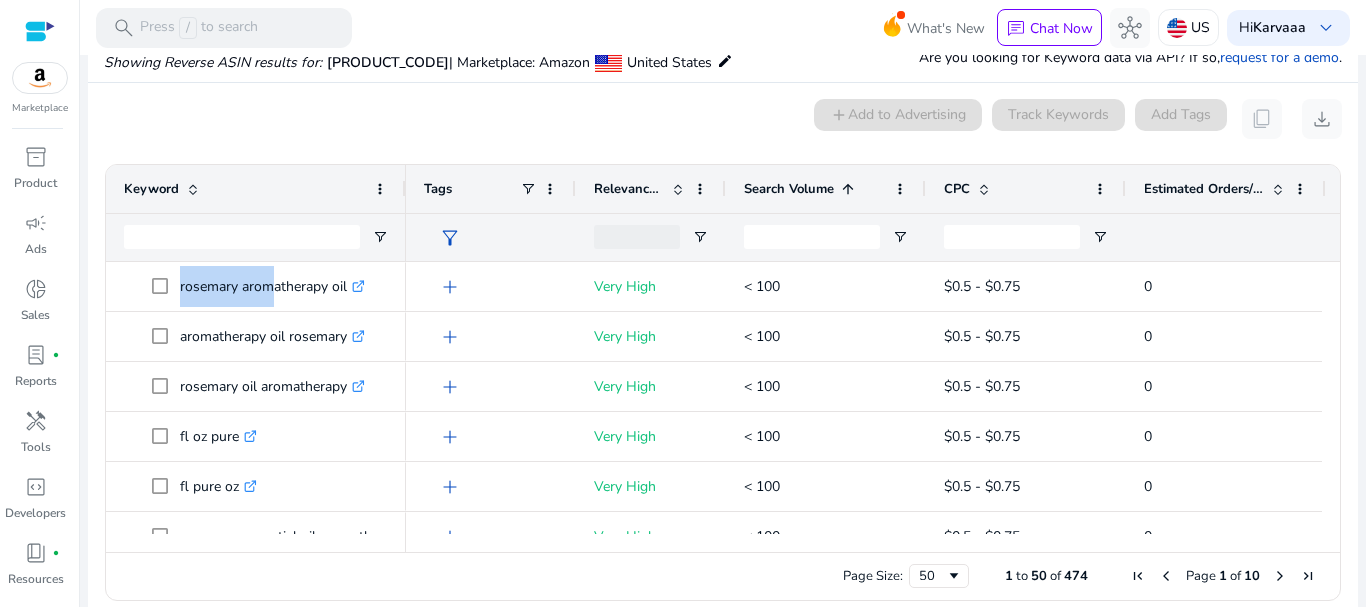 click on "Search Volume" 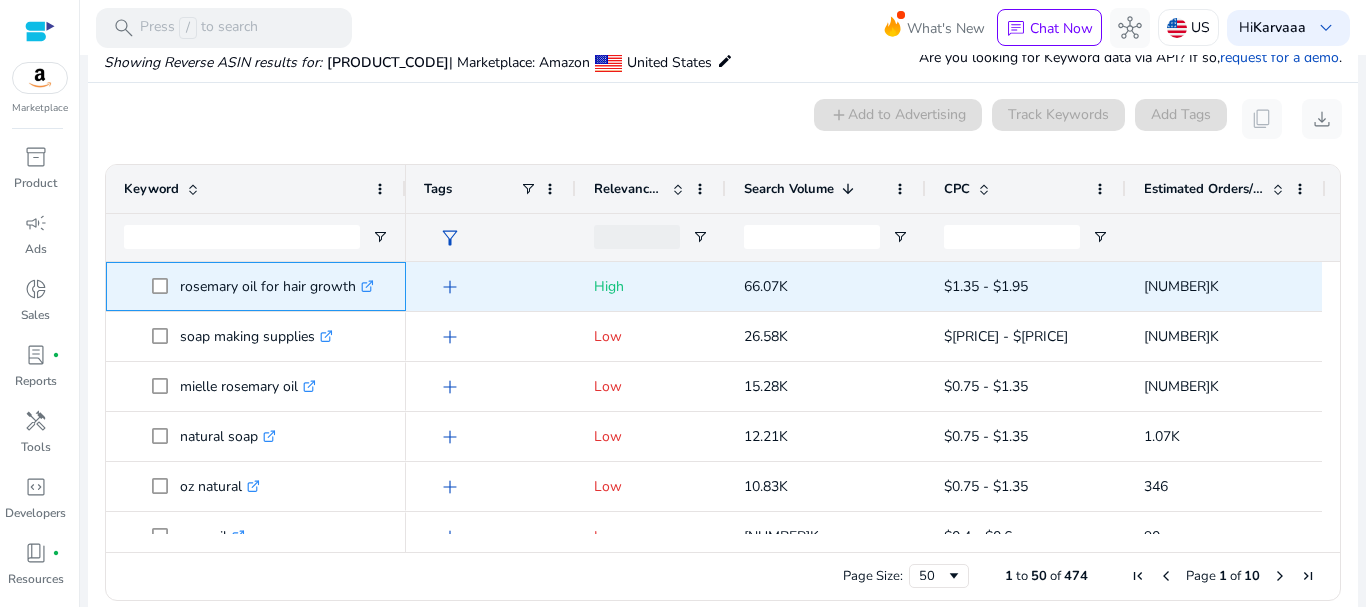 drag, startPoint x: 176, startPoint y: 296, endPoint x: 380, endPoint y: 291, distance: 204.06126 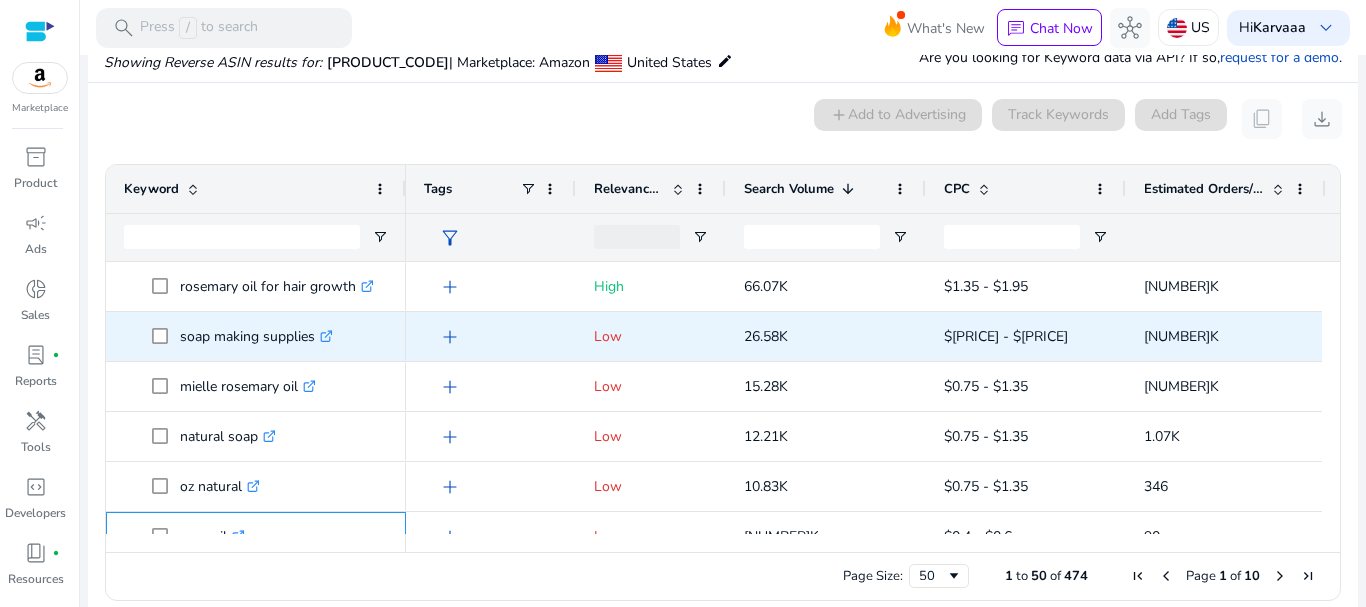 scroll, scrollTop: 28, scrollLeft: 0, axis: vertical 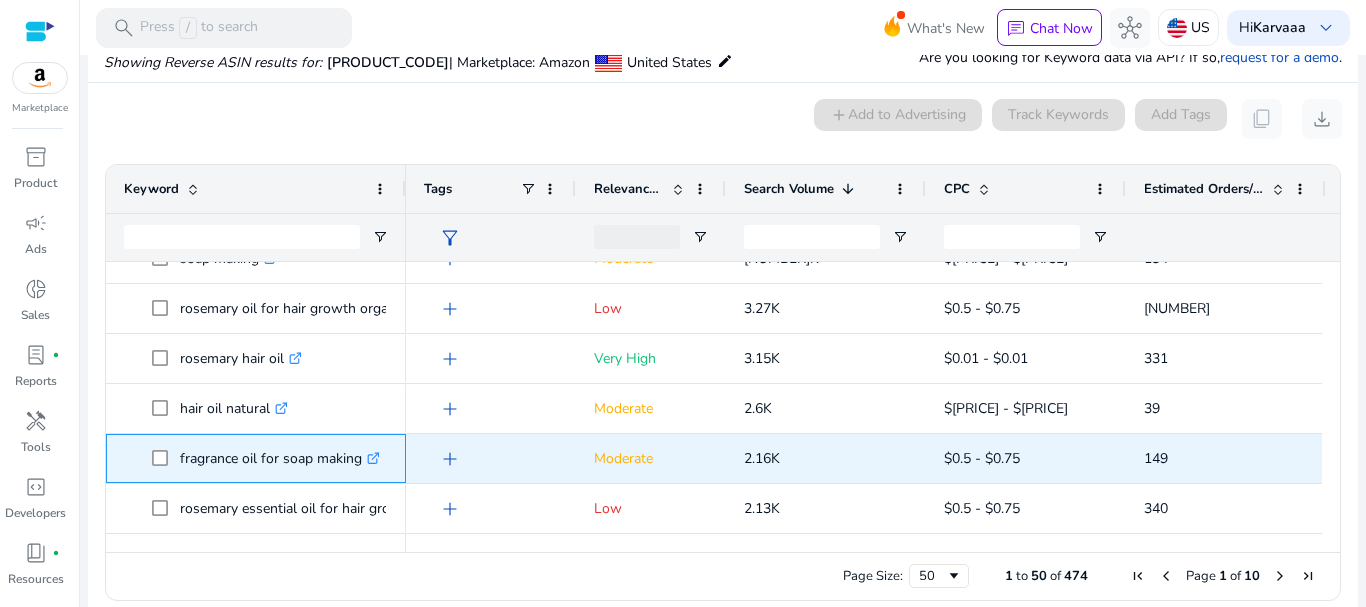 click on "fragrance oil for soap making  .st0{fill:#2c8af8}" 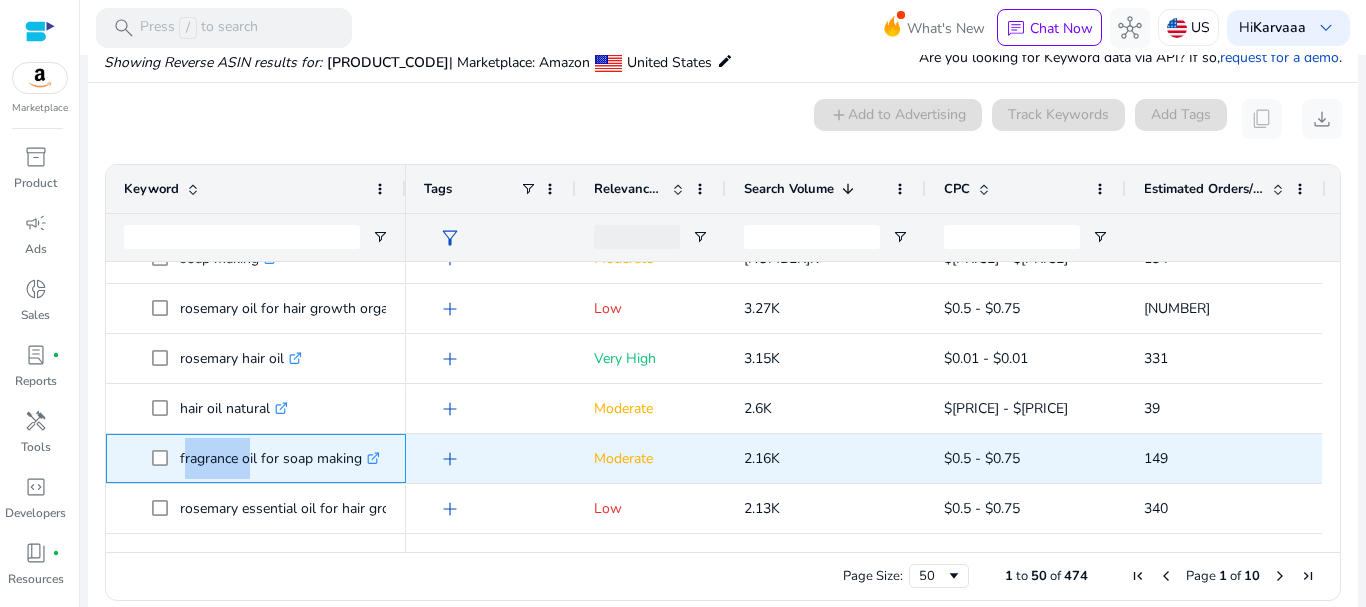 click on "fragrance oil for soap making  .st0{fill:#2c8af8}" 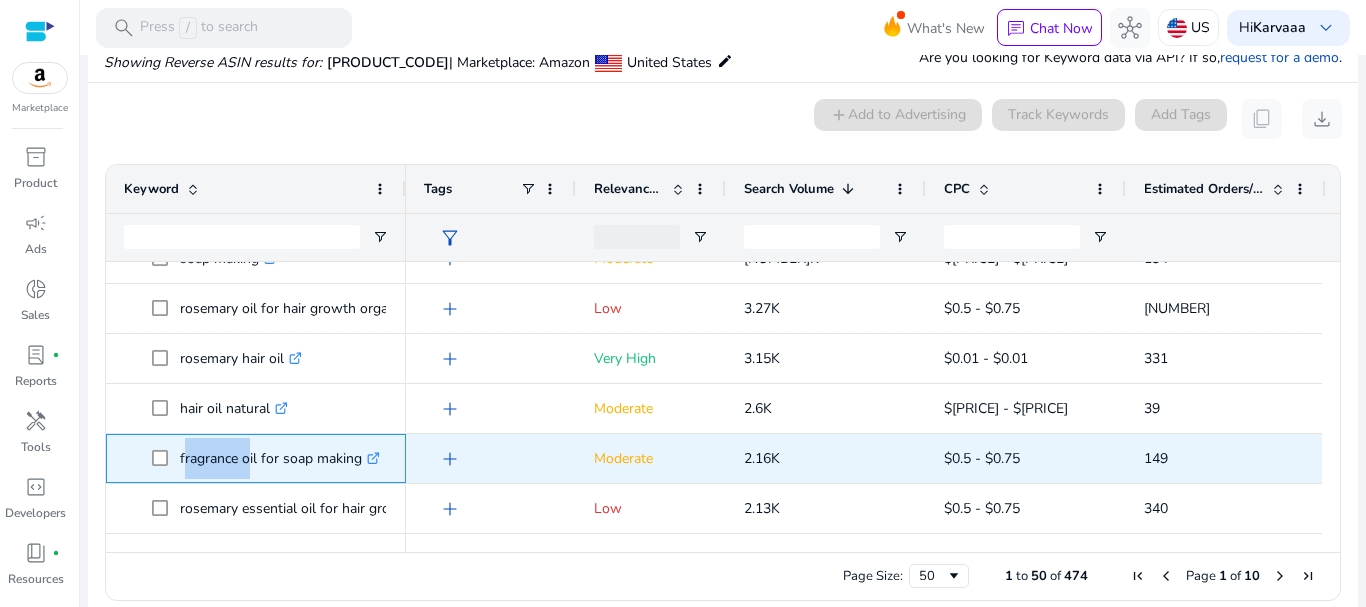 copy on "fragrance" 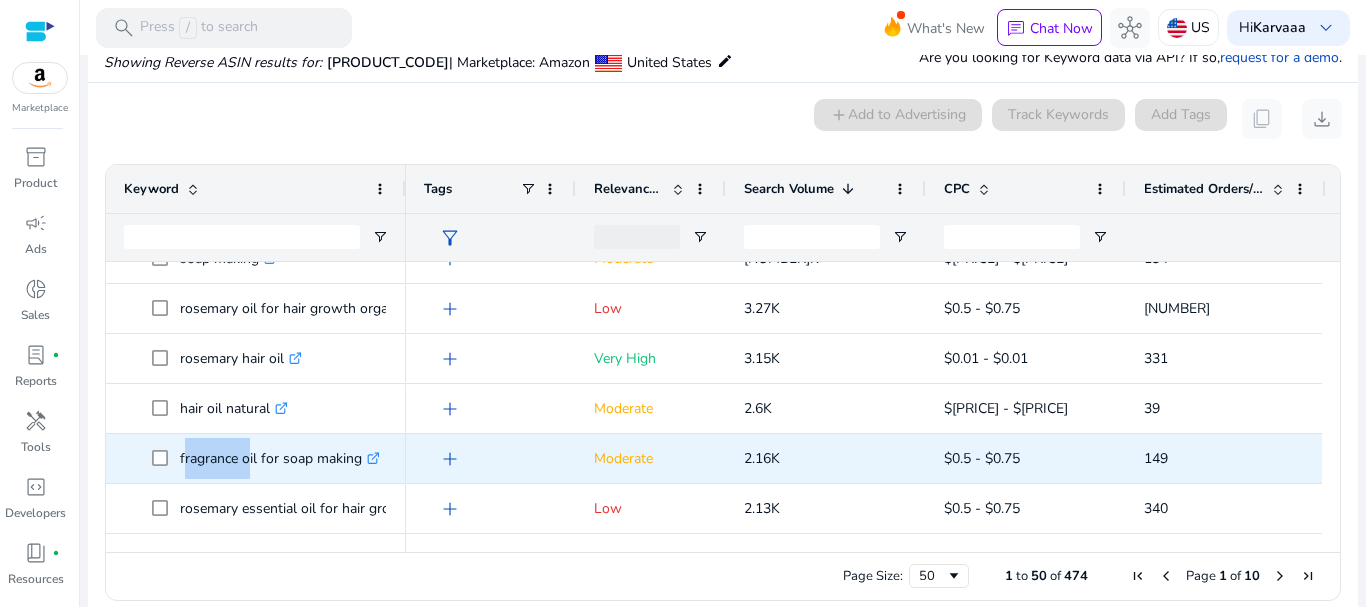 scroll, scrollTop: 478, scrollLeft: 0, axis: vertical 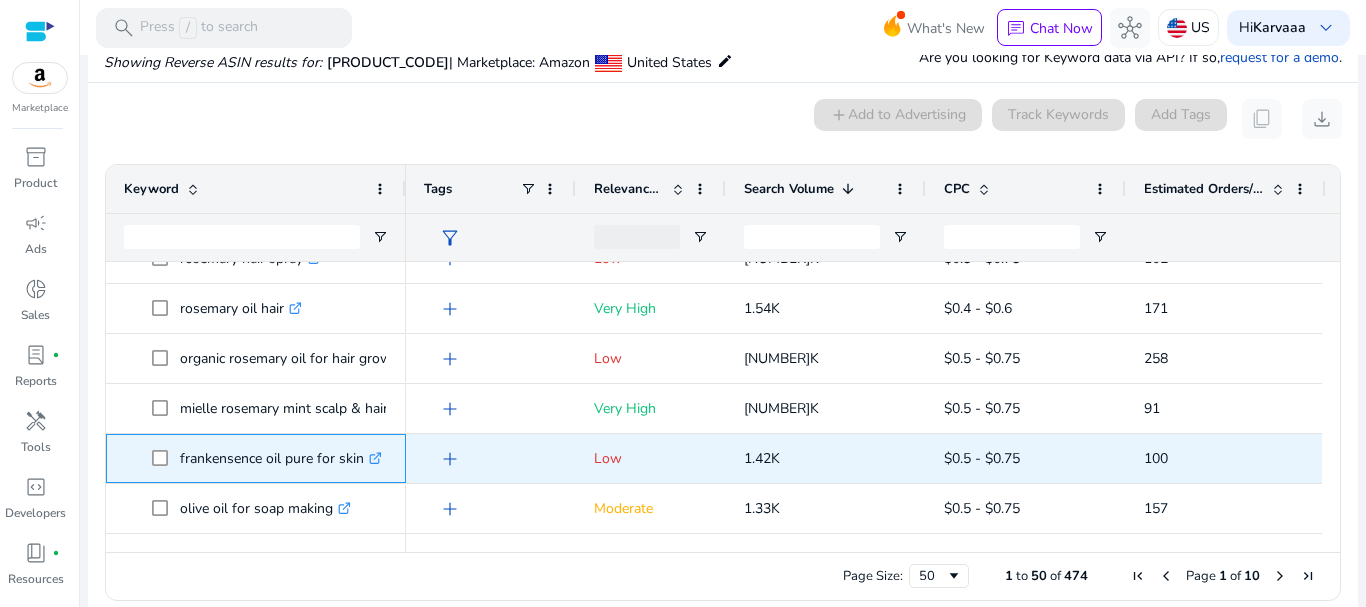 click on "frankensence oil pure for skin  .st0{fill:#2c8af8}" 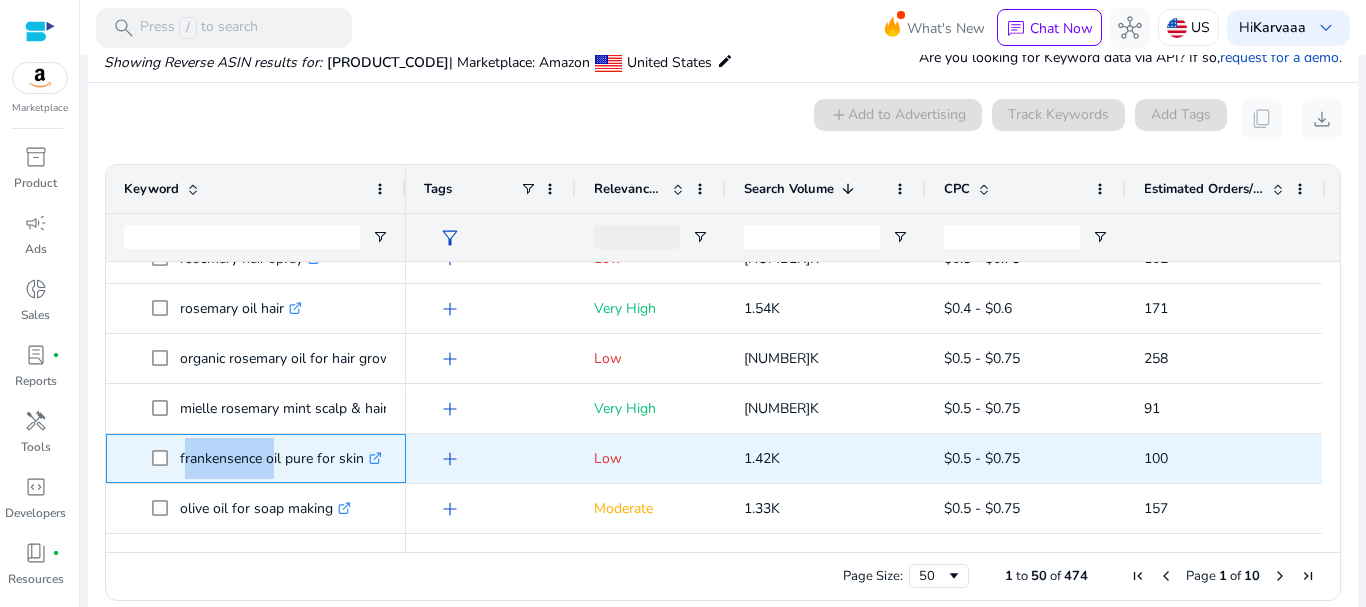 click on "frankensence oil pure for skin  .st0{fill:#2c8af8}" 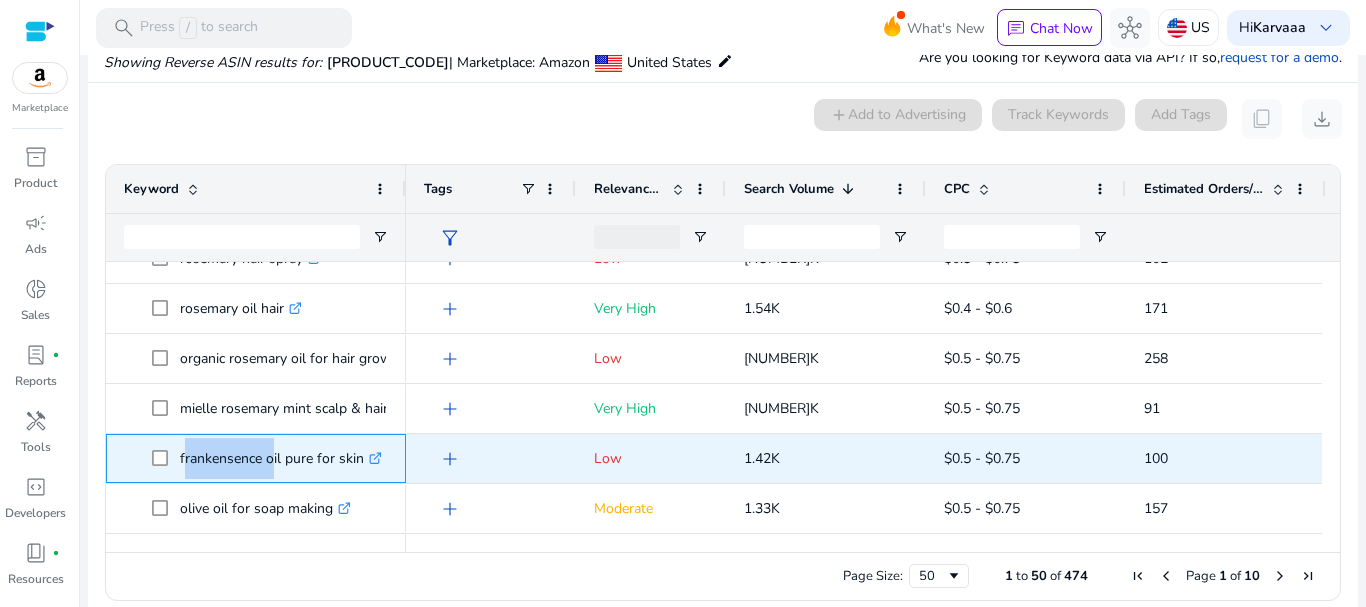 copy on "frankensence" 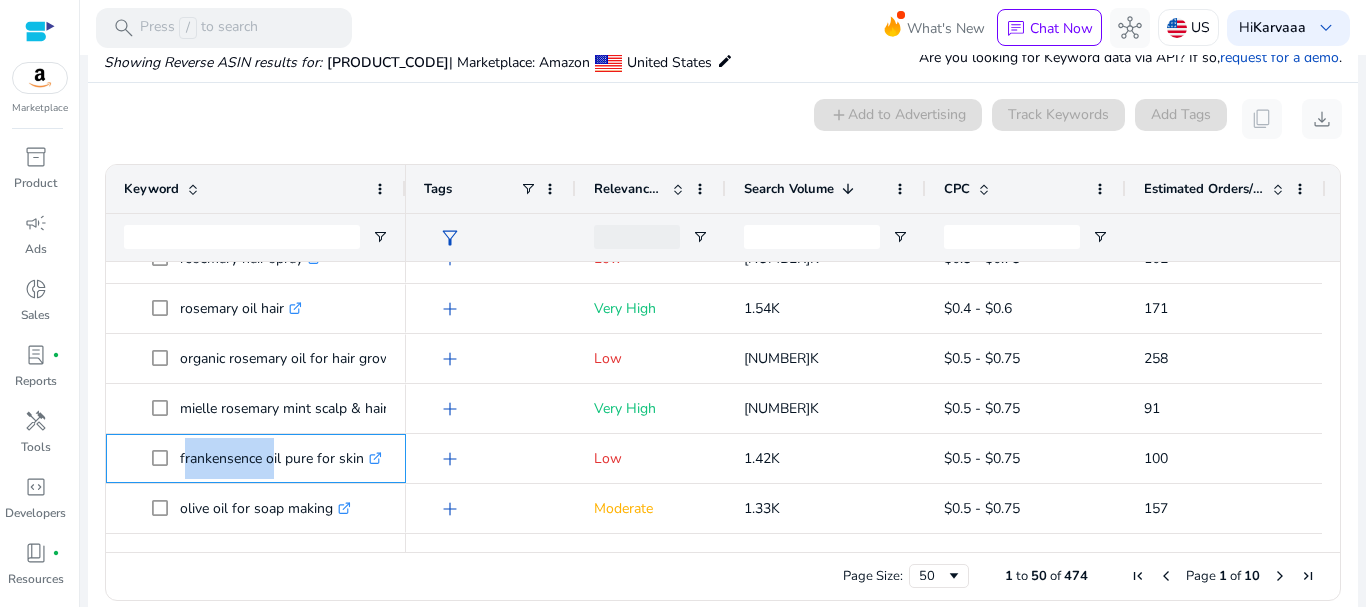 scroll, scrollTop: 0, scrollLeft: 0, axis: both 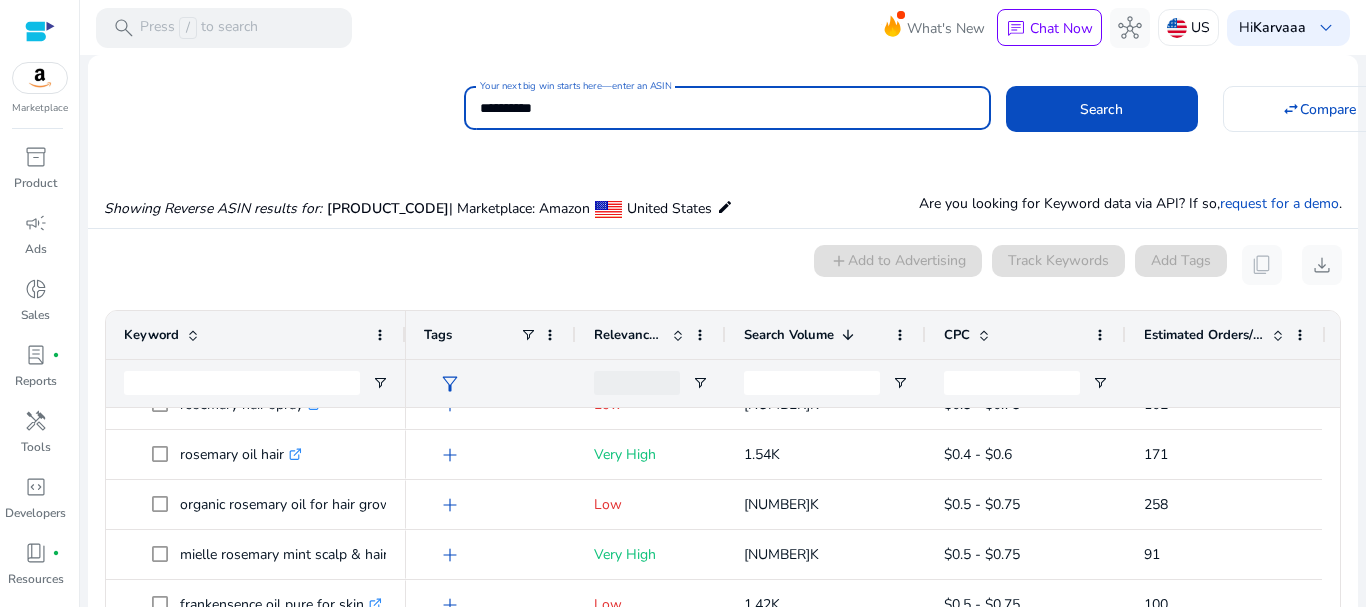 click on "**********" at bounding box center [727, 108] 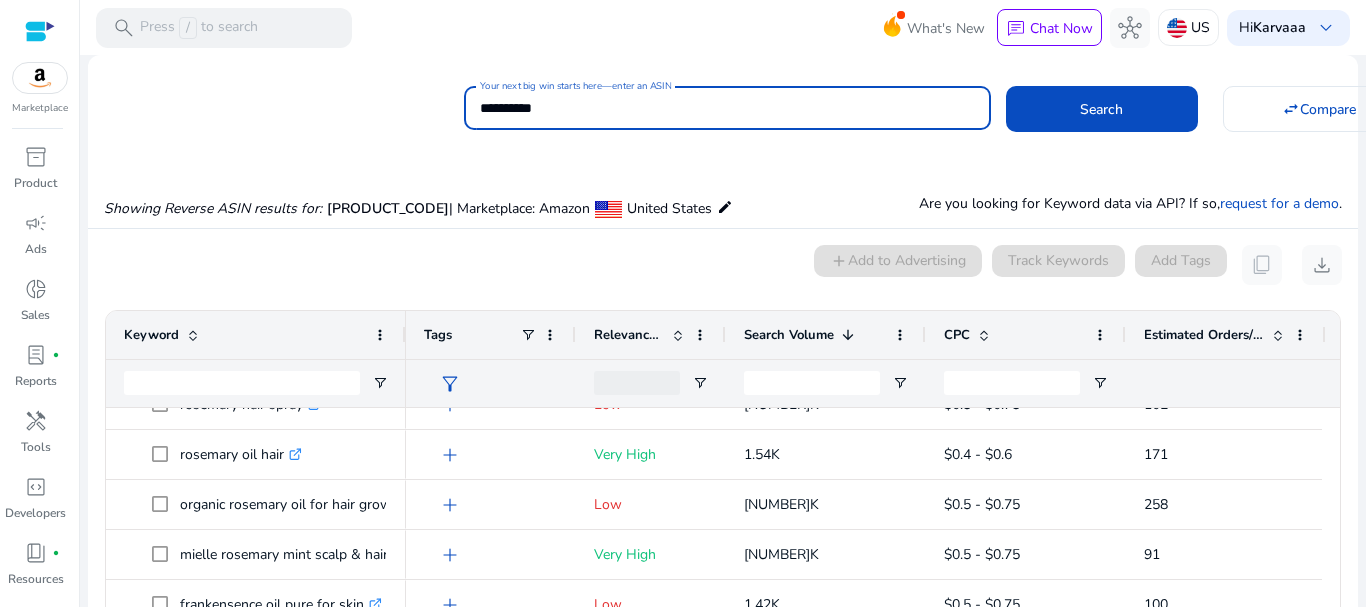 click on "**********" at bounding box center (727, 108) 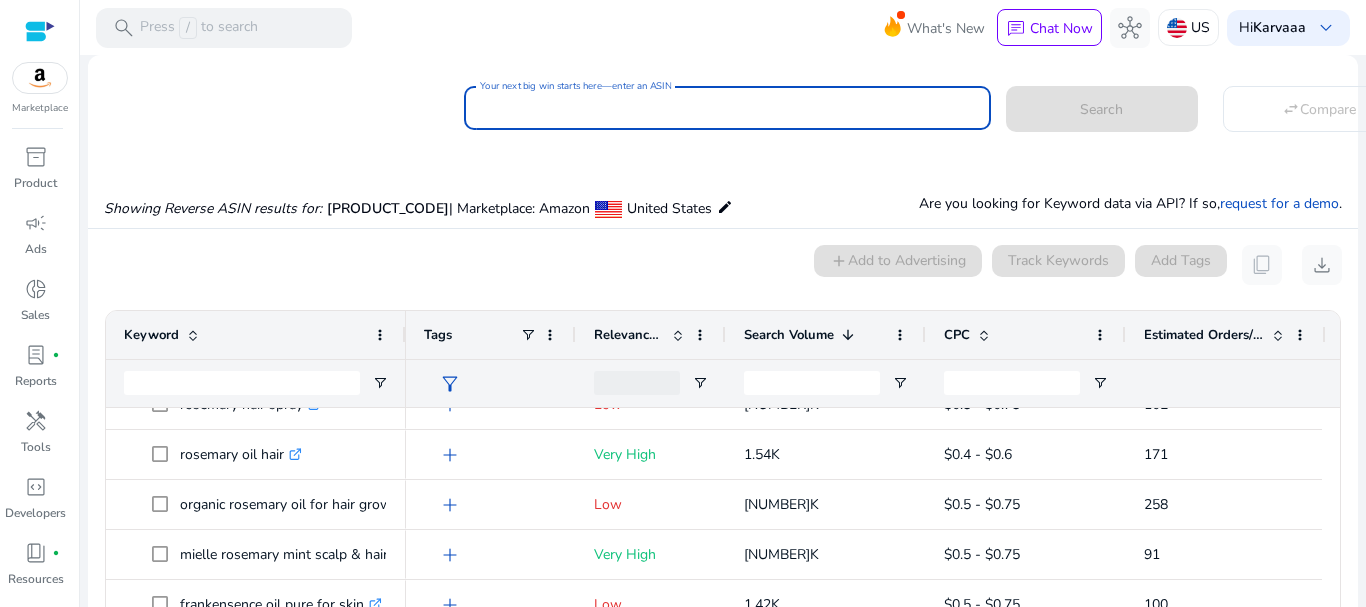 paste on "**********" 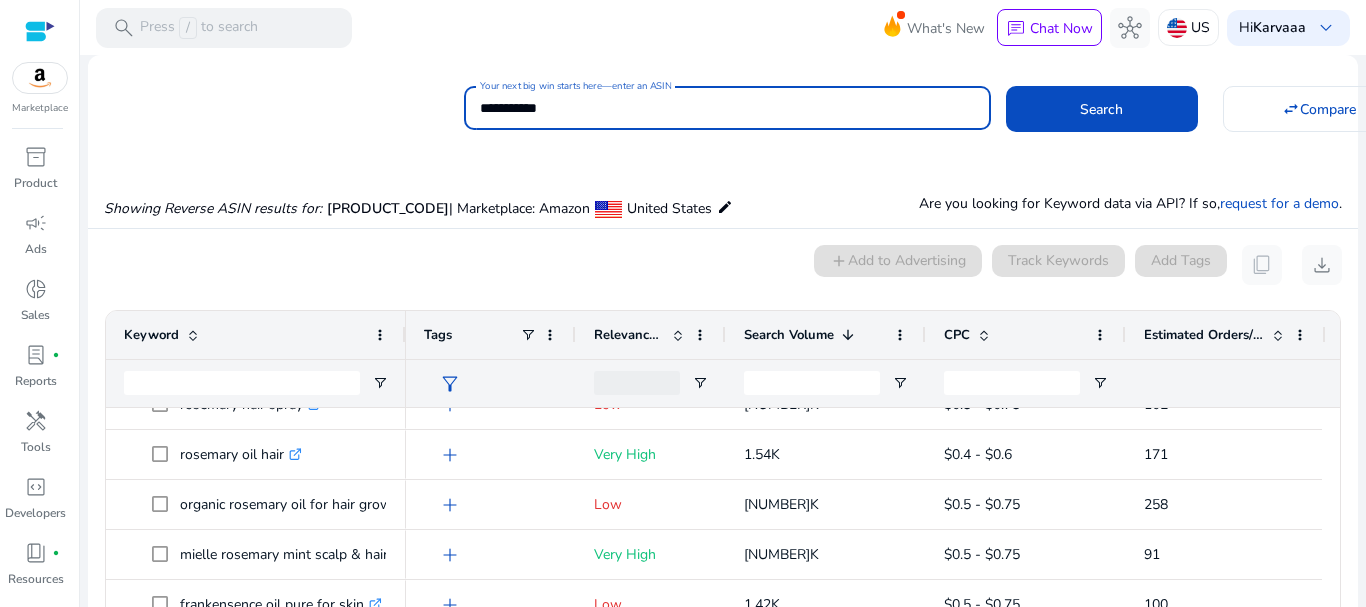click on "Search" 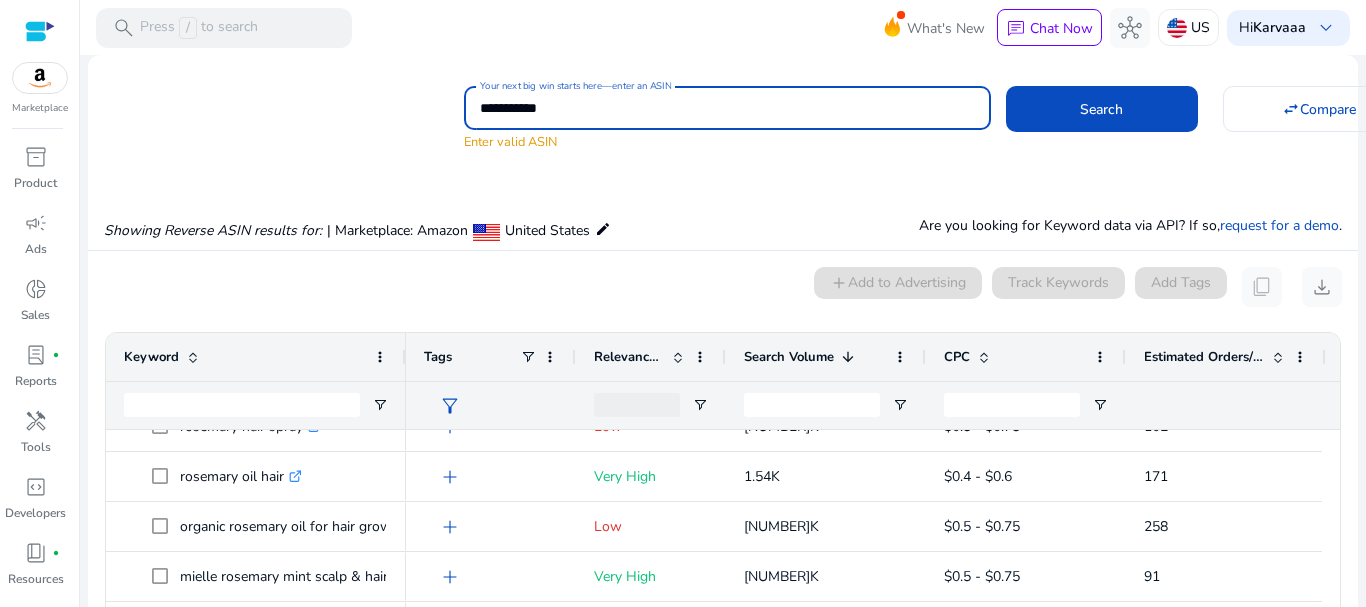 click on "**********" at bounding box center [727, 108] 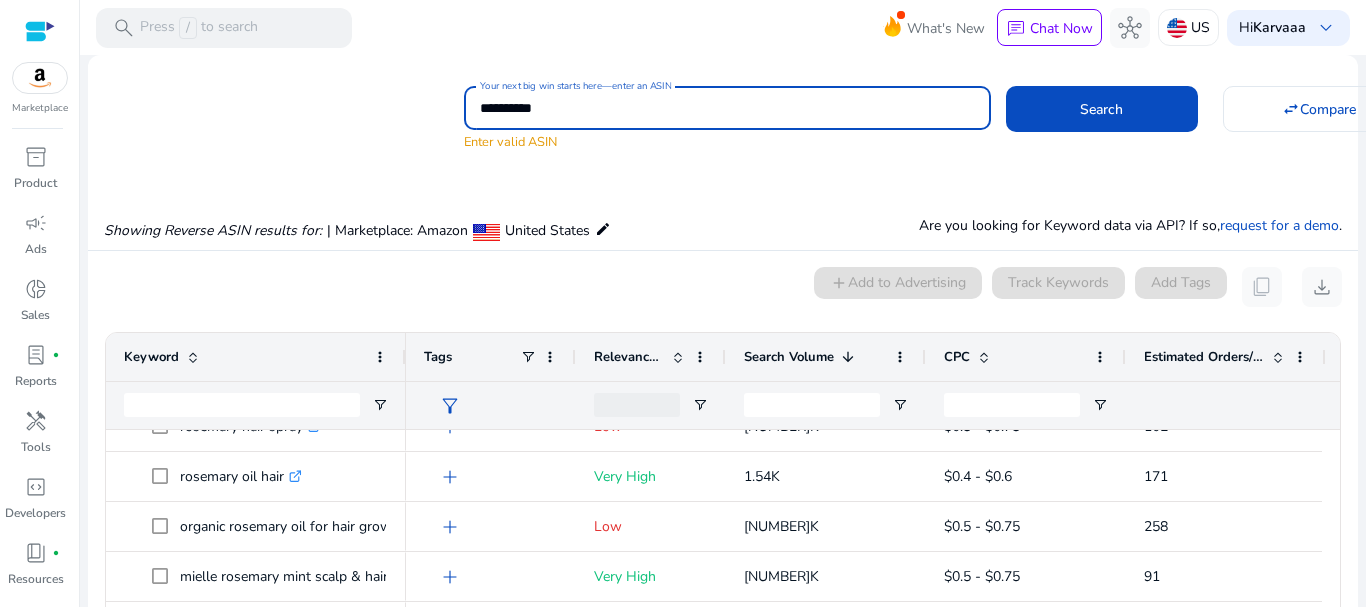 type on "**********" 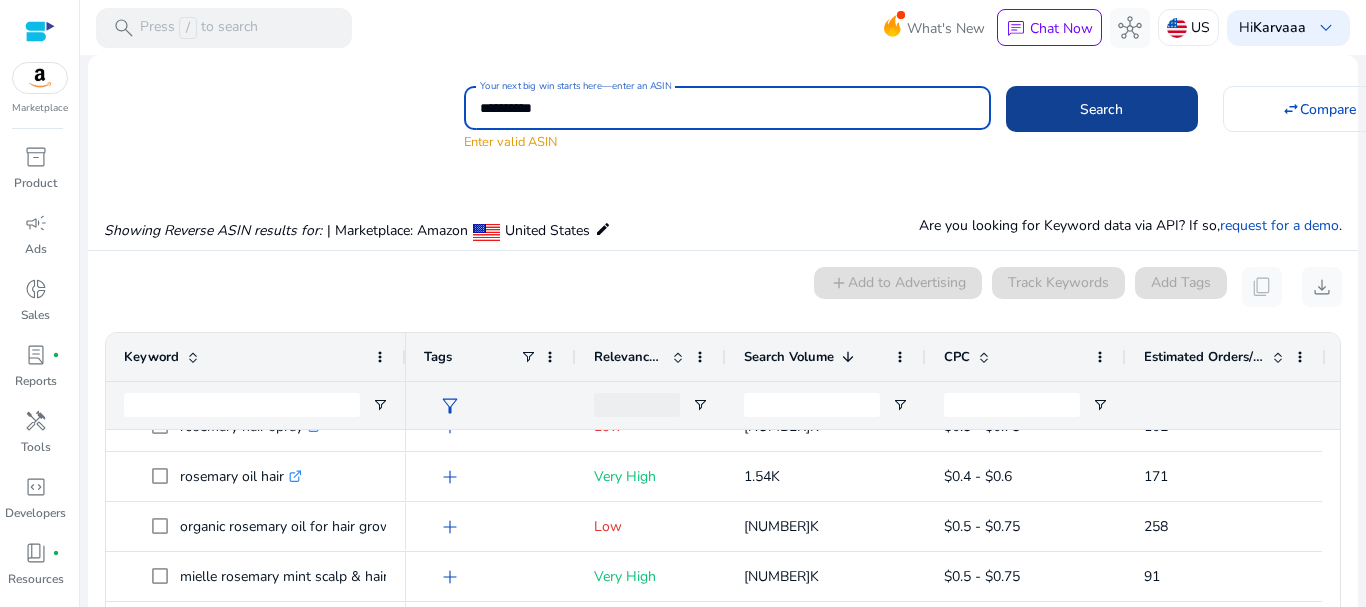 click on "Search" 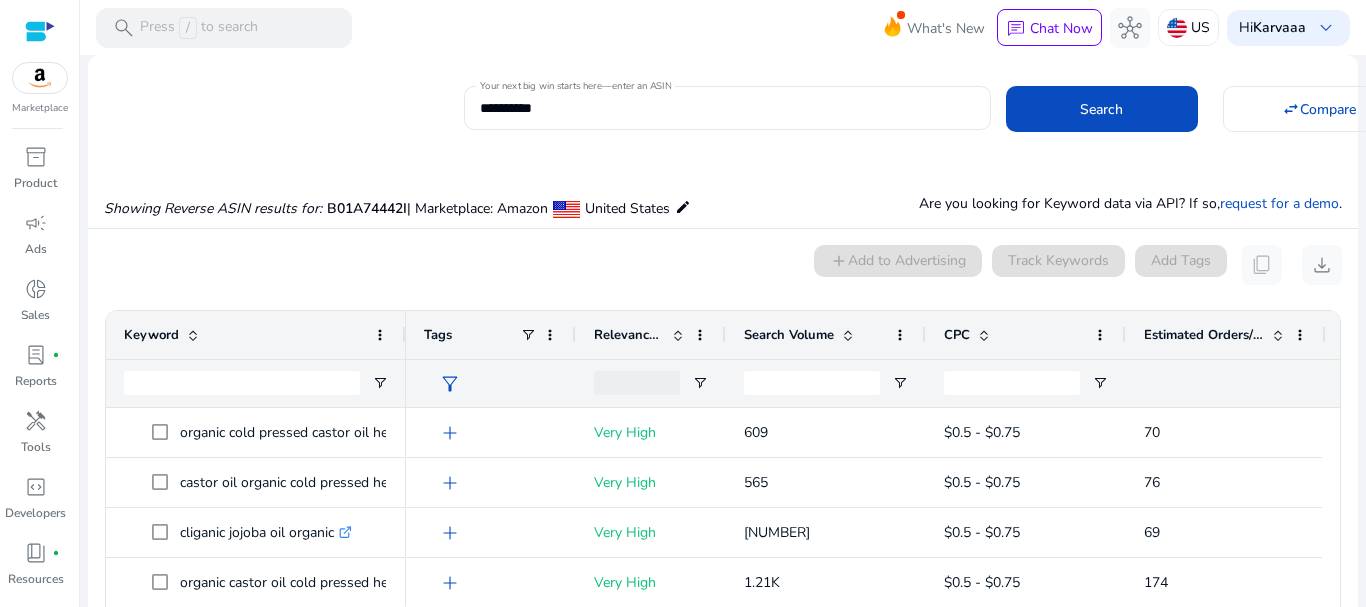 scroll, scrollTop: 146, scrollLeft: 0, axis: vertical 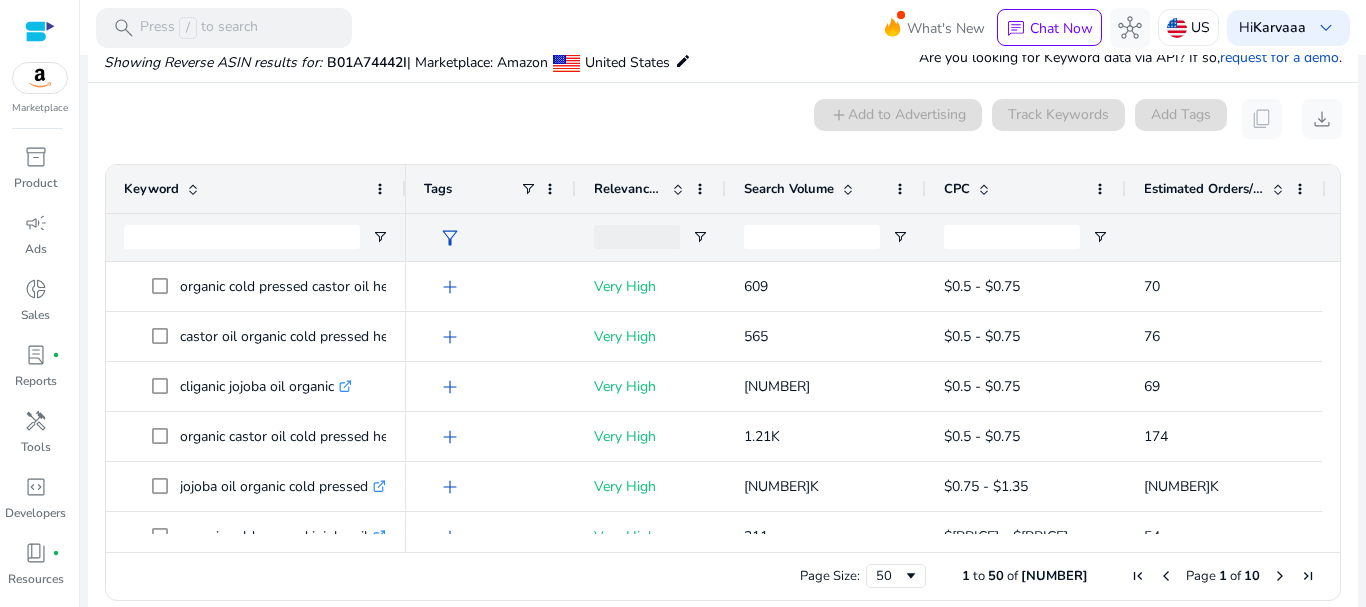 click on "Search Volume" 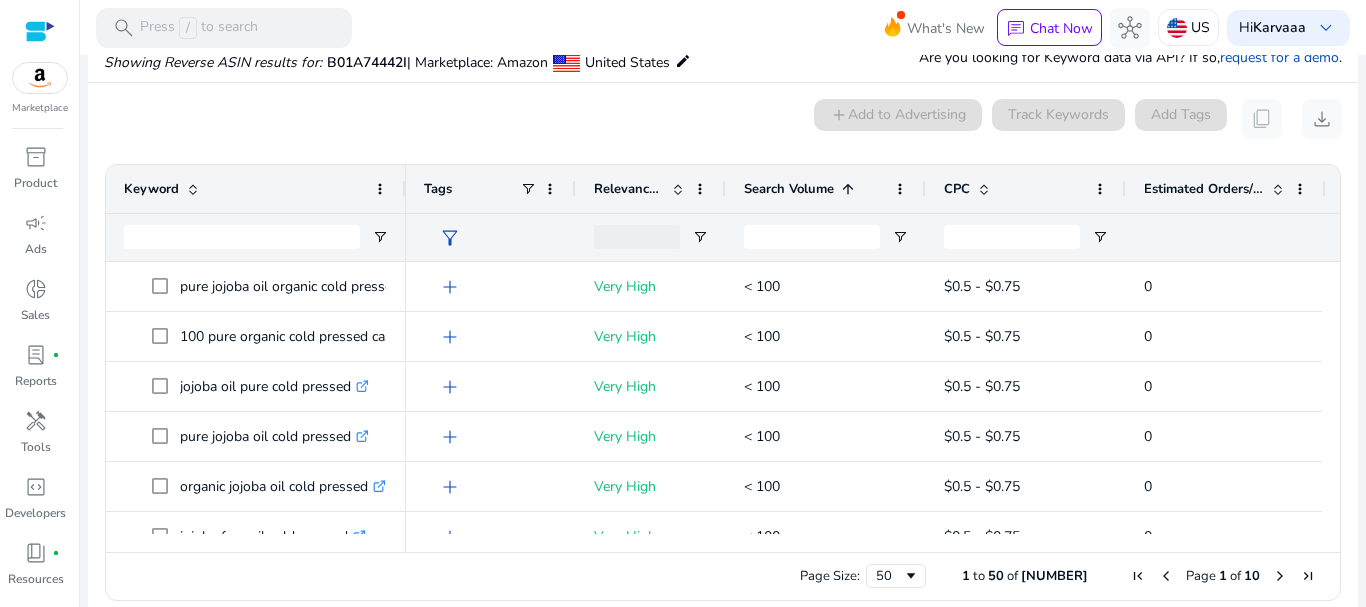 click on "Search Volume" 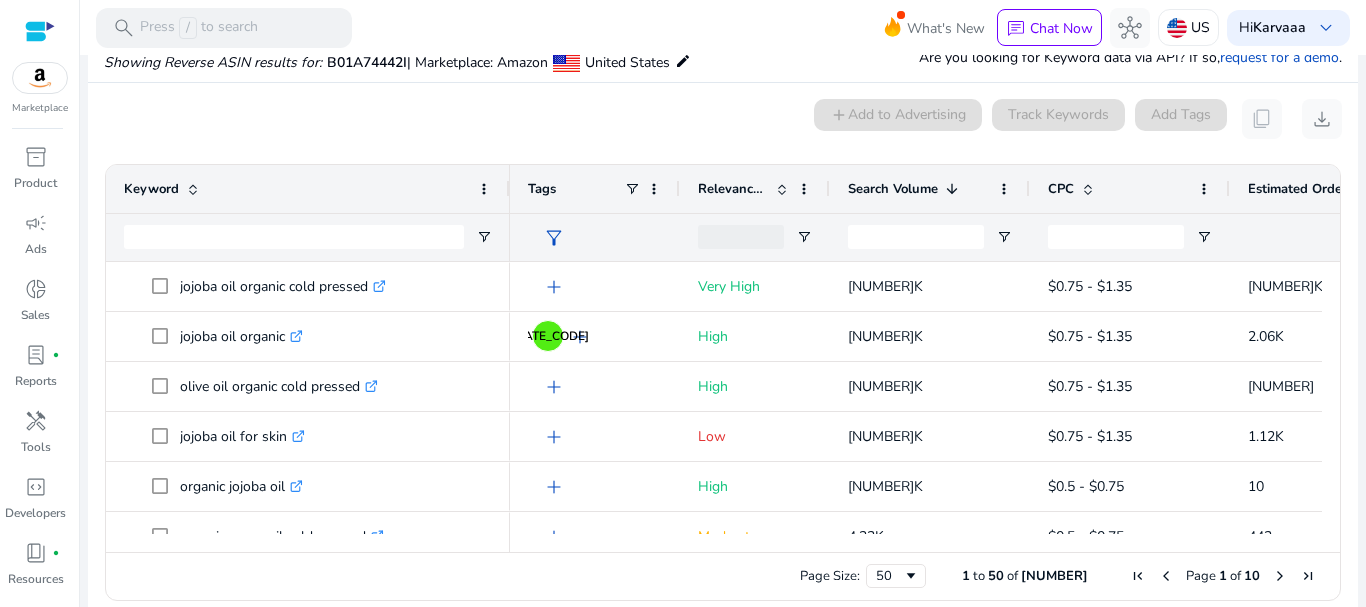 drag, startPoint x: 402, startPoint y: 199, endPoint x: 517, endPoint y: 198, distance: 115.00435 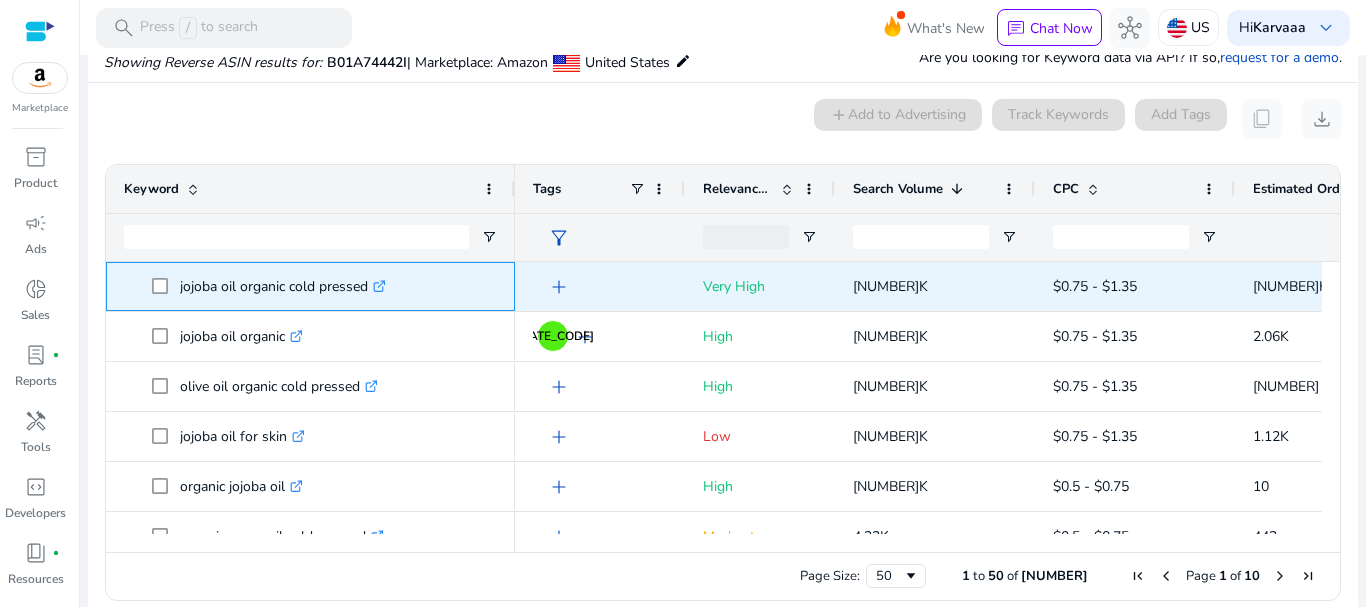 drag, startPoint x: 173, startPoint y: 295, endPoint x: 366, endPoint y: 304, distance: 193.20973 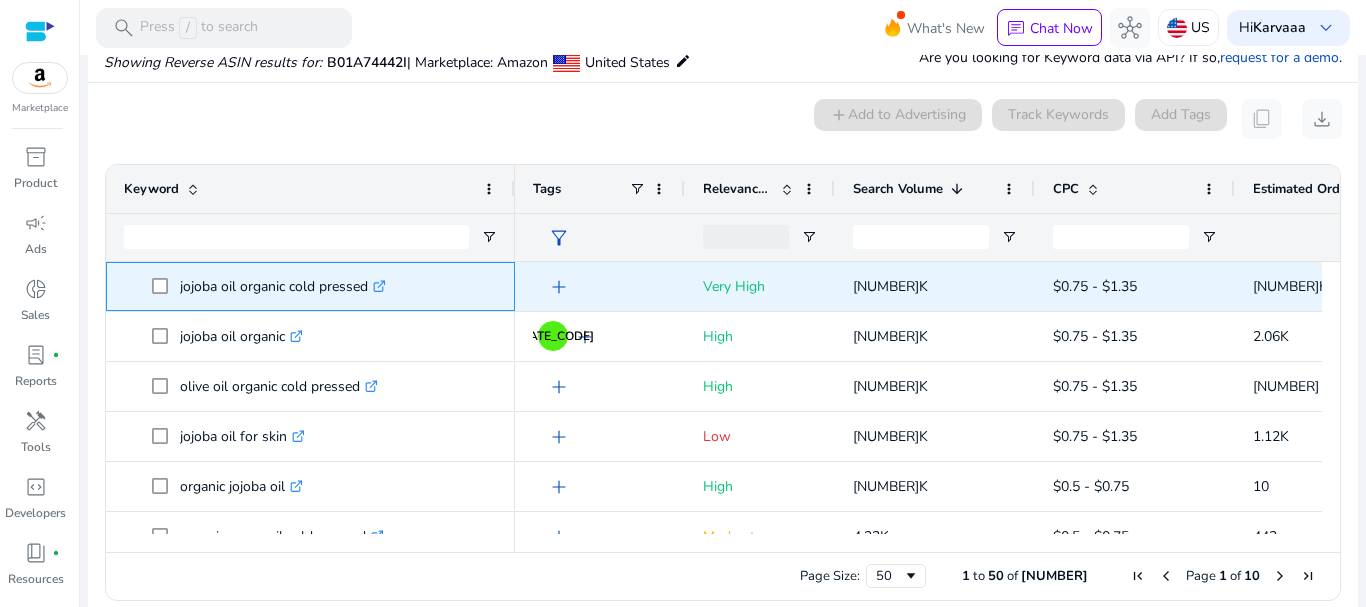 copy on "jojoba oil organic cold pressed" 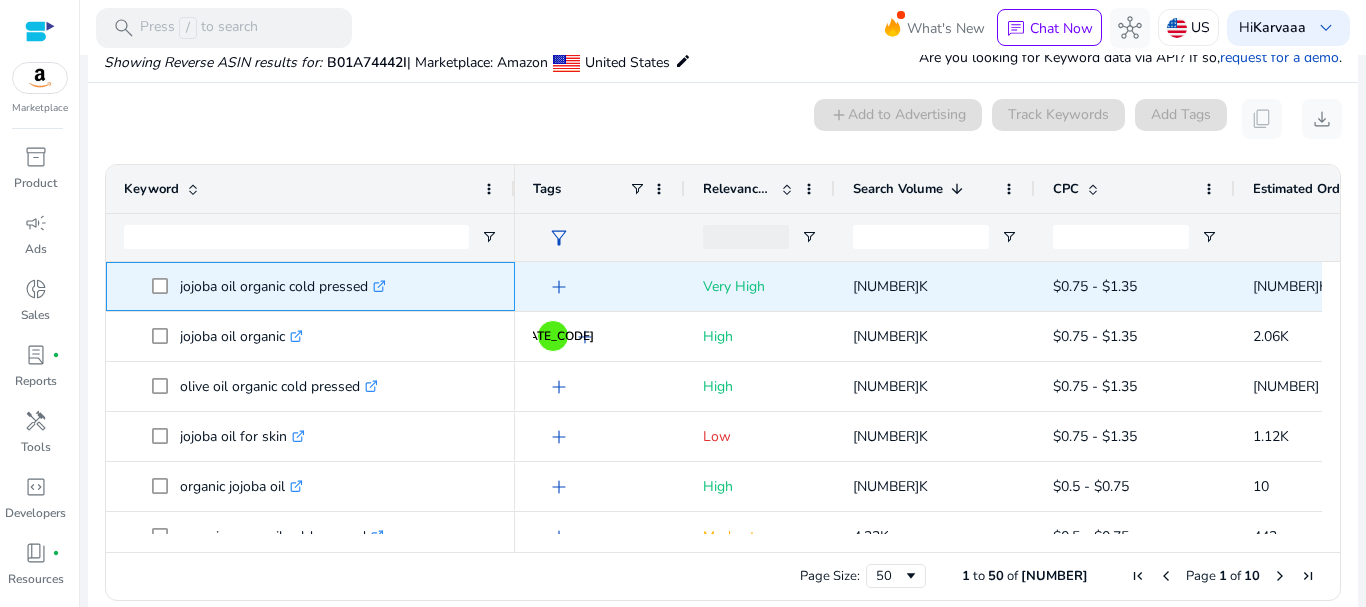 copy on "jojoba oil organic cold pressed" 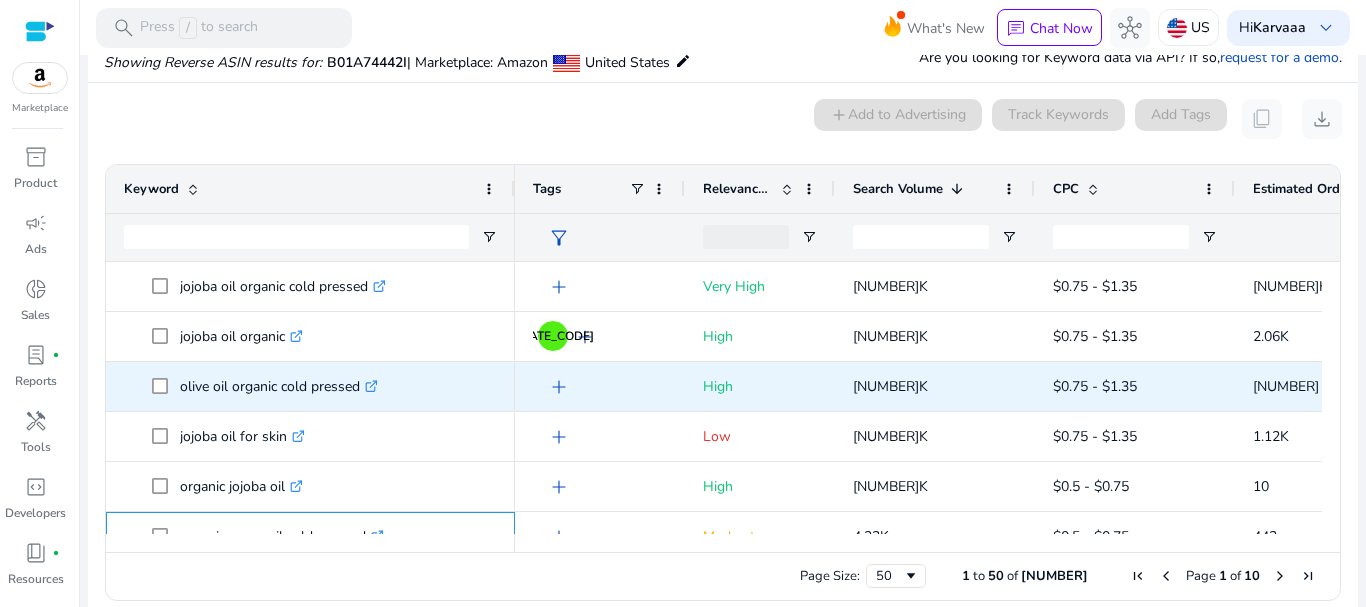 scroll, scrollTop: 28, scrollLeft: 0, axis: vertical 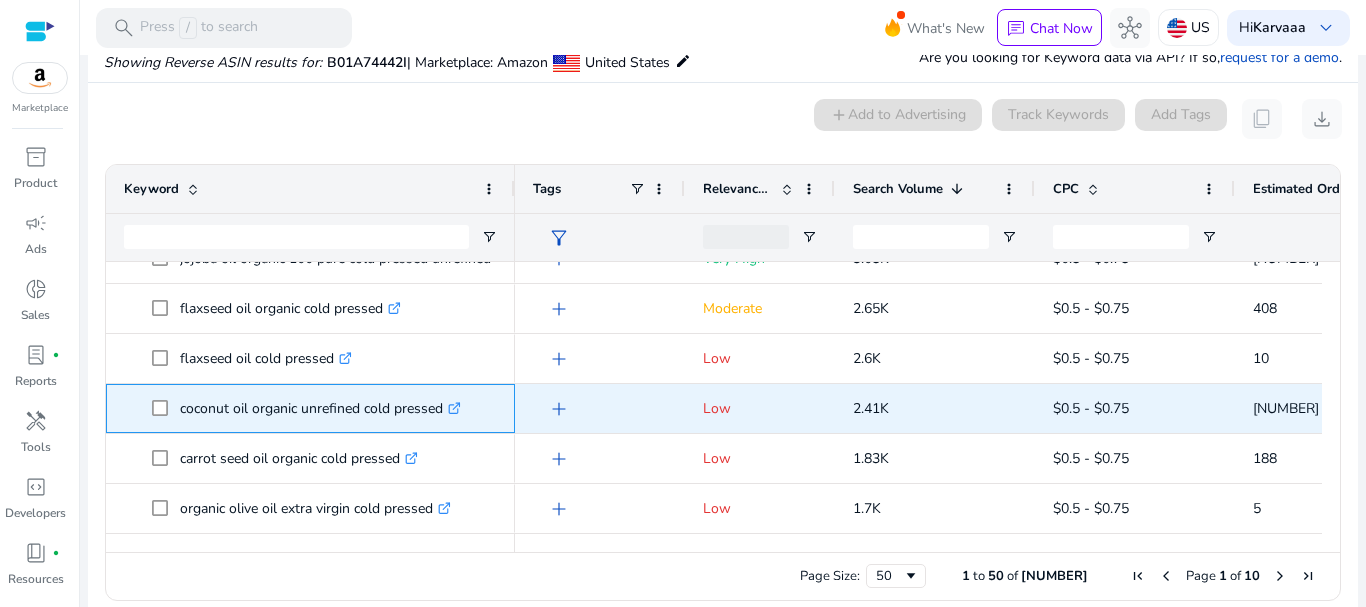 click on "coconut oil organic unrefined cold pressed  .st0{fill:#2c8af8}" 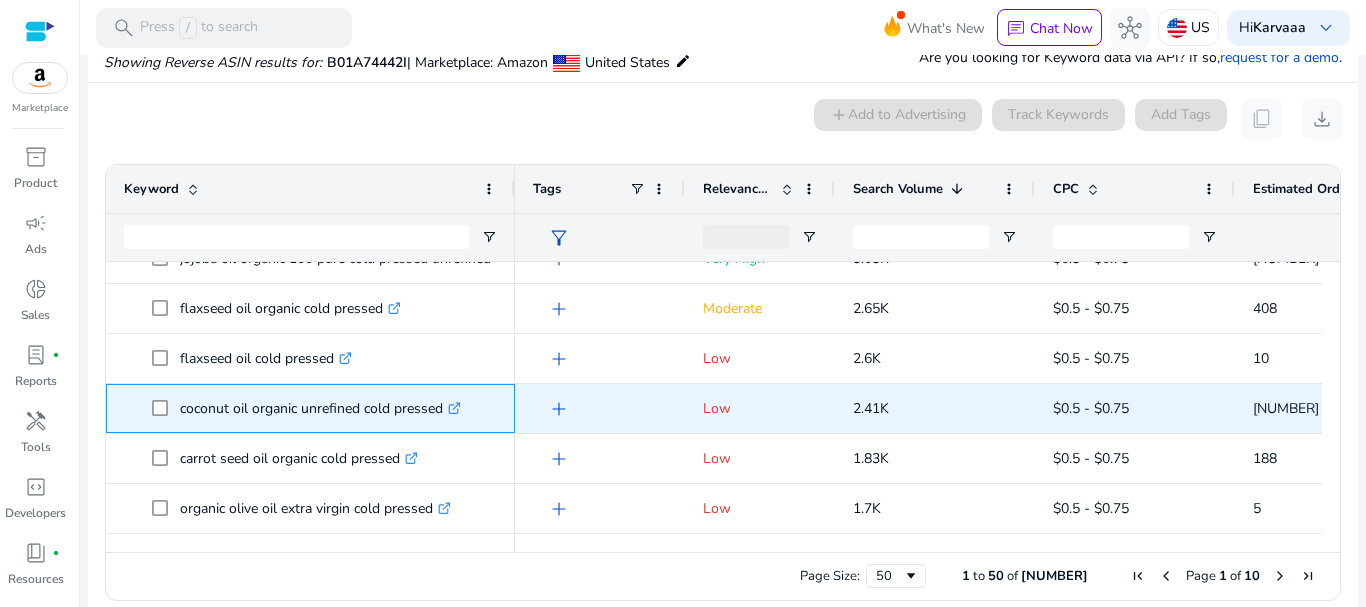 click on "coconut oil organic unrefined cold pressed  .st0{fill:#2c8af8}" 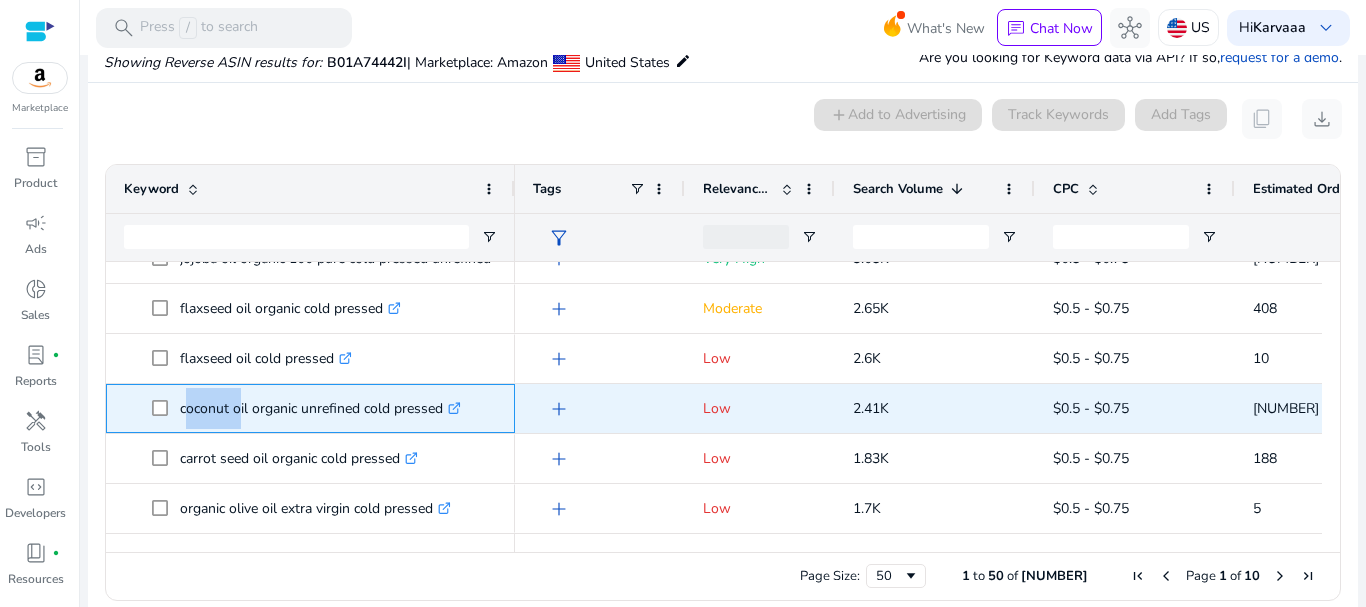 click on "coconut oil organic unrefined cold pressed  .st0{fill:#2c8af8}" 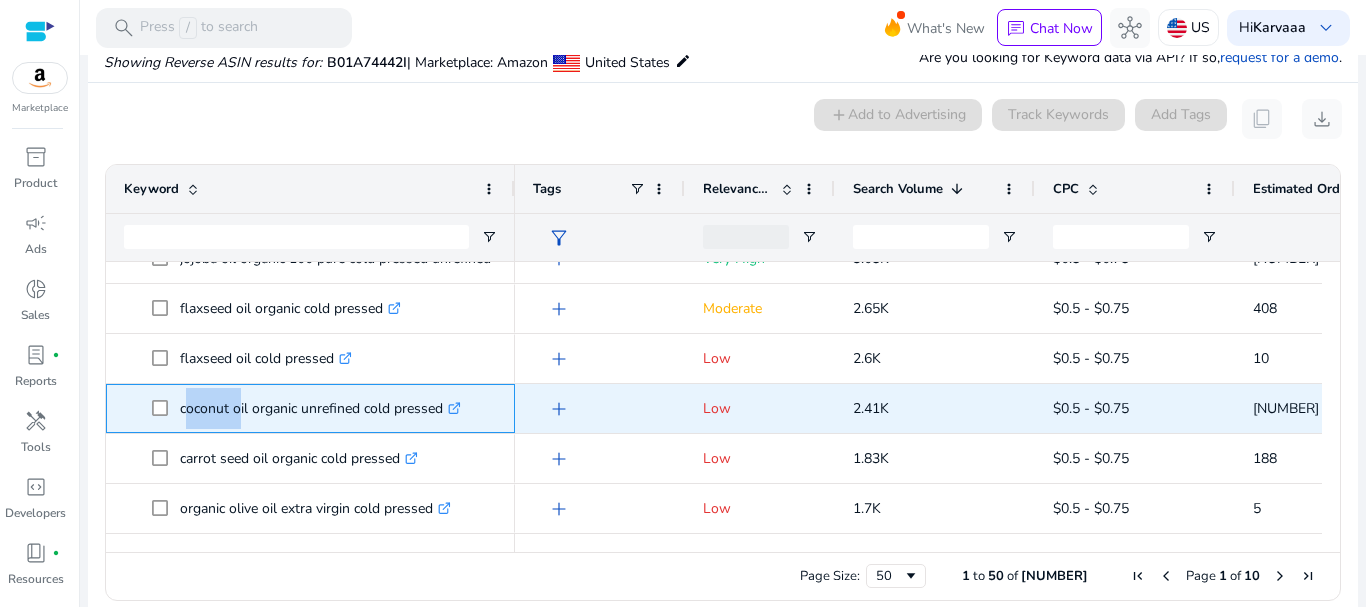 copy on "coconut" 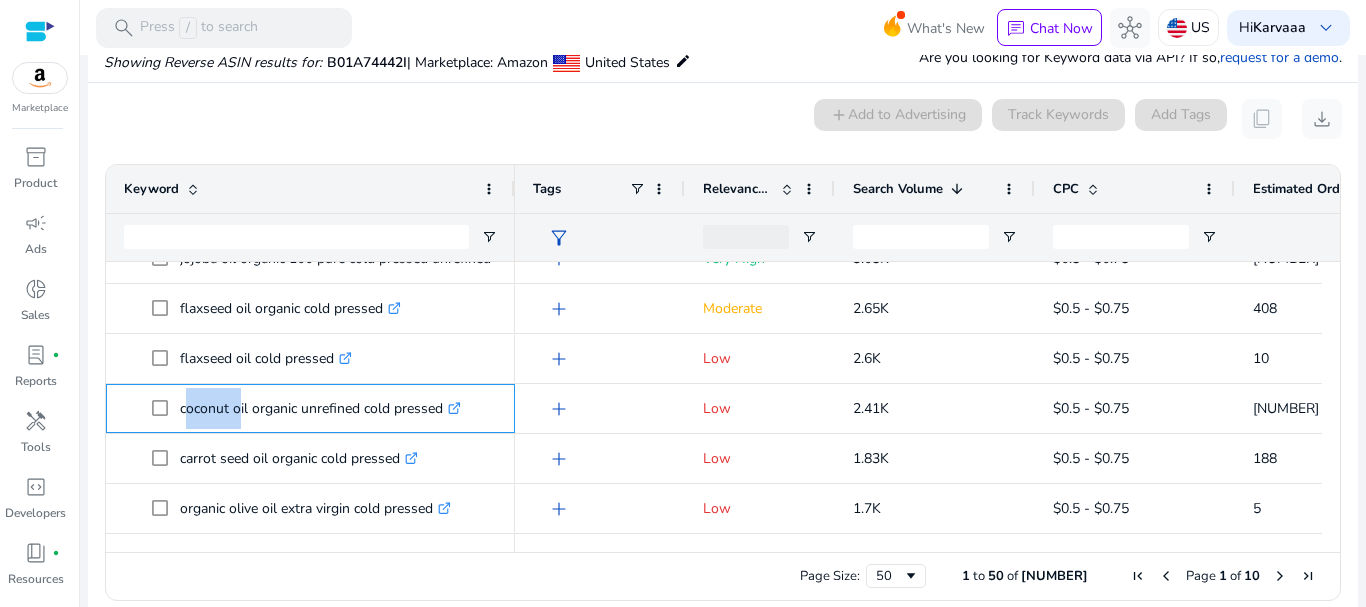 scroll, scrollTop: 0, scrollLeft: 0, axis: both 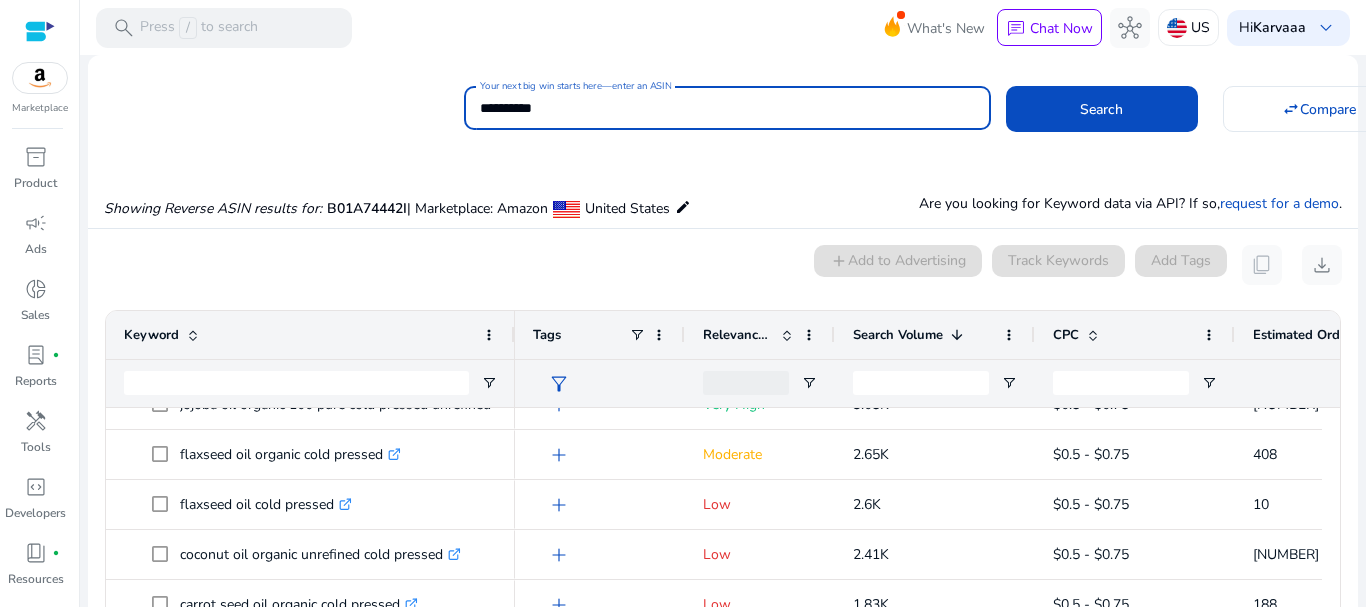 click on "**********" at bounding box center (727, 108) 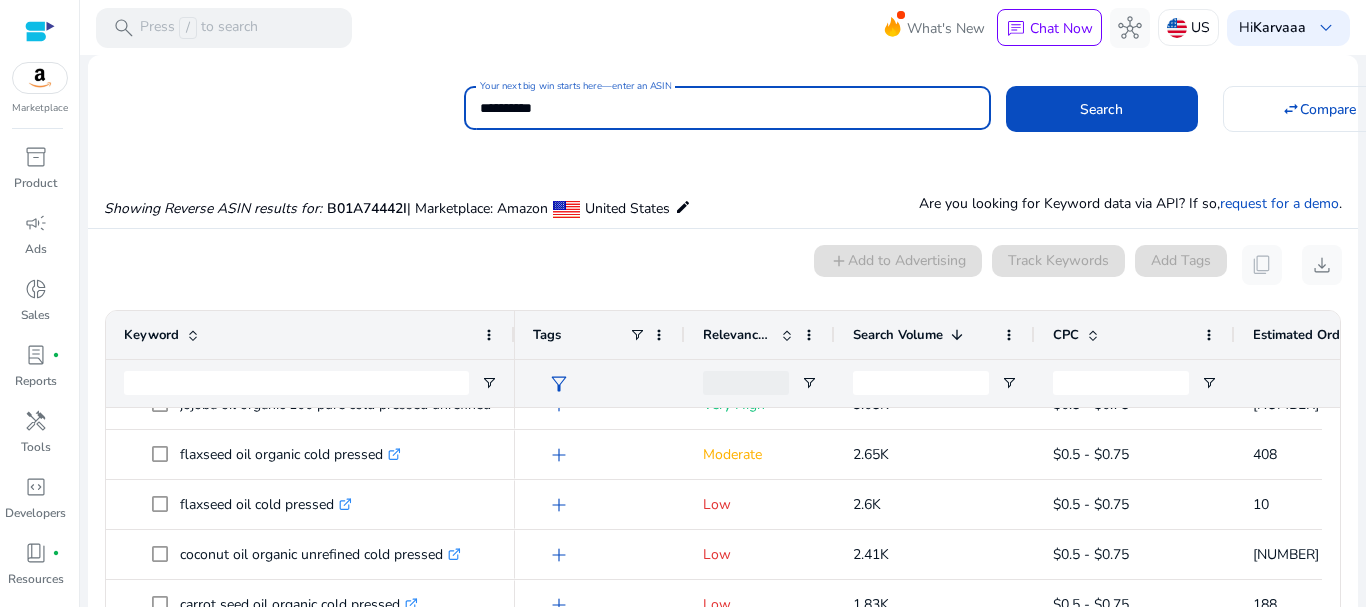click on "**********" at bounding box center (727, 108) 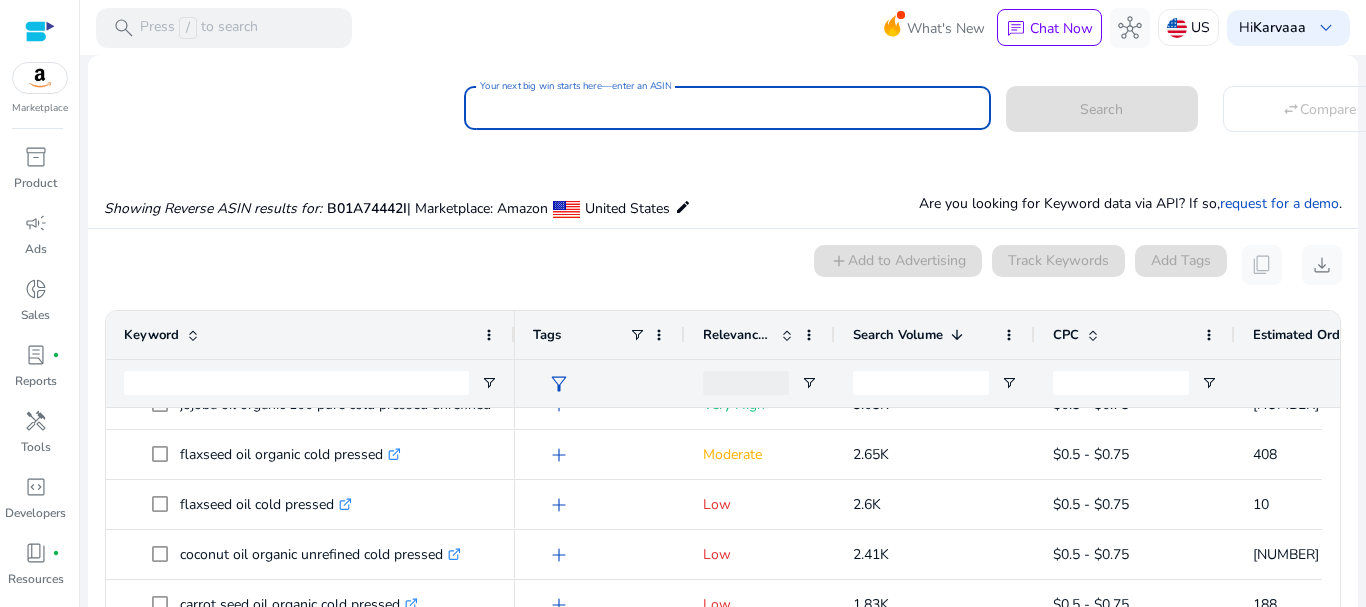 paste on "**********" 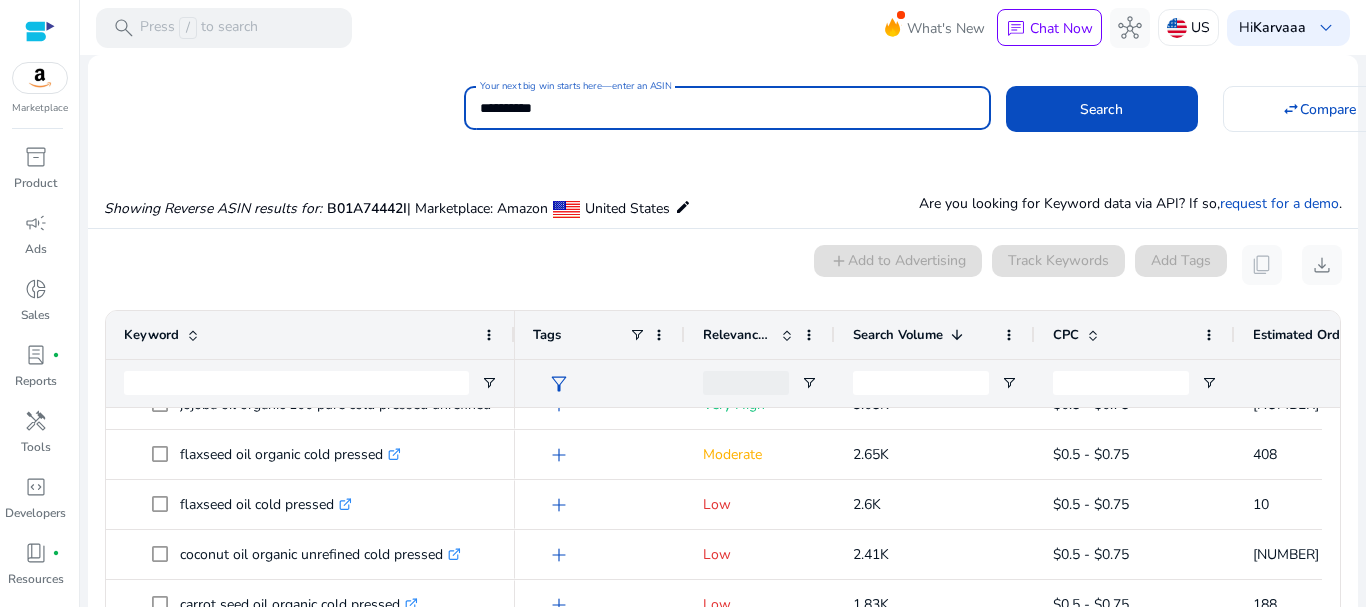 type on "**********" 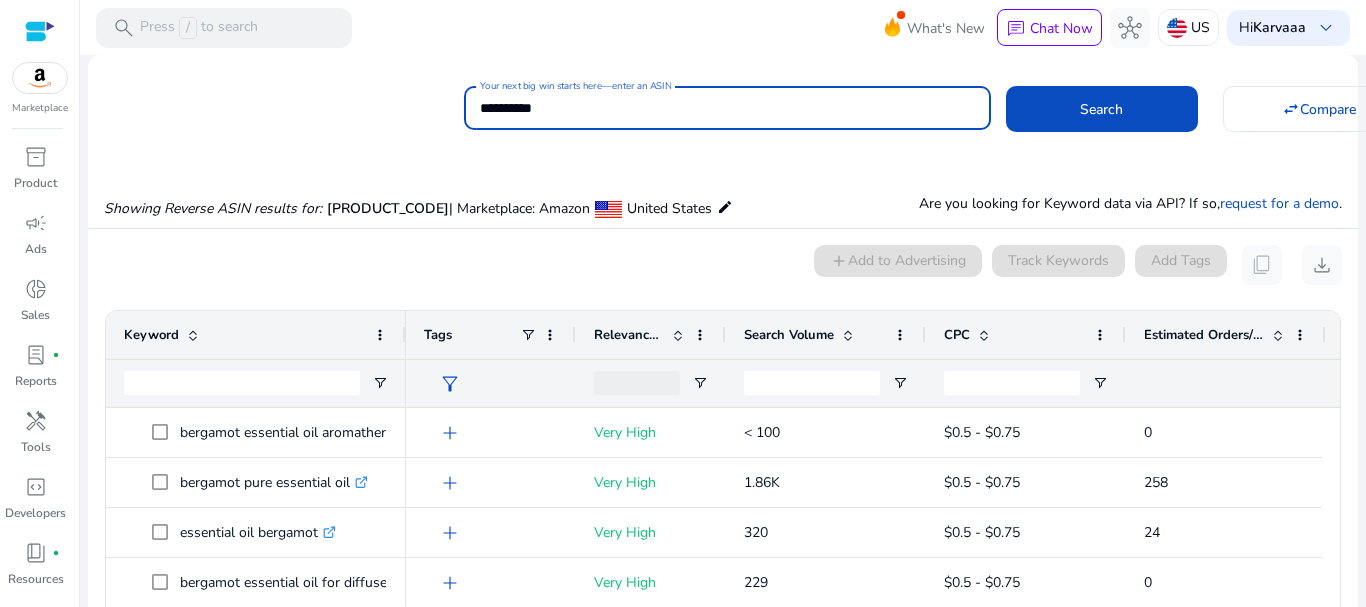 scroll, scrollTop: 146, scrollLeft: 0, axis: vertical 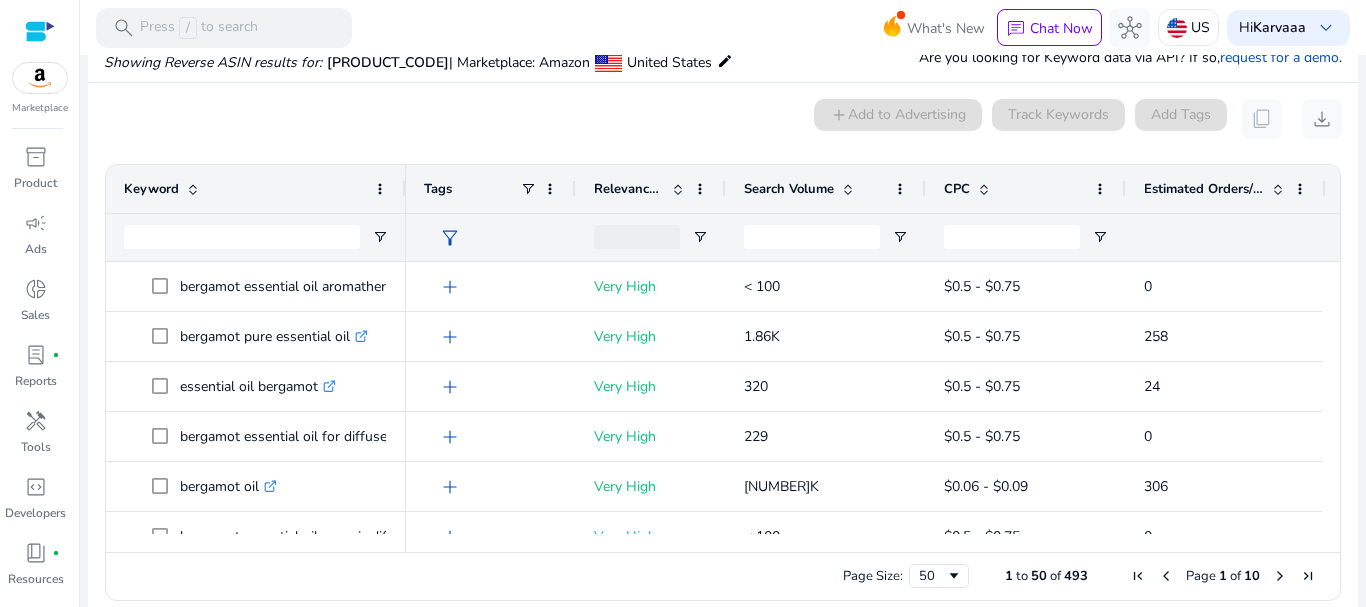 click on "Search Volume" 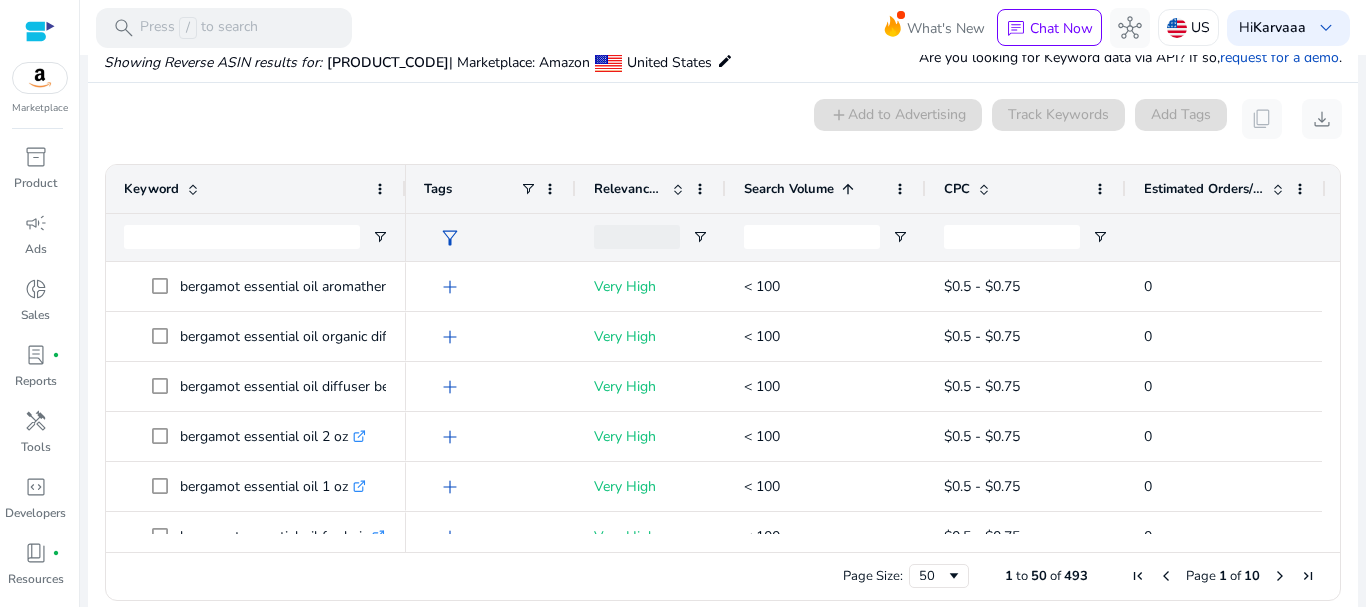 click on "Search Volume" 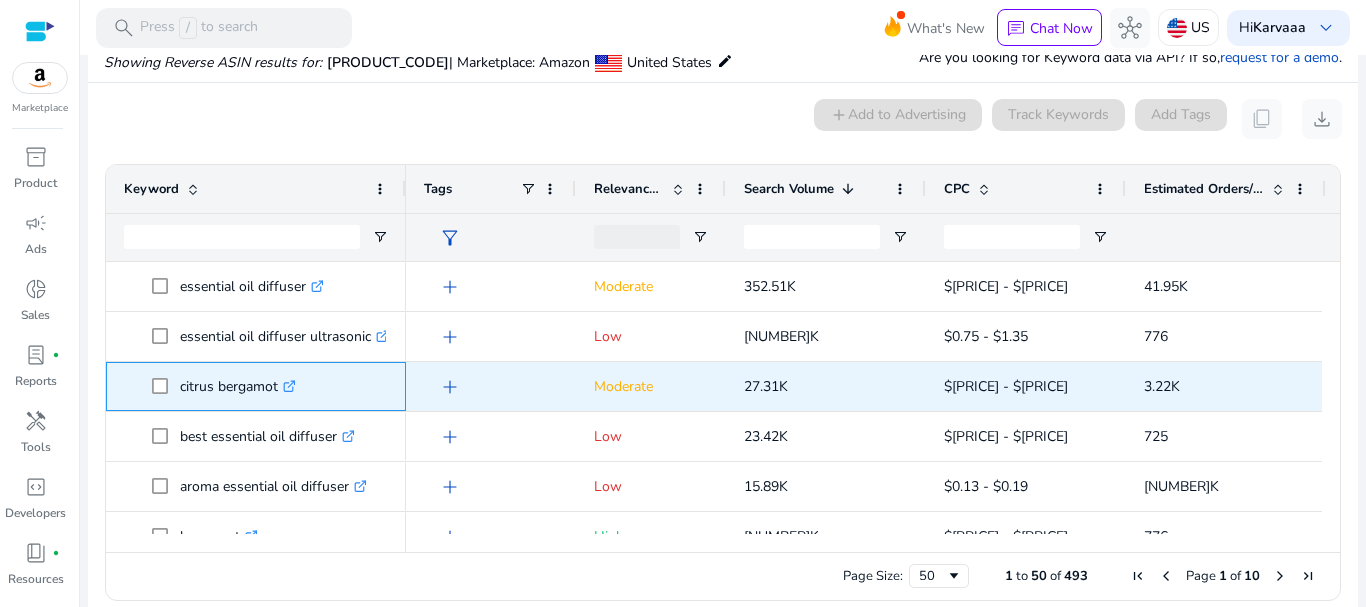 drag, startPoint x: 176, startPoint y: 389, endPoint x: 279, endPoint y: 388, distance: 103.00485 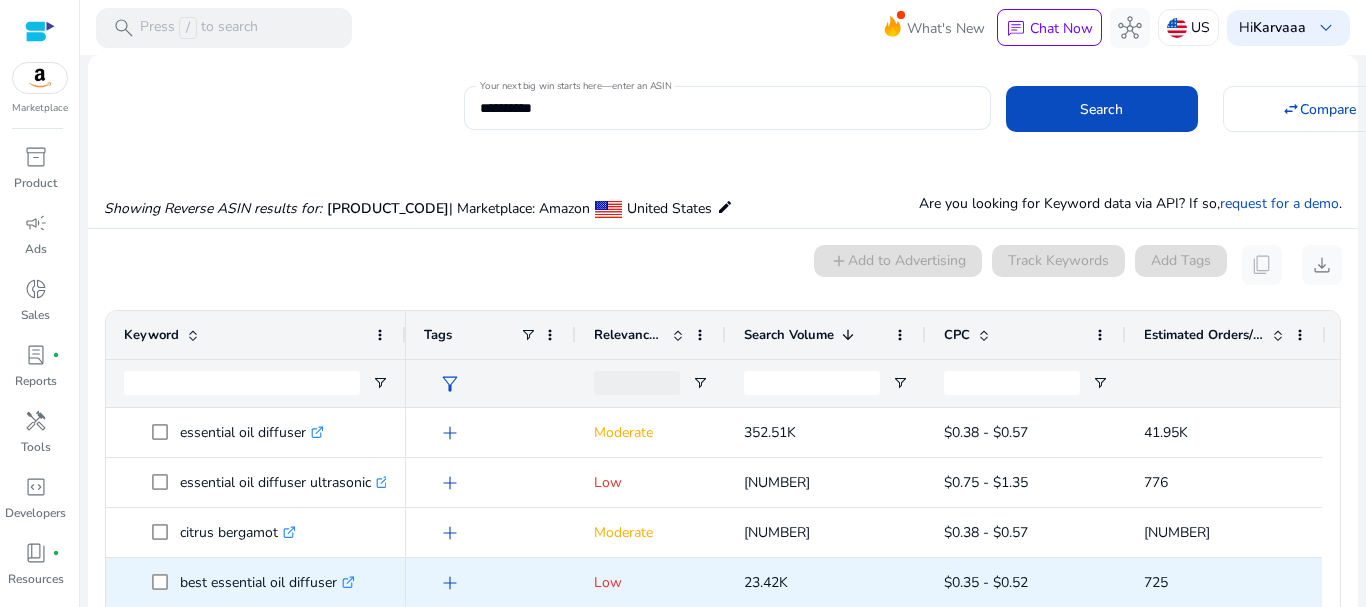 scroll, scrollTop: 0, scrollLeft: 0, axis: both 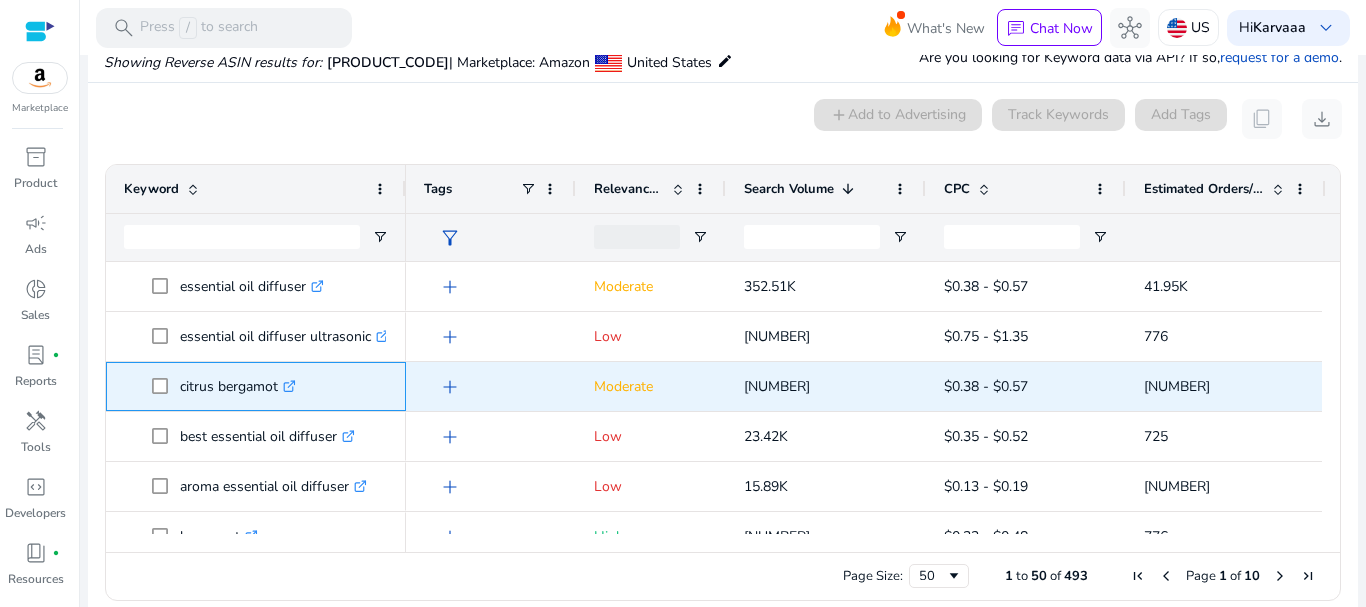 click on "citrus bergamot  .st0{fill:#2c8af8}" 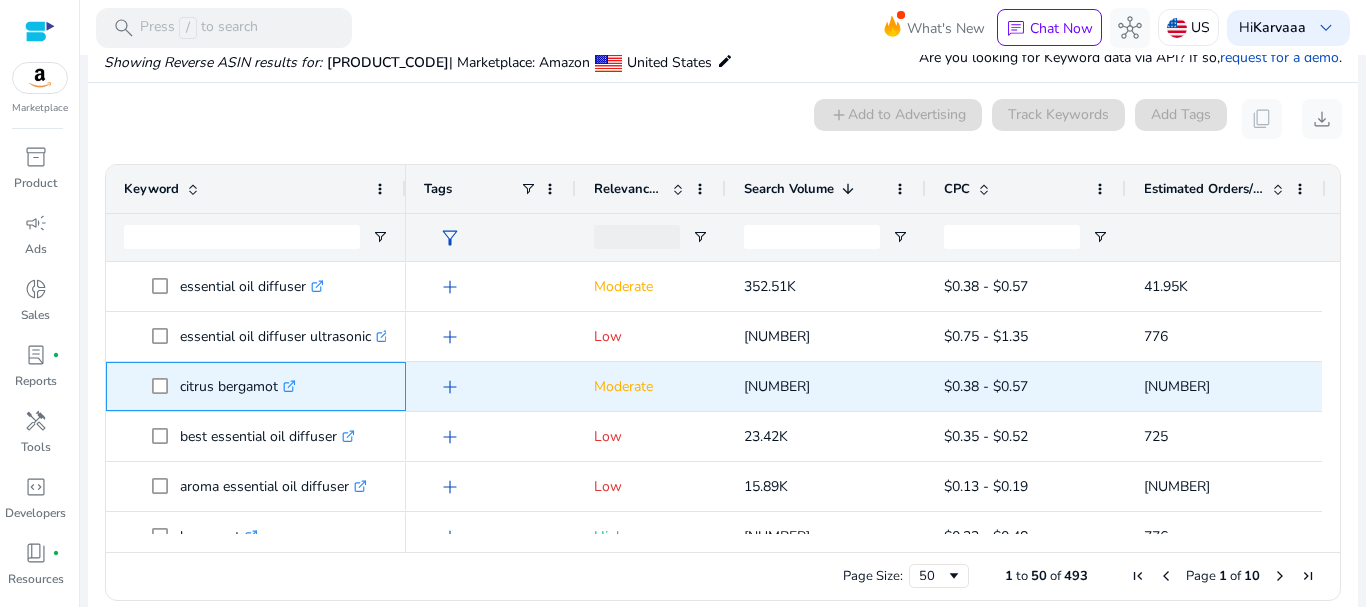 click on "citrus bergamot  .st0{fill:#2c8af8}" 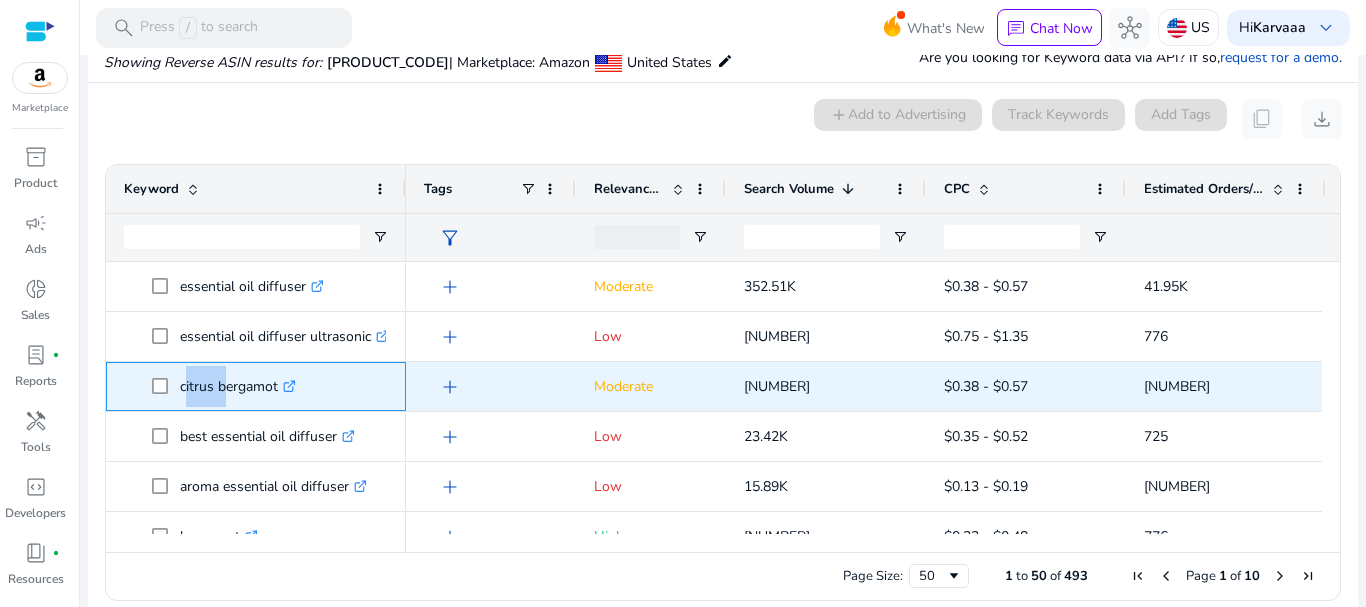 click on "citrus bergamot  .st0{fill:#2c8af8}" 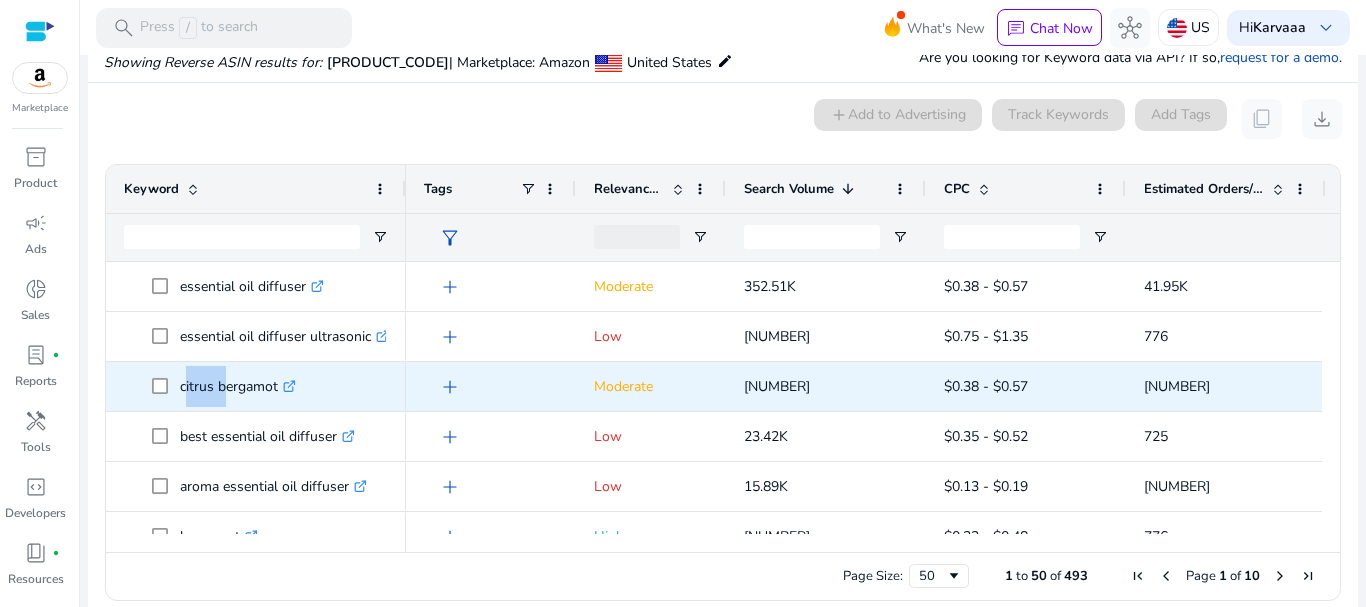 scroll, scrollTop: 28, scrollLeft: 0, axis: vertical 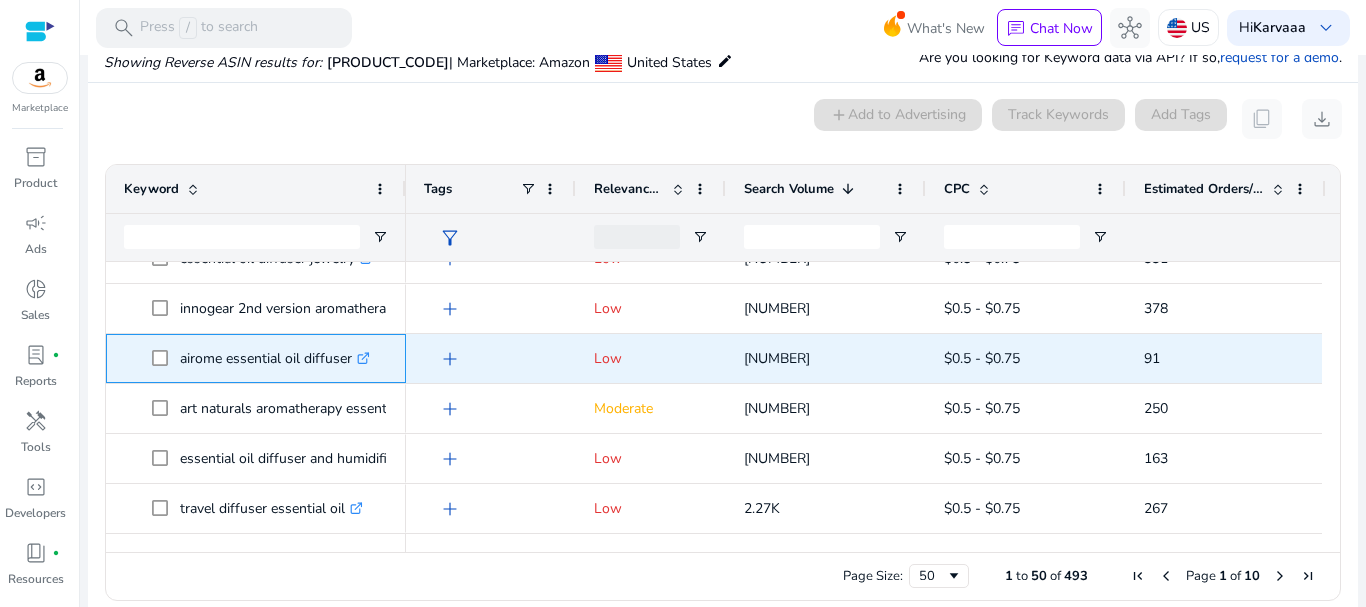 click on "airome essential oil diffuser  .st0{fill:#2c8af8}" 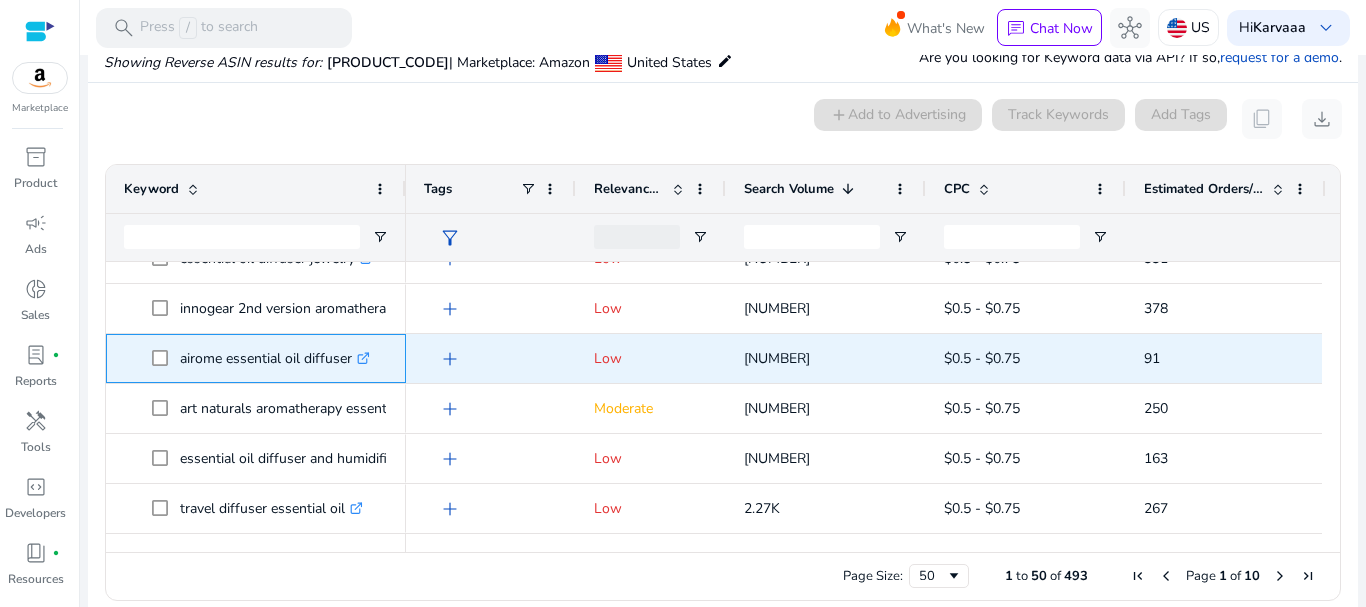 click on "airome essential oil diffuser  .st0{fill:#2c8af8}" 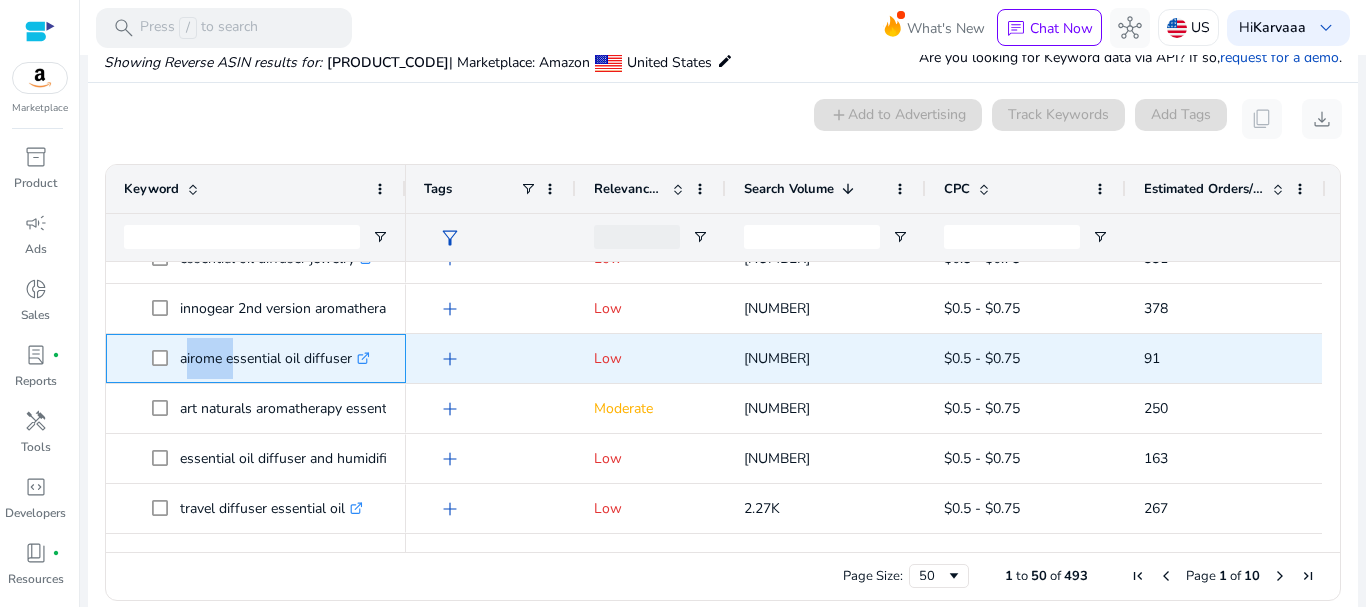 click on "airome essential oil diffuser  .st0{fill:#2c8af8}" 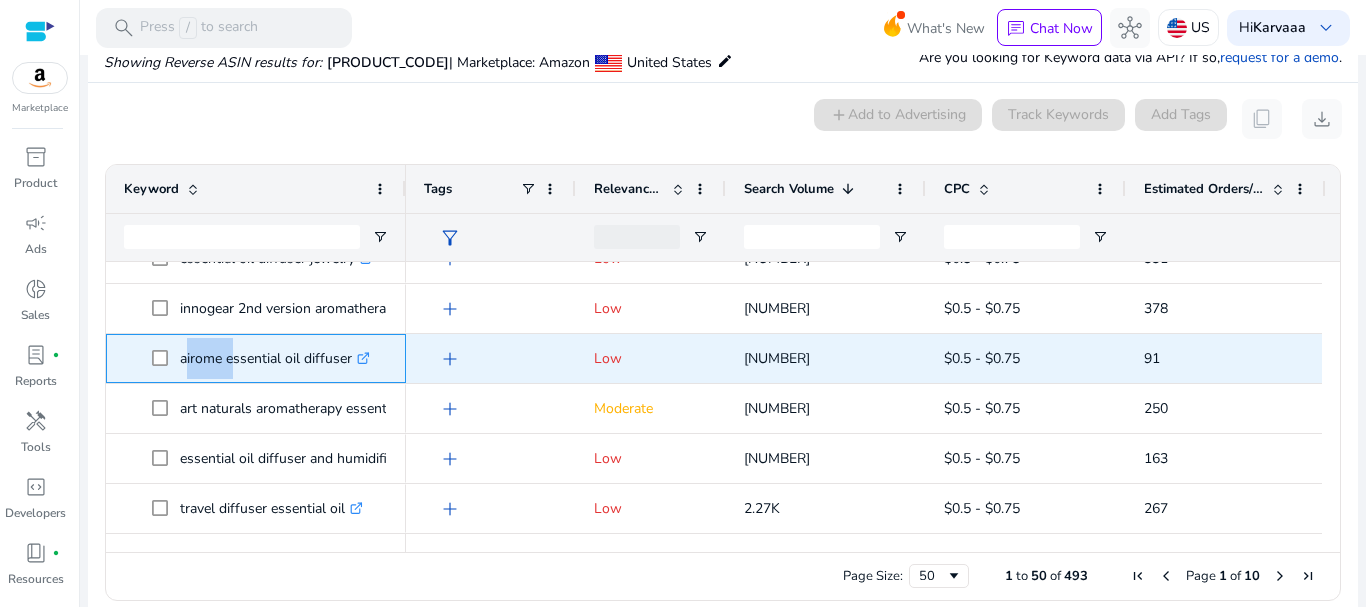 copy on "airome" 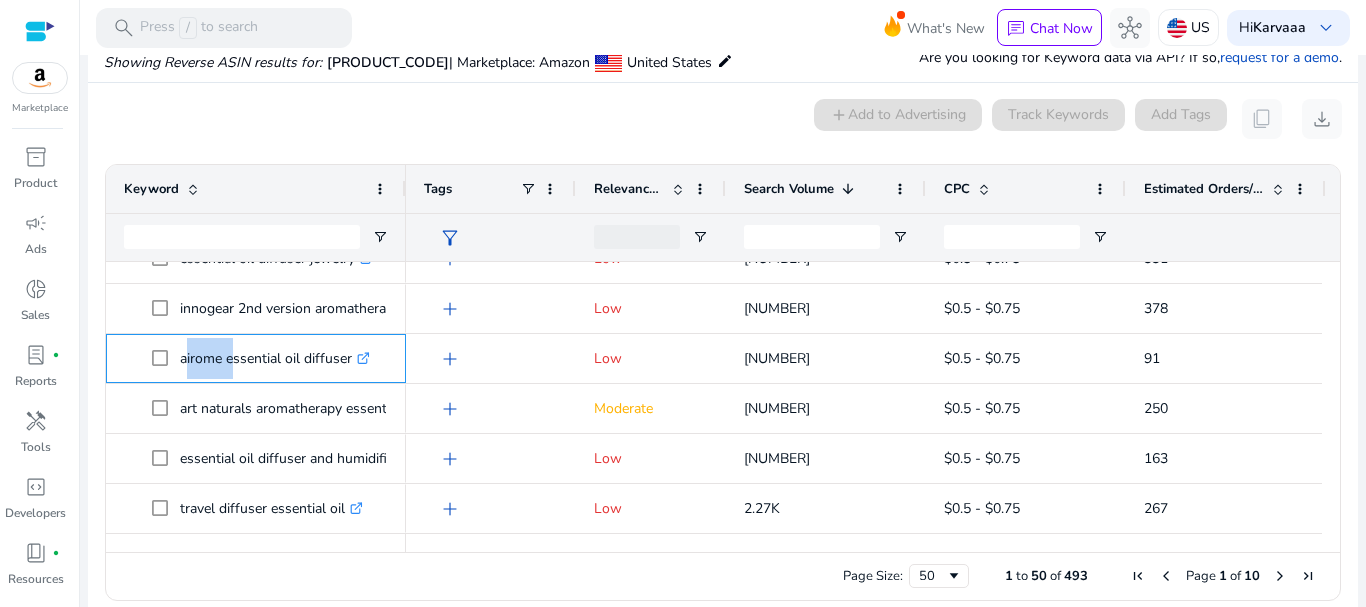 scroll, scrollTop: 0, scrollLeft: 0, axis: both 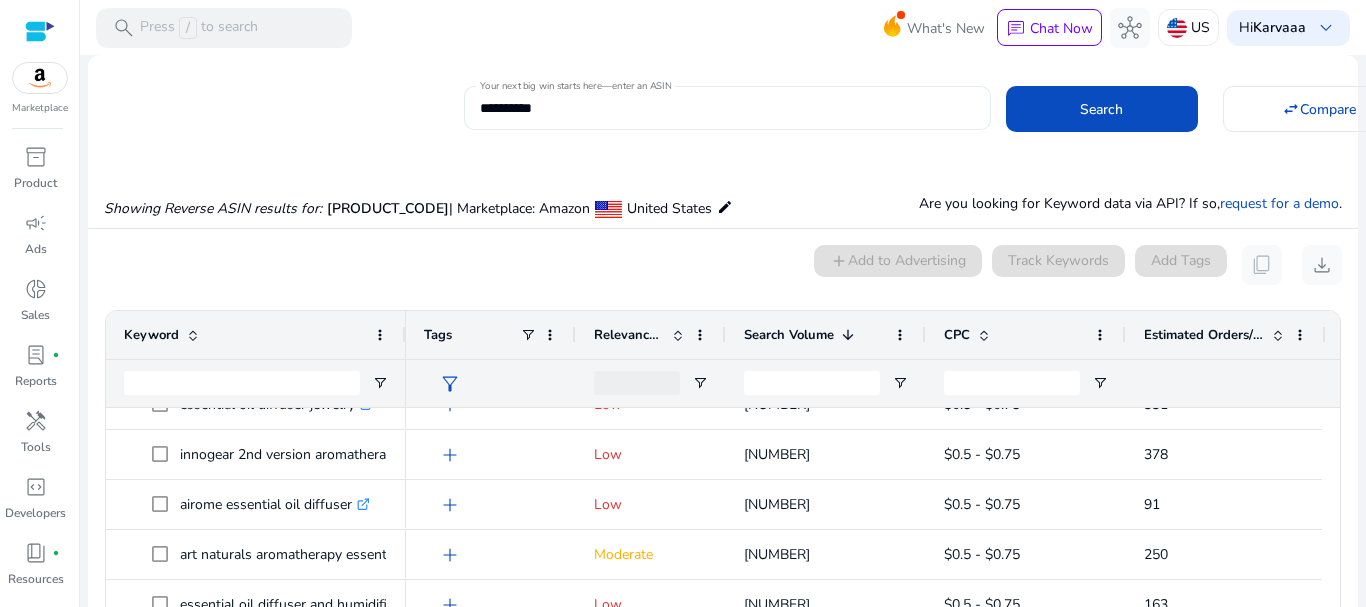 click on "**********" at bounding box center [727, 108] 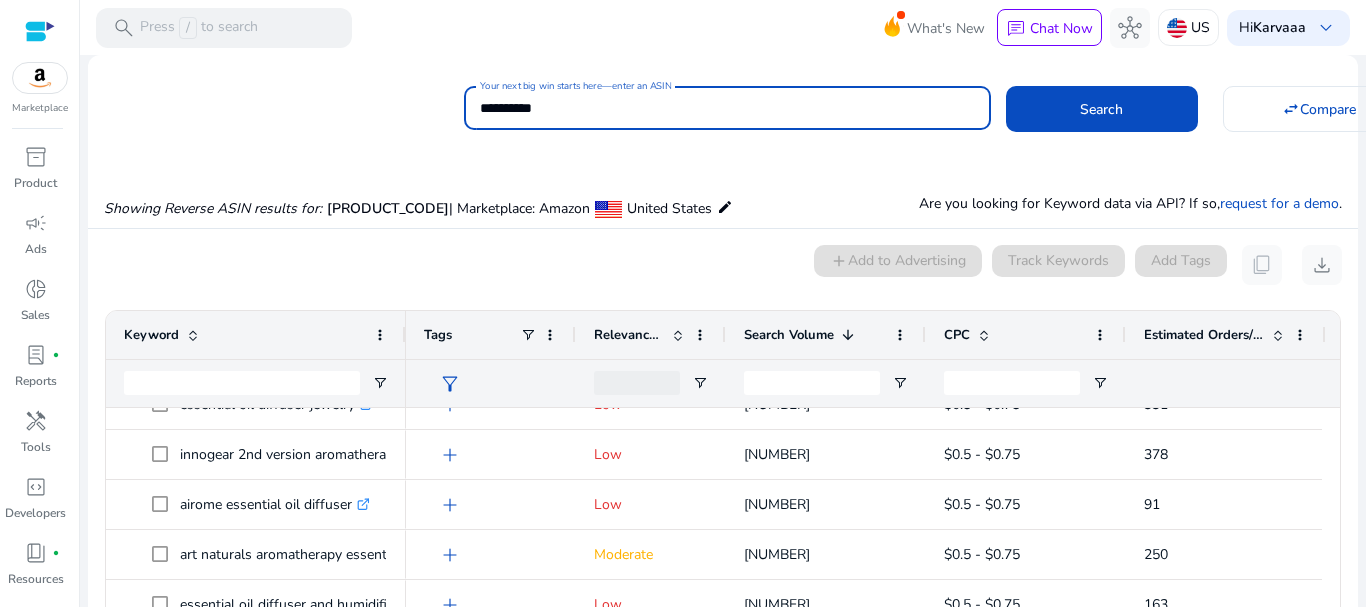 click on "**********" at bounding box center [727, 108] 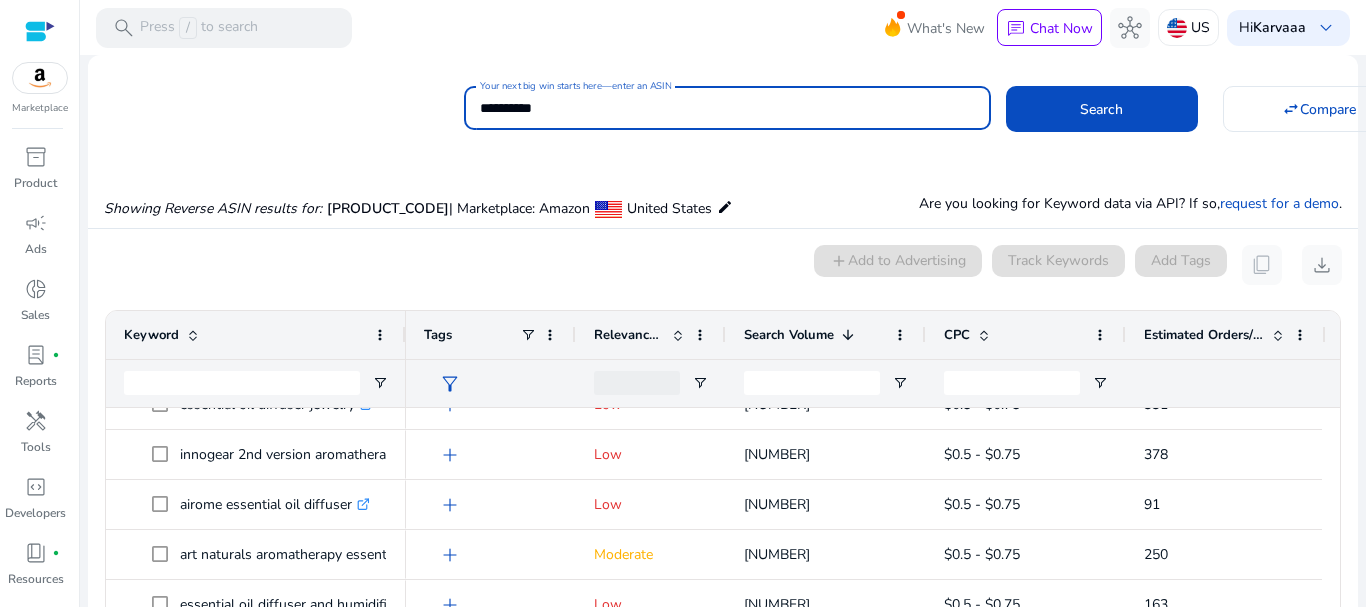 click on "**********" at bounding box center [727, 108] 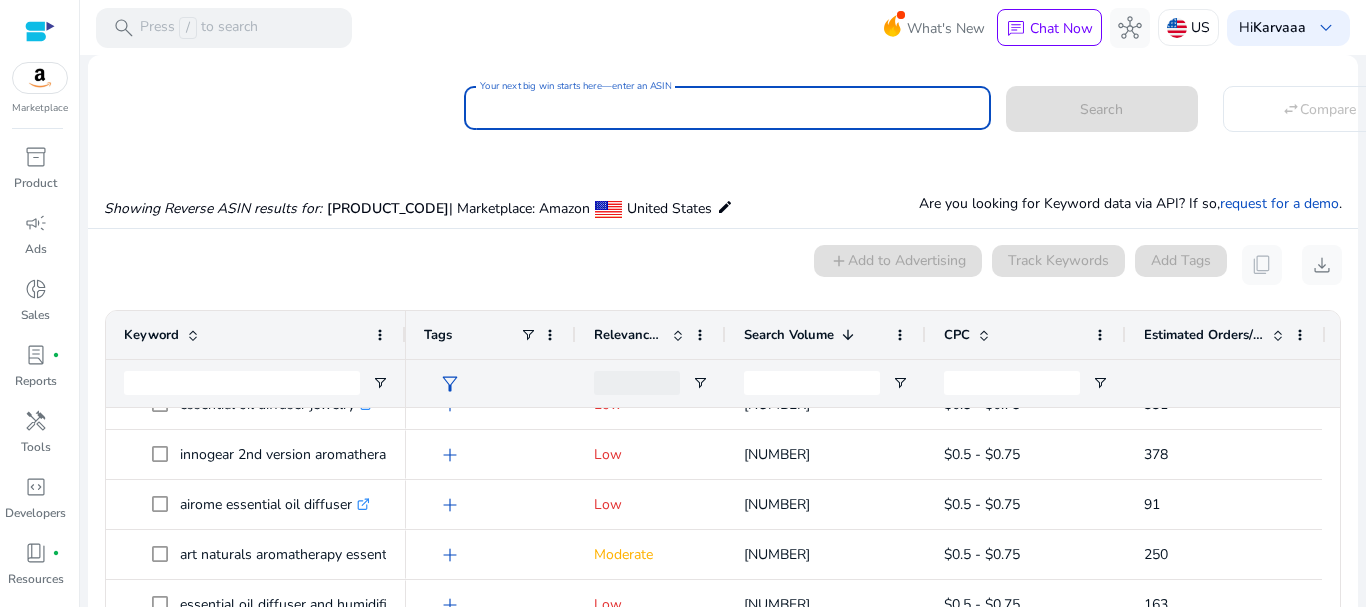 paste on "**********" 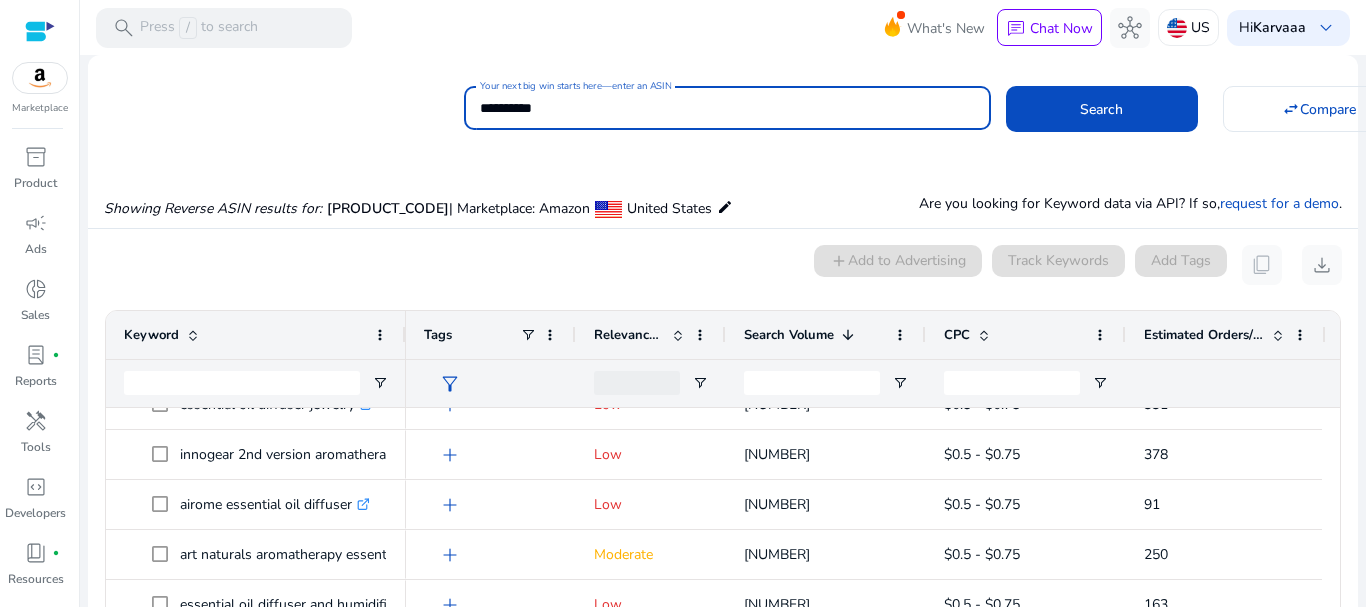 type on "**********" 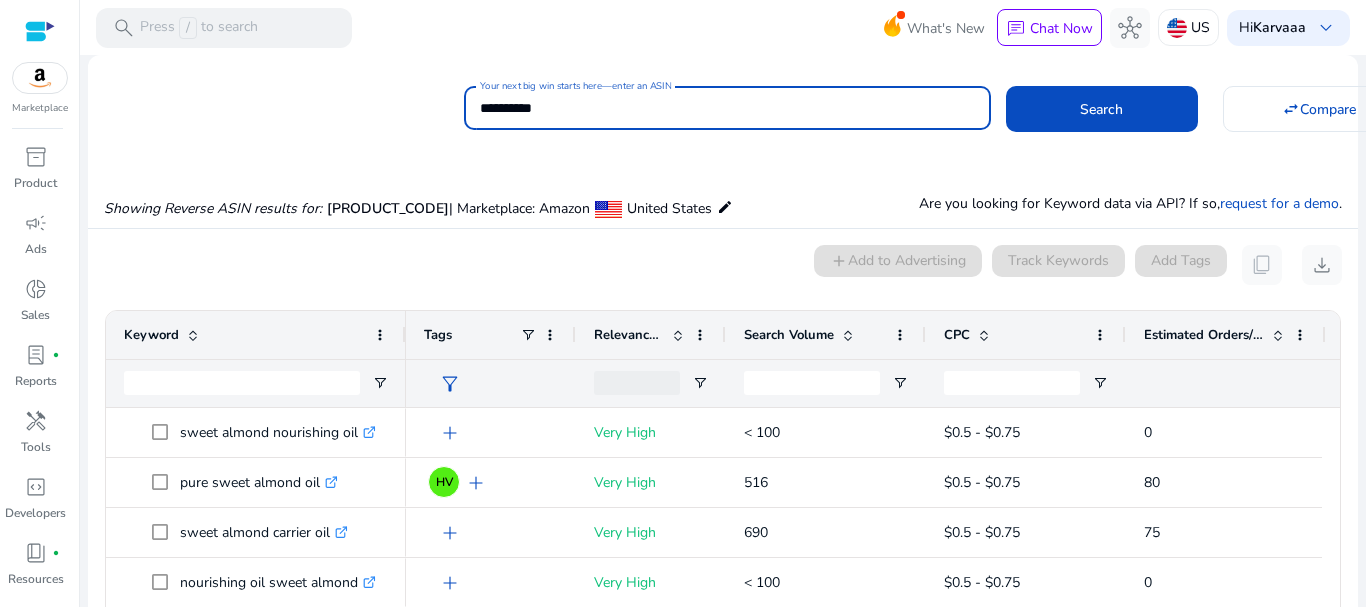 scroll, scrollTop: 146, scrollLeft: 0, axis: vertical 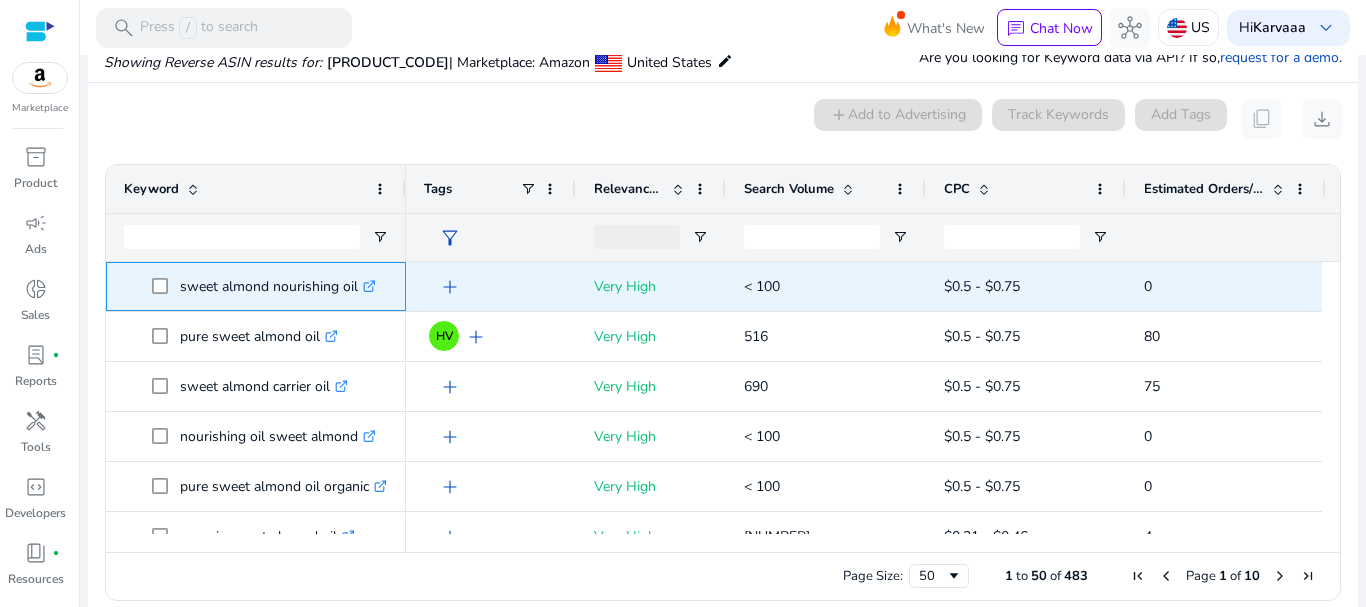 drag, startPoint x: 180, startPoint y: 294, endPoint x: 365, endPoint y: 290, distance: 185.04324 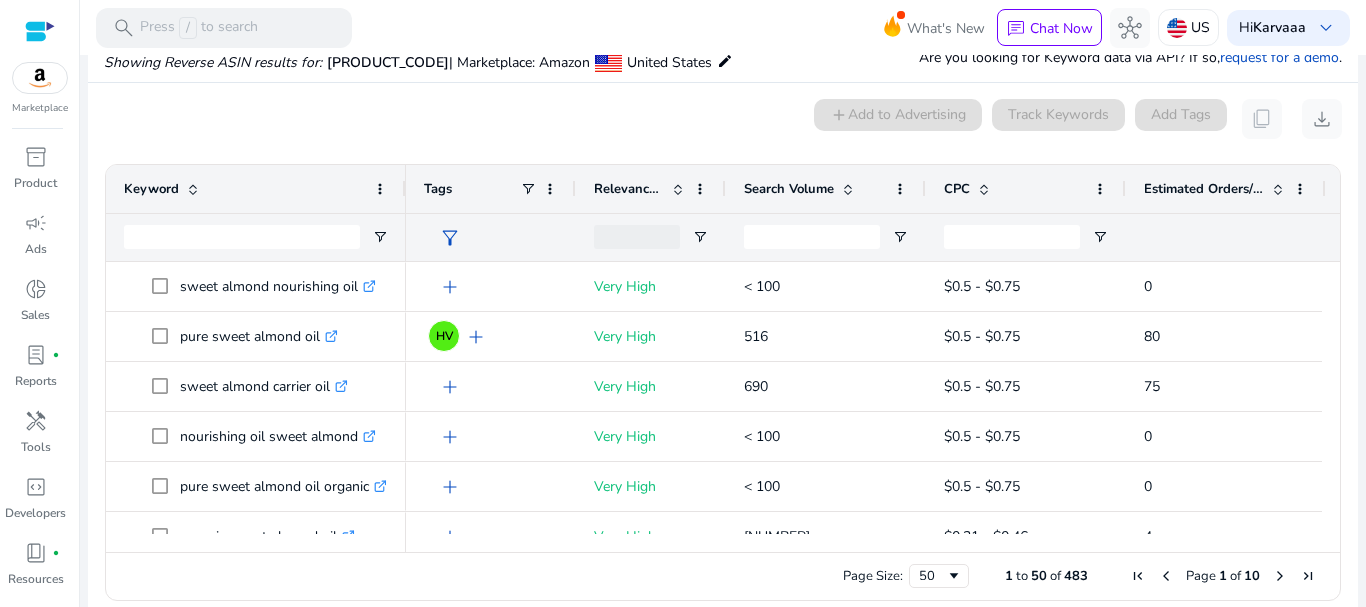 click on "Search Volume" 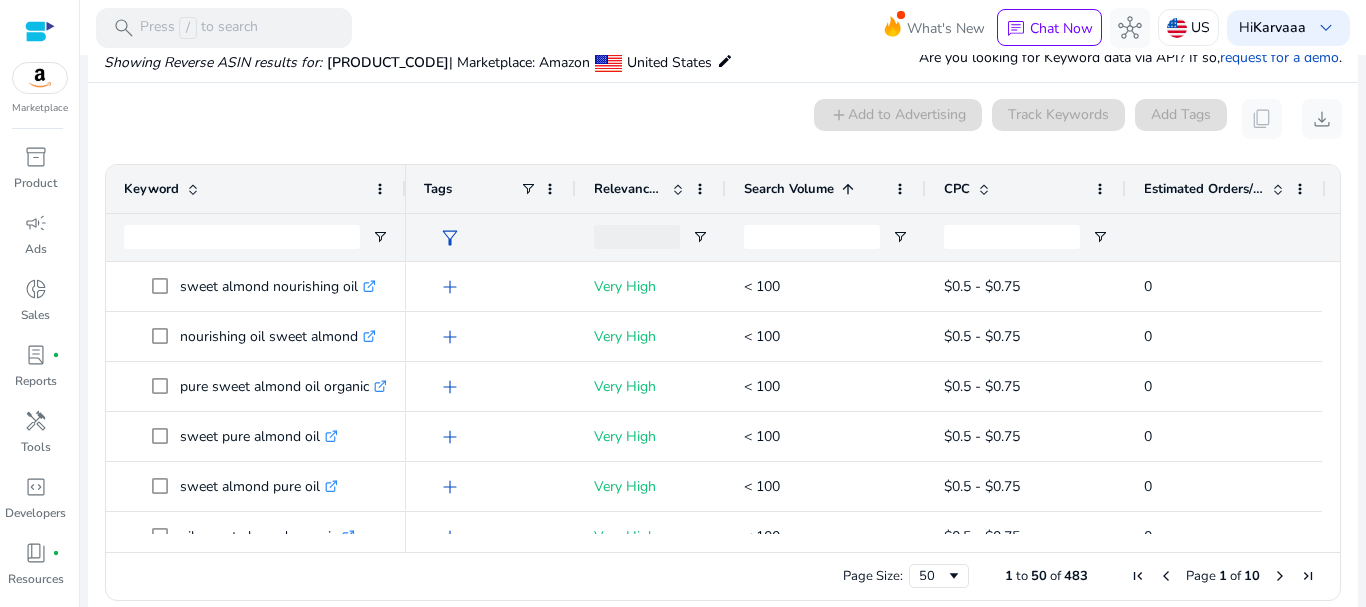 click on "Search Volume" 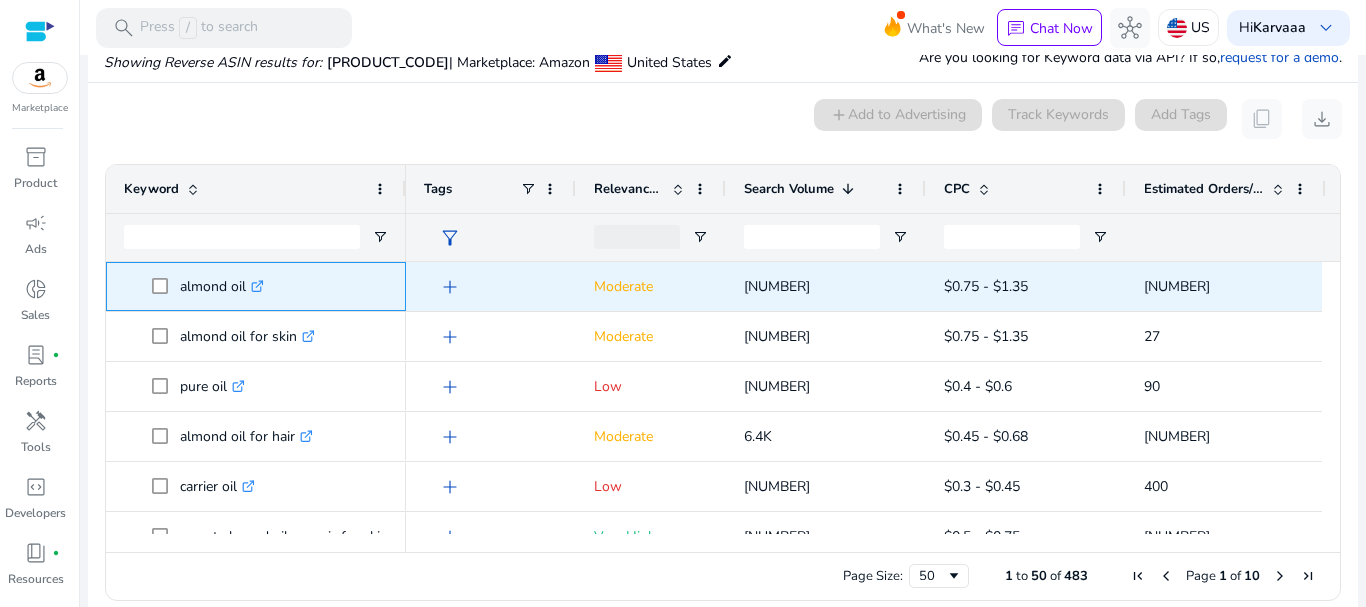 drag, startPoint x: 178, startPoint y: 289, endPoint x: 245, endPoint y: 292, distance: 67.06713 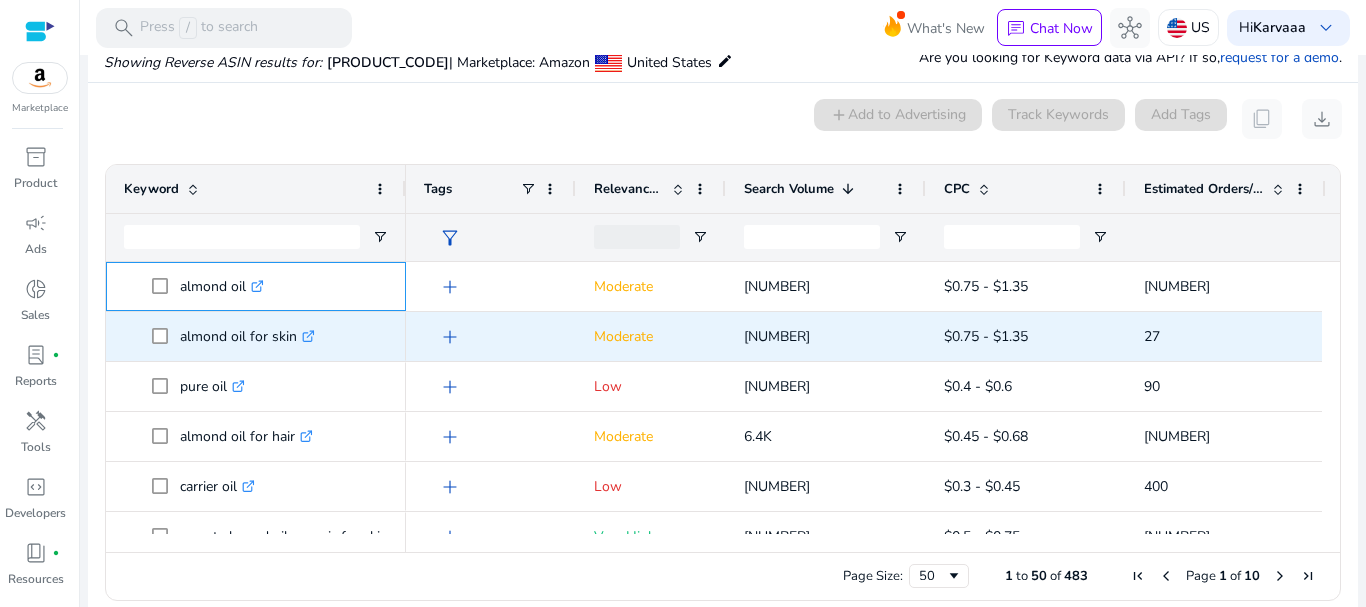 copy on "almond oil" 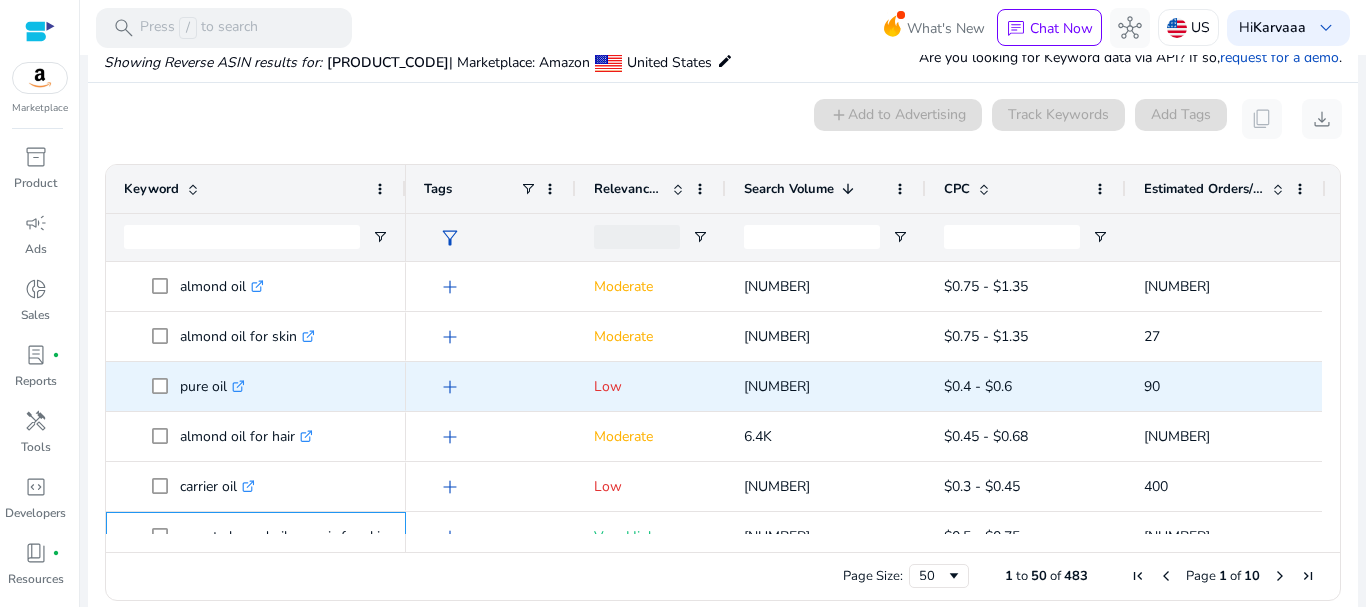 scroll, scrollTop: 28, scrollLeft: 0, axis: vertical 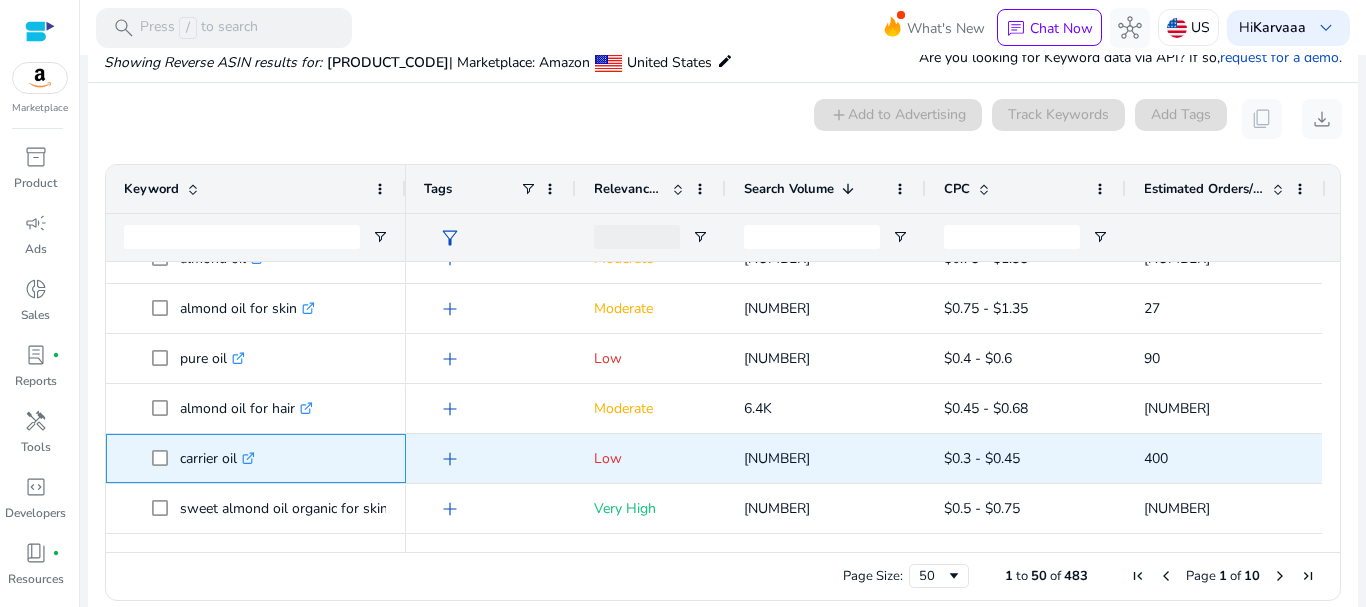 click on "carrier oil  .st0{fill:#2c8af8}" 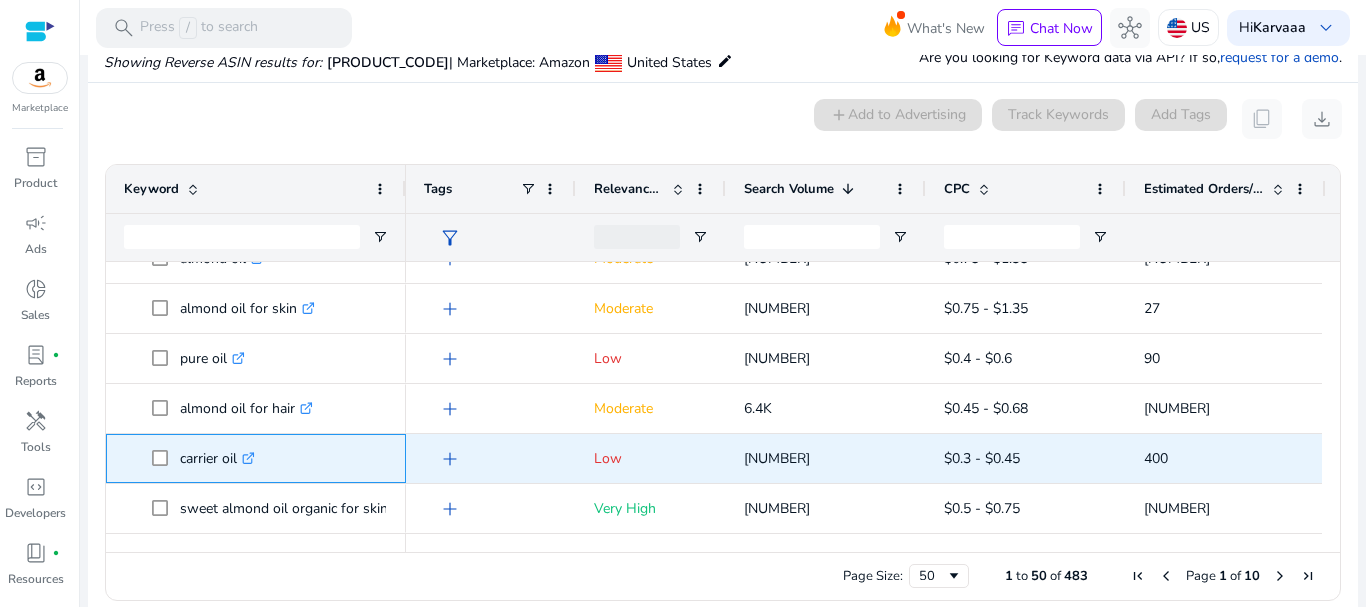 click on "carrier oil  .st0{fill:#2c8af8}" 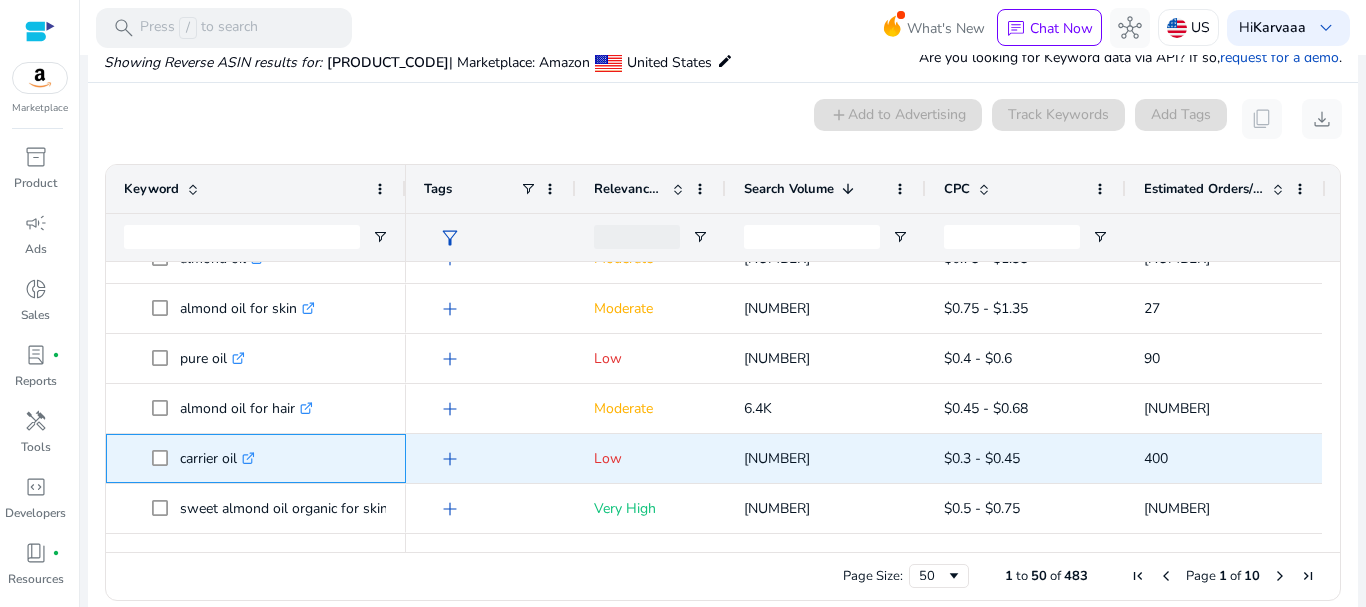 click on "carrier oil  .st0{fill:#2c8af8}" 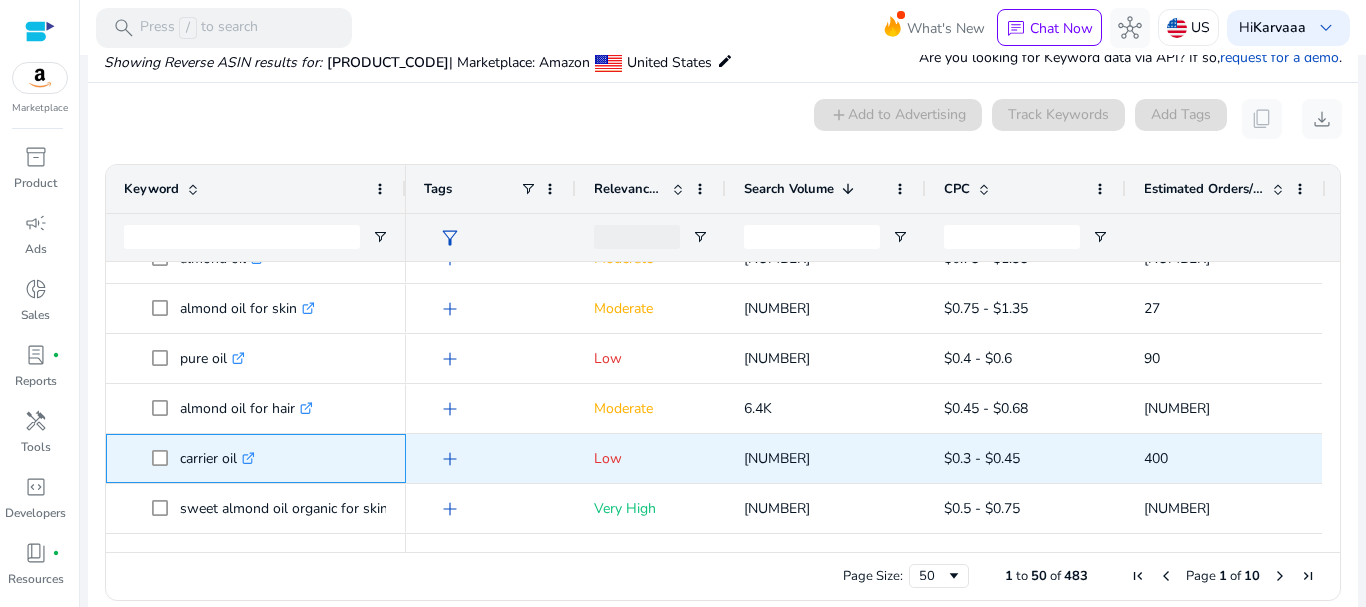 click on "carrier oil  .st0{fill:#2c8af8}" 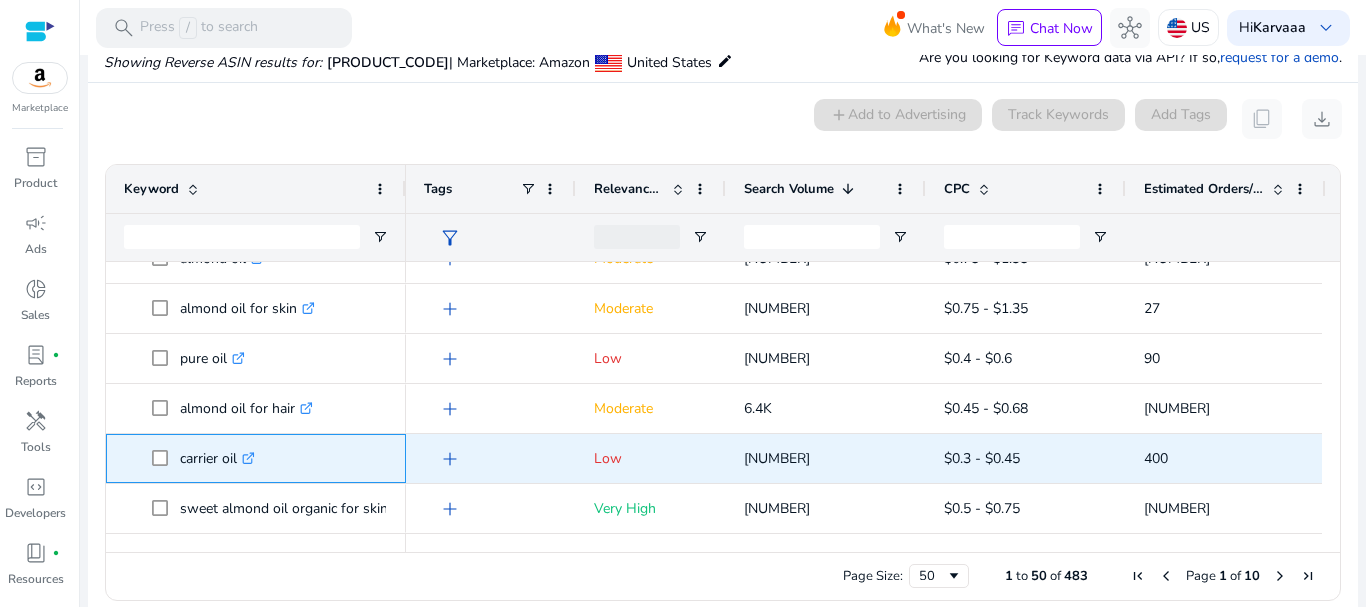 click on "carrier oil  .st0{fill:#2c8af8}" 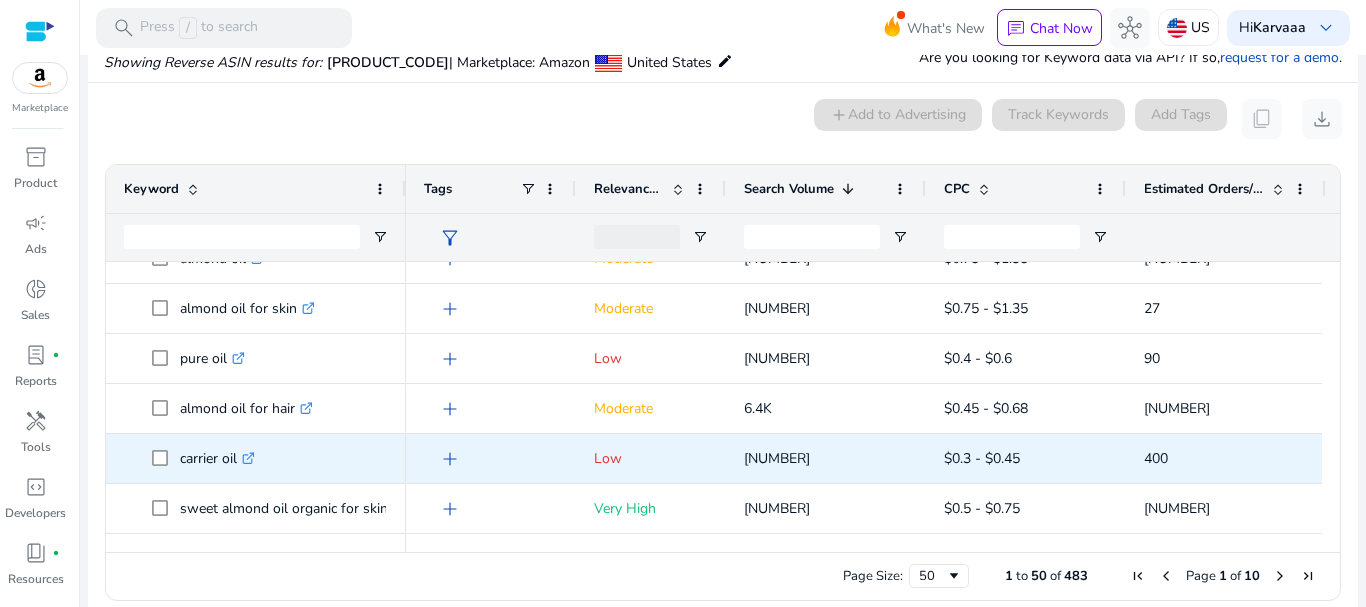 scroll, scrollTop: 78, scrollLeft: 0, axis: vertical 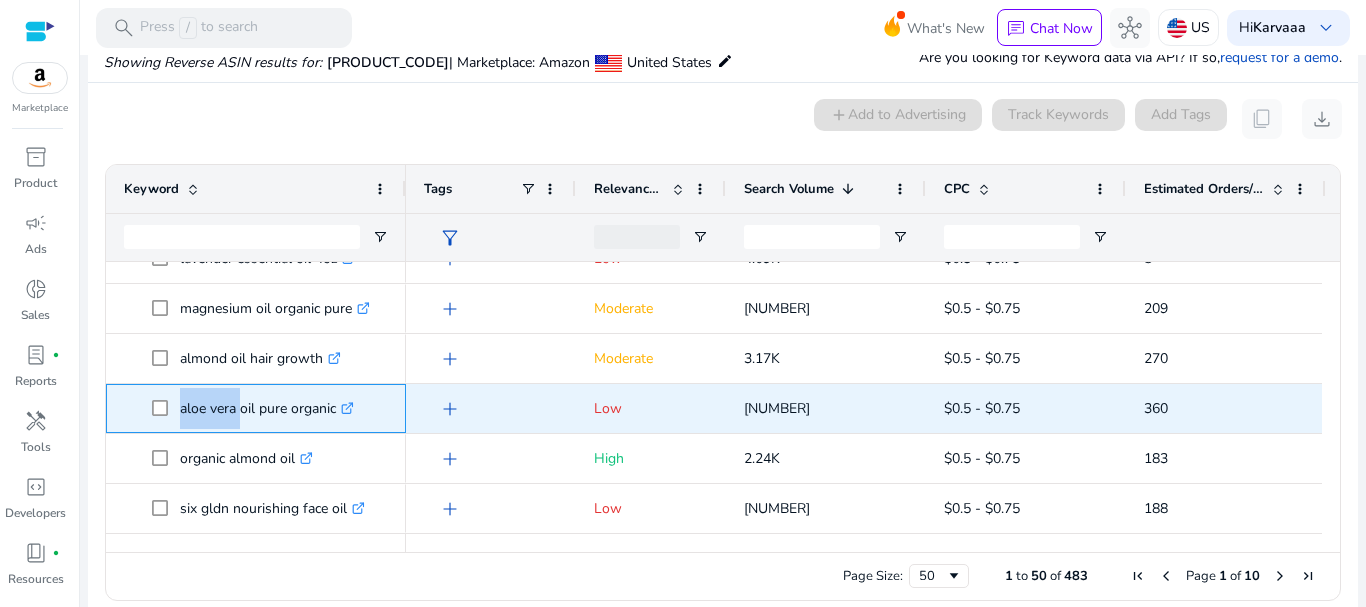 drag, startPoint x: 188, startPoint y: 410, endPoint x: 237, endPoint y: 411, distance: 49.010204 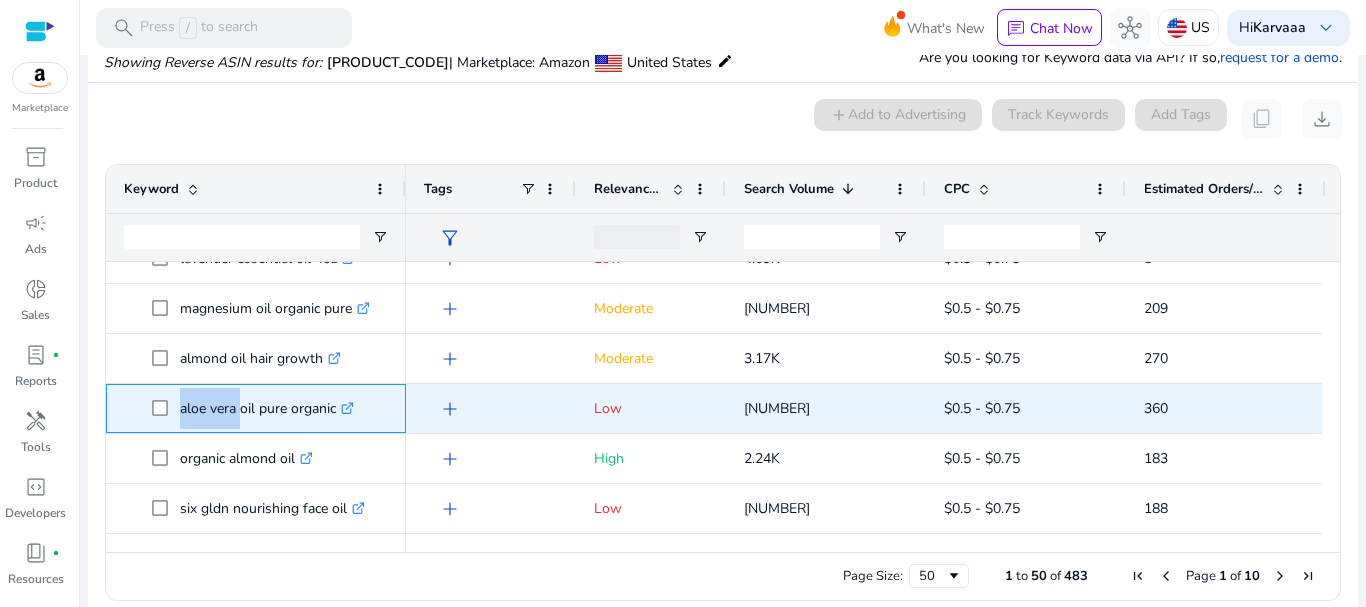 copy on "aloe vera" 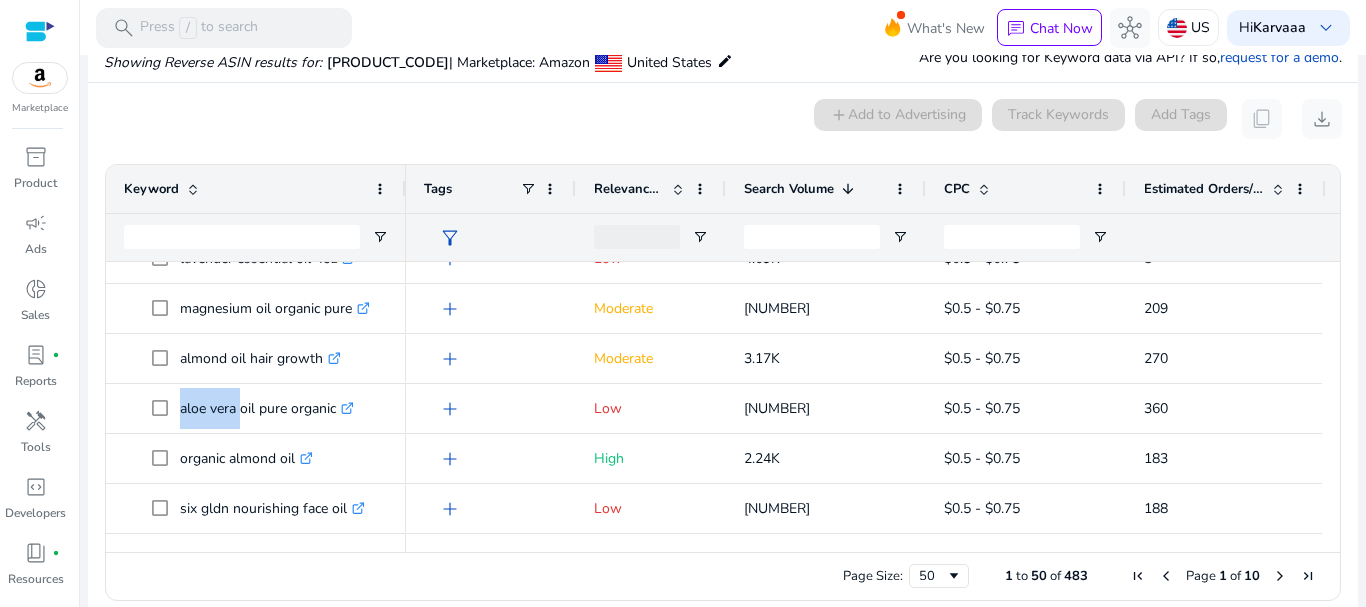 scroll, scrollTop: 778, scrollLeft: 0, axis: vertical 